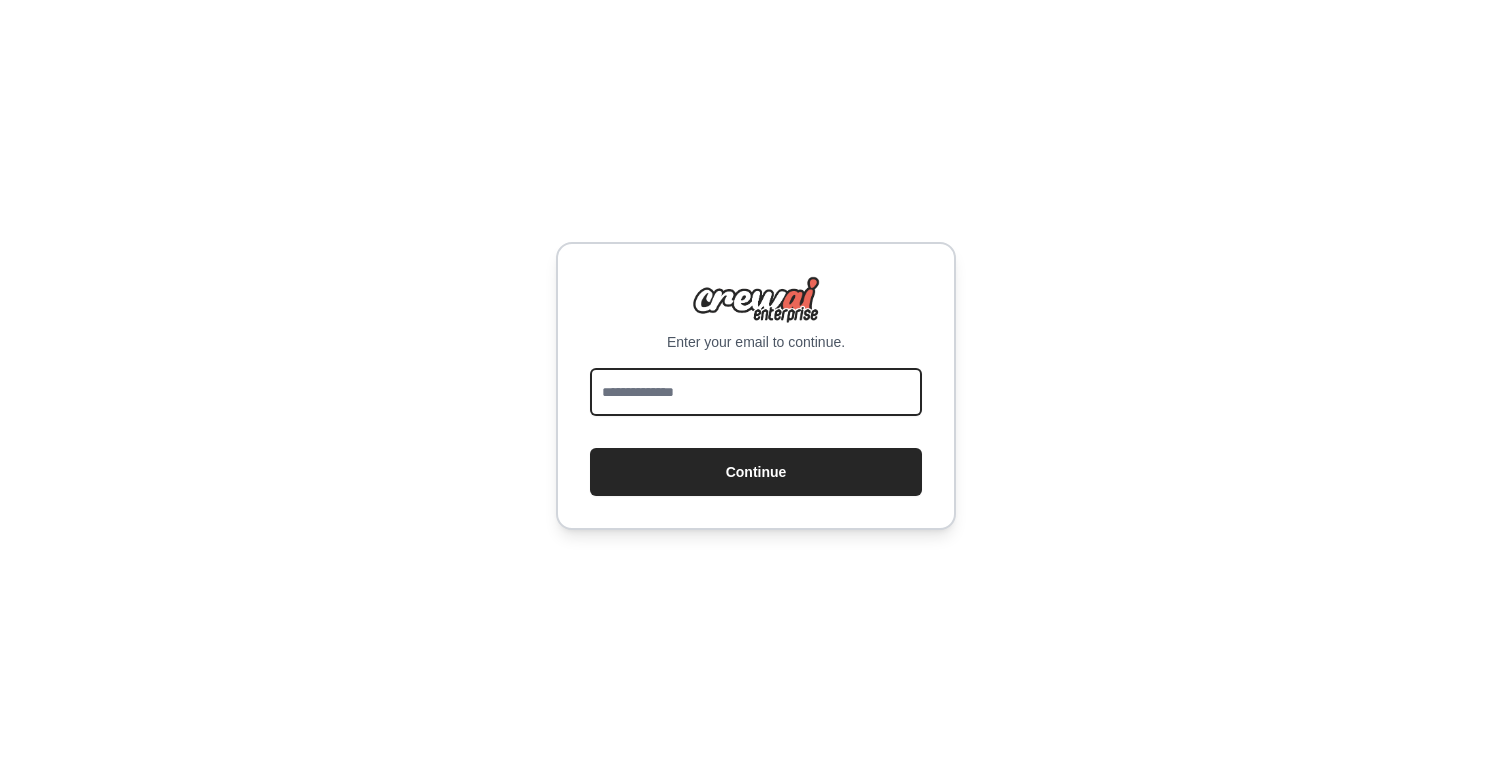 scroll, scrollTop: 0, scrollLeft: 0, axis: both 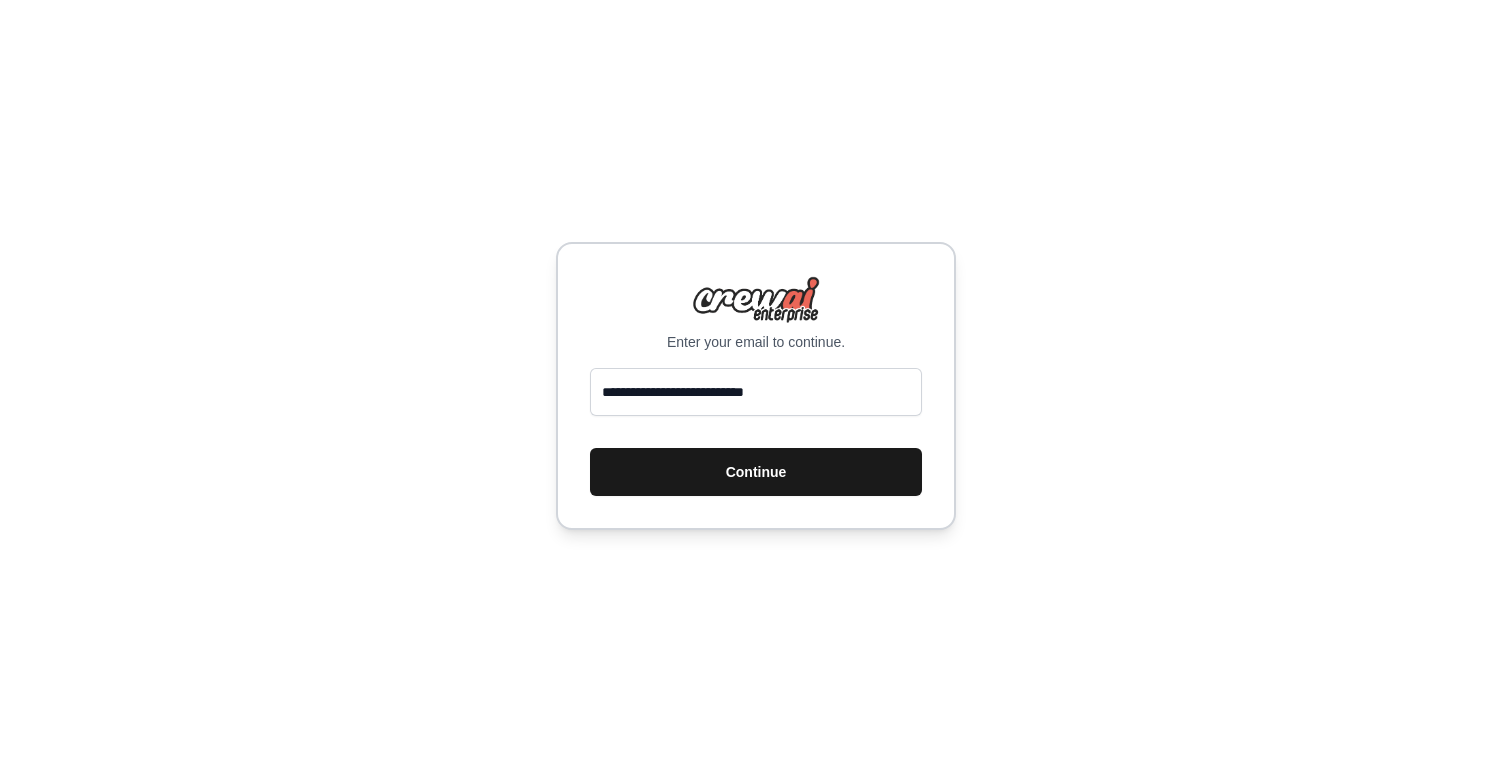 click on "Continue" at bounding box center [756, 472] 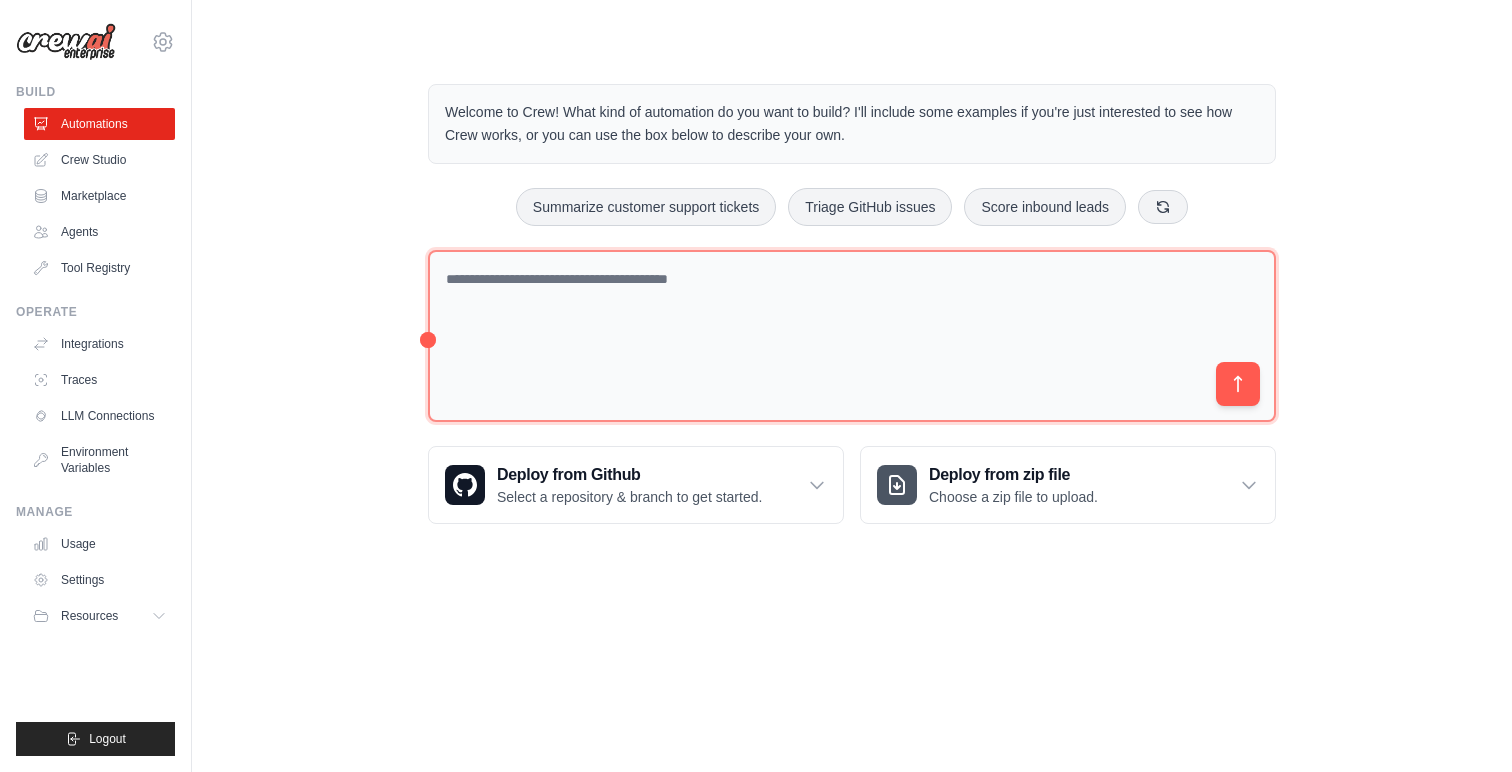 scroll, scrollTop: 0, scrollLeft: 0, axis: both 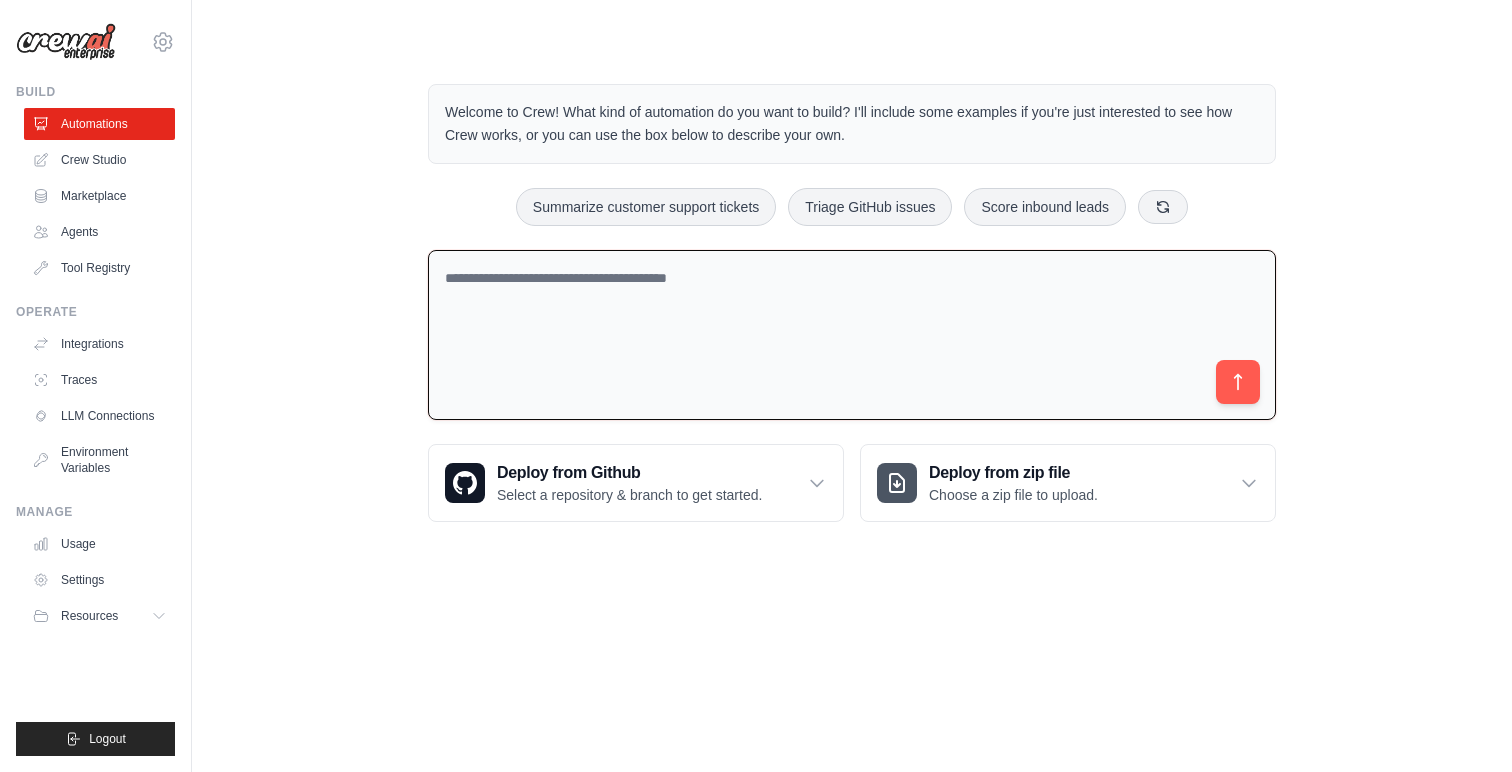 click at bounding box center [852, 335] 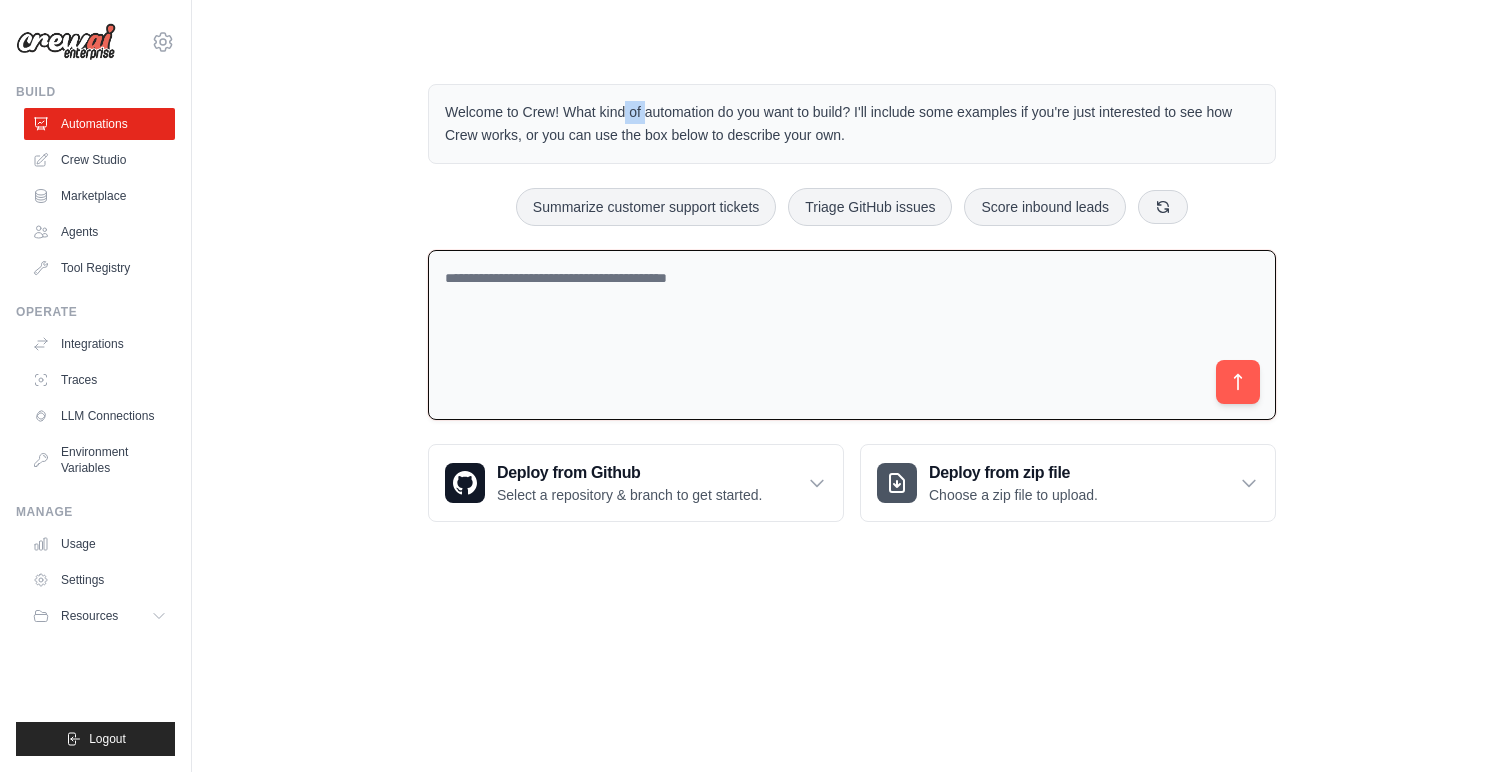 click on "Welcome to Crew! What kind of automation do you want to build?
I'll include some examples if you're just interested to see how
Crew works, or you can use the box below to describe your own." at bounding box center [852, 124] 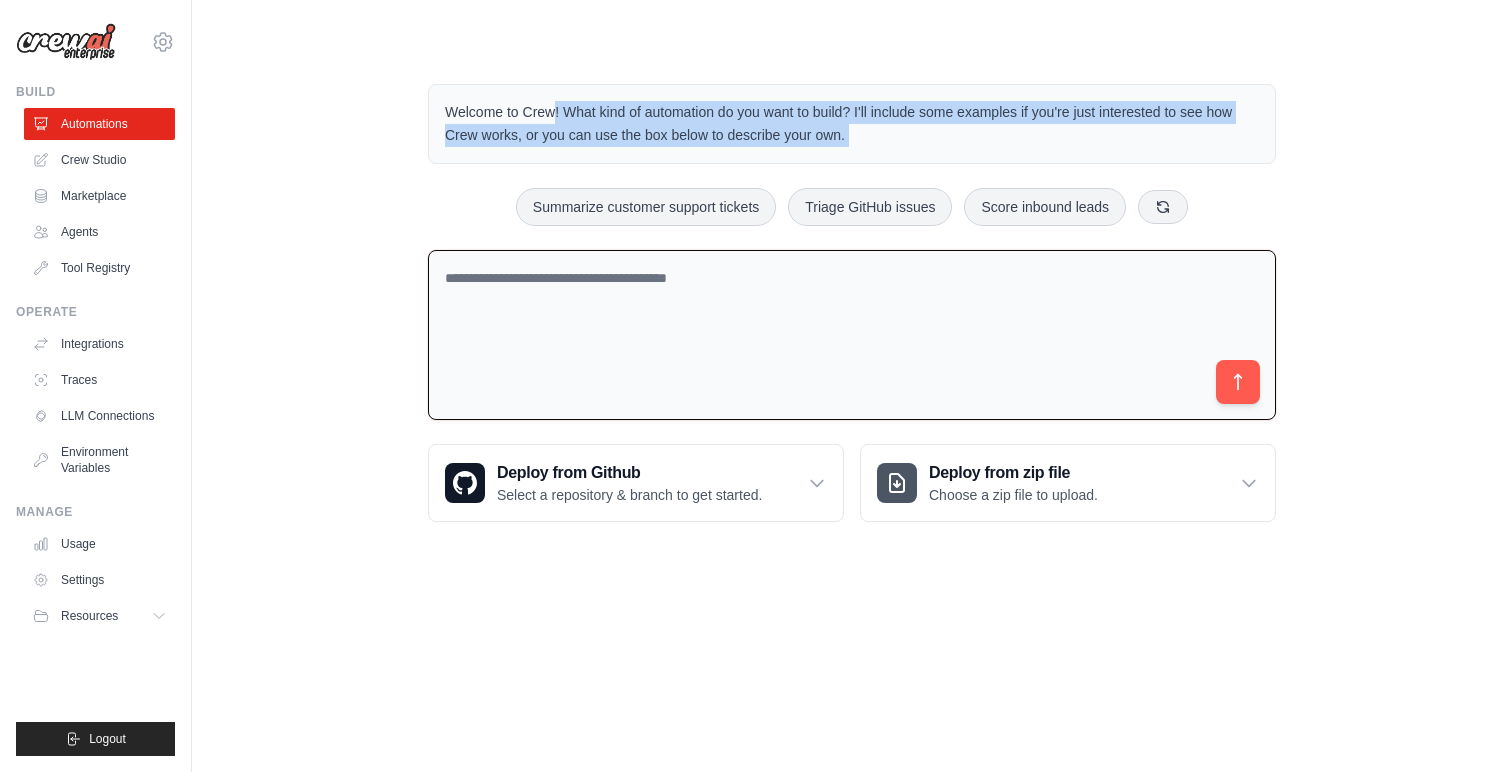 click on "Welcome to Crew! What kind of automation do you want to build?
I'll include some examples if you're just interested to see how
Crew works, or you can use the box below to describe your own." at bounding box center (852, 124) 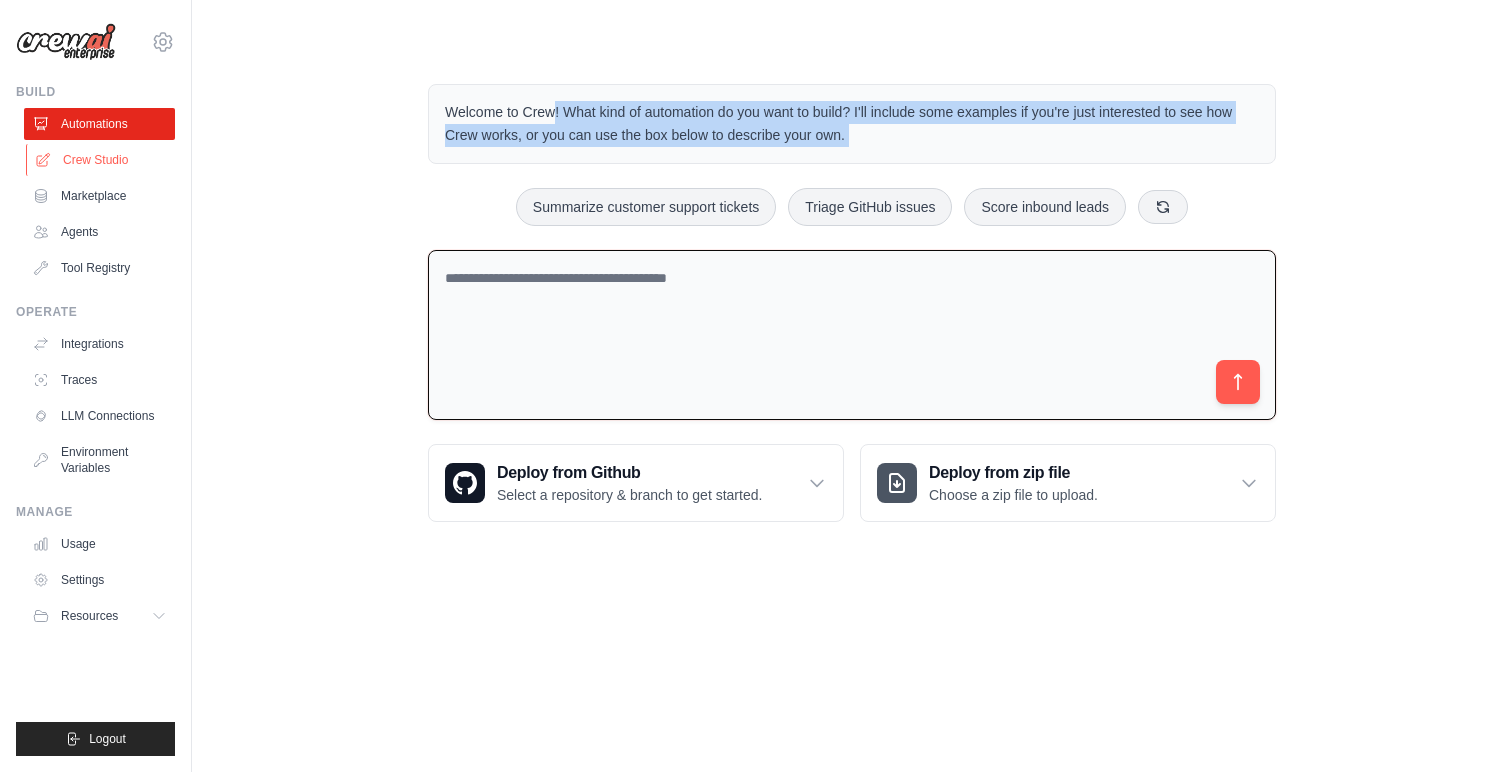 click on "Crew Studio" at bounding box center (101, 160) 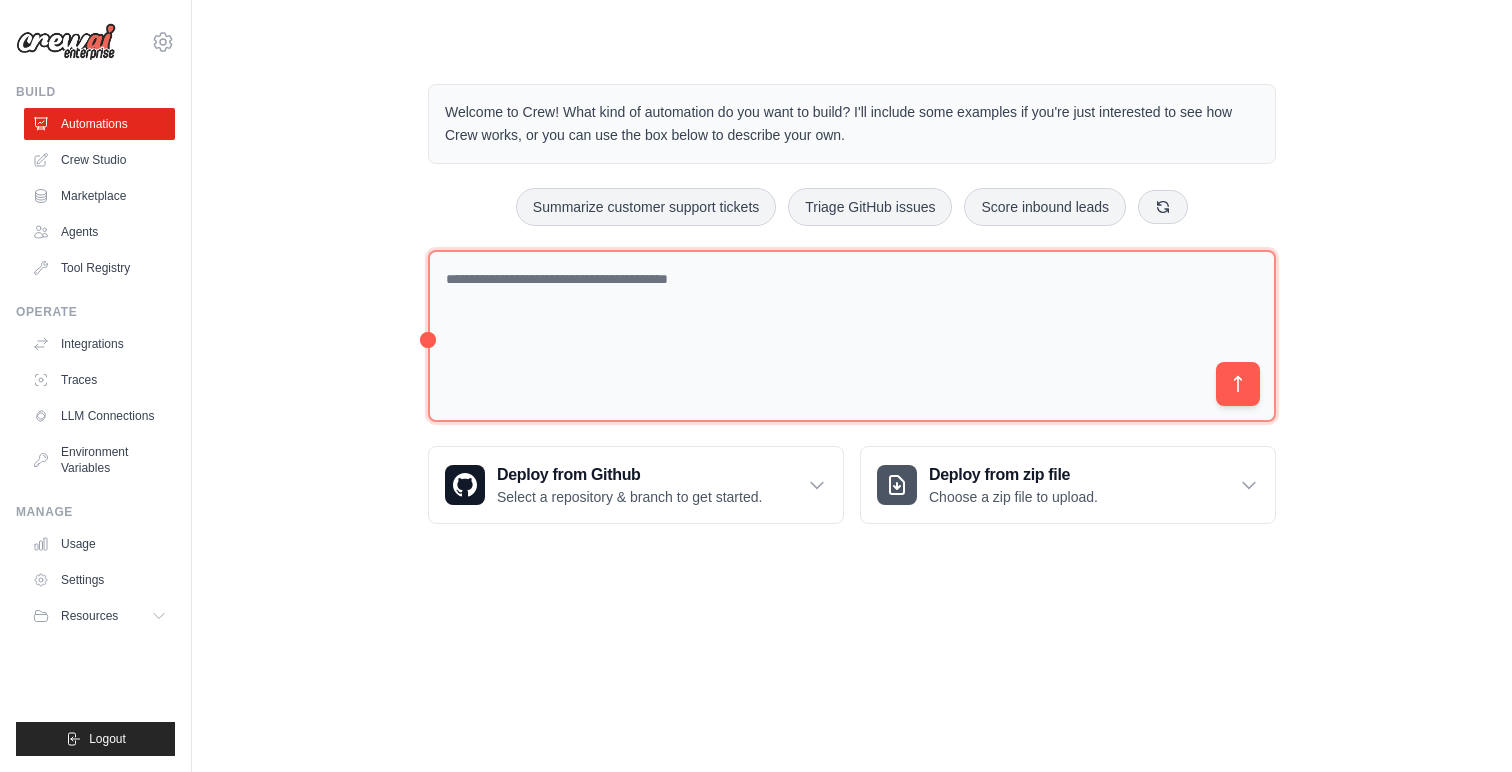 scroll, scrollTop: 0, scrollLeft: 0, axis: both 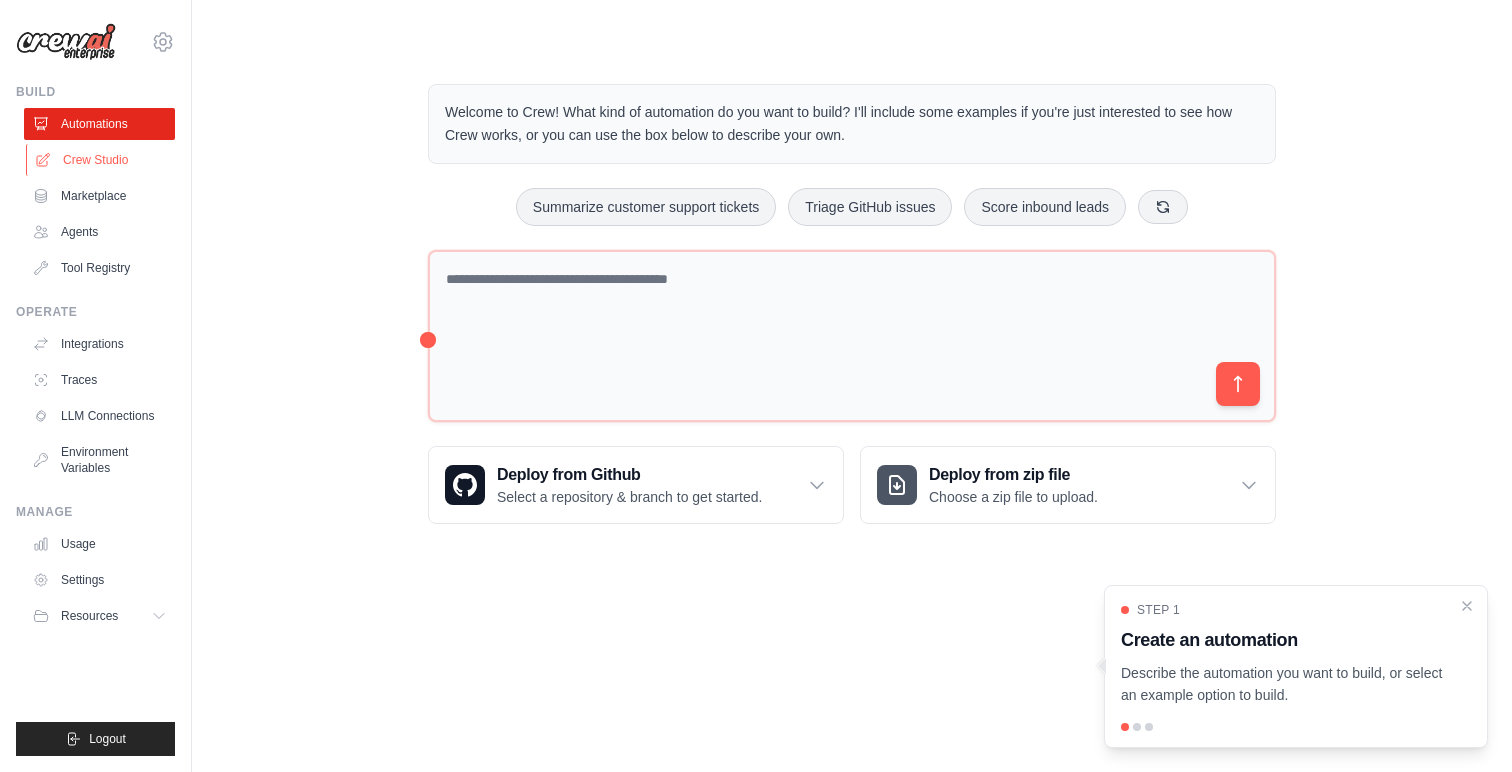 click on "Crew Studio" at bounding box center (101, 160) 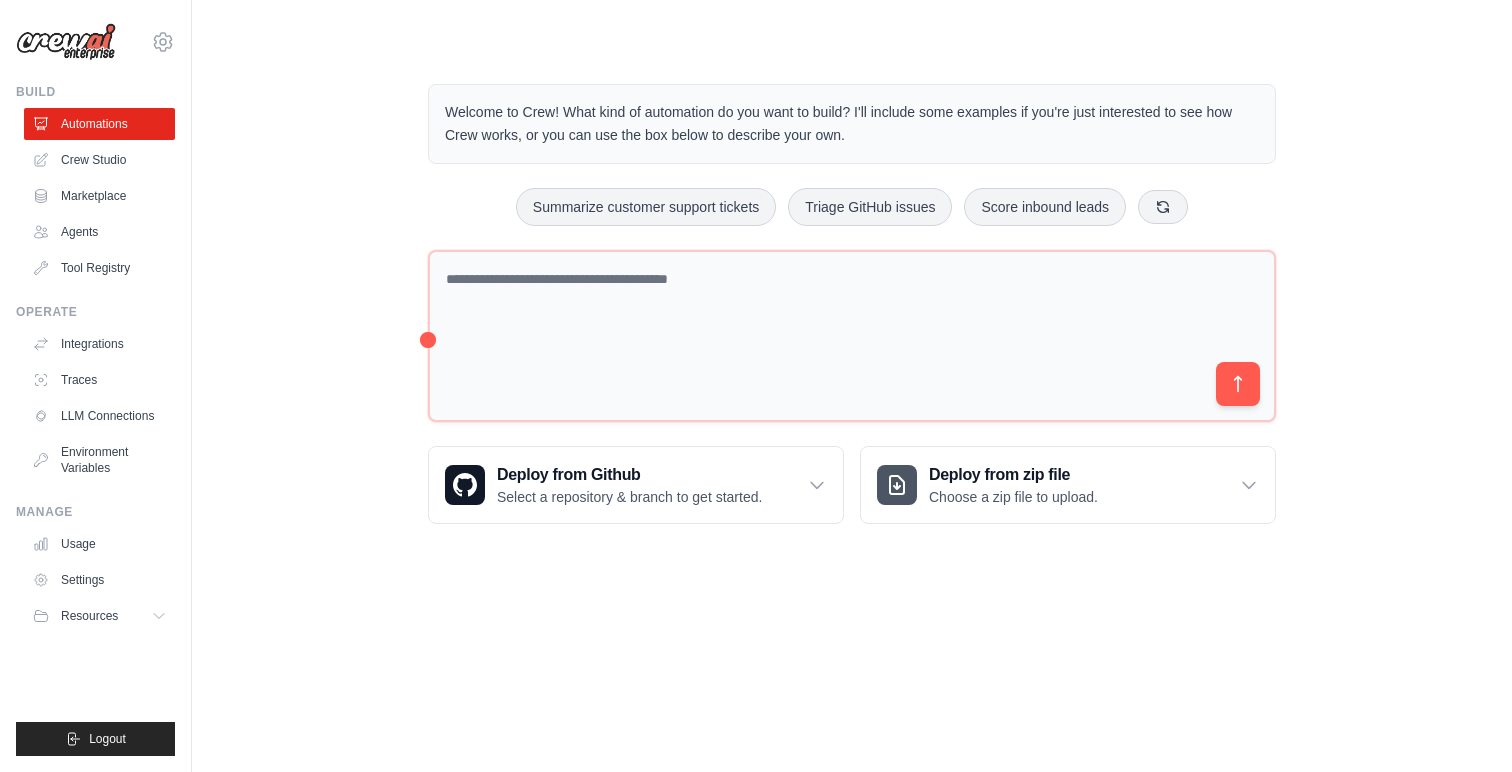 scroll, scrollTop: 0, scrollLeft: 0, axis: both 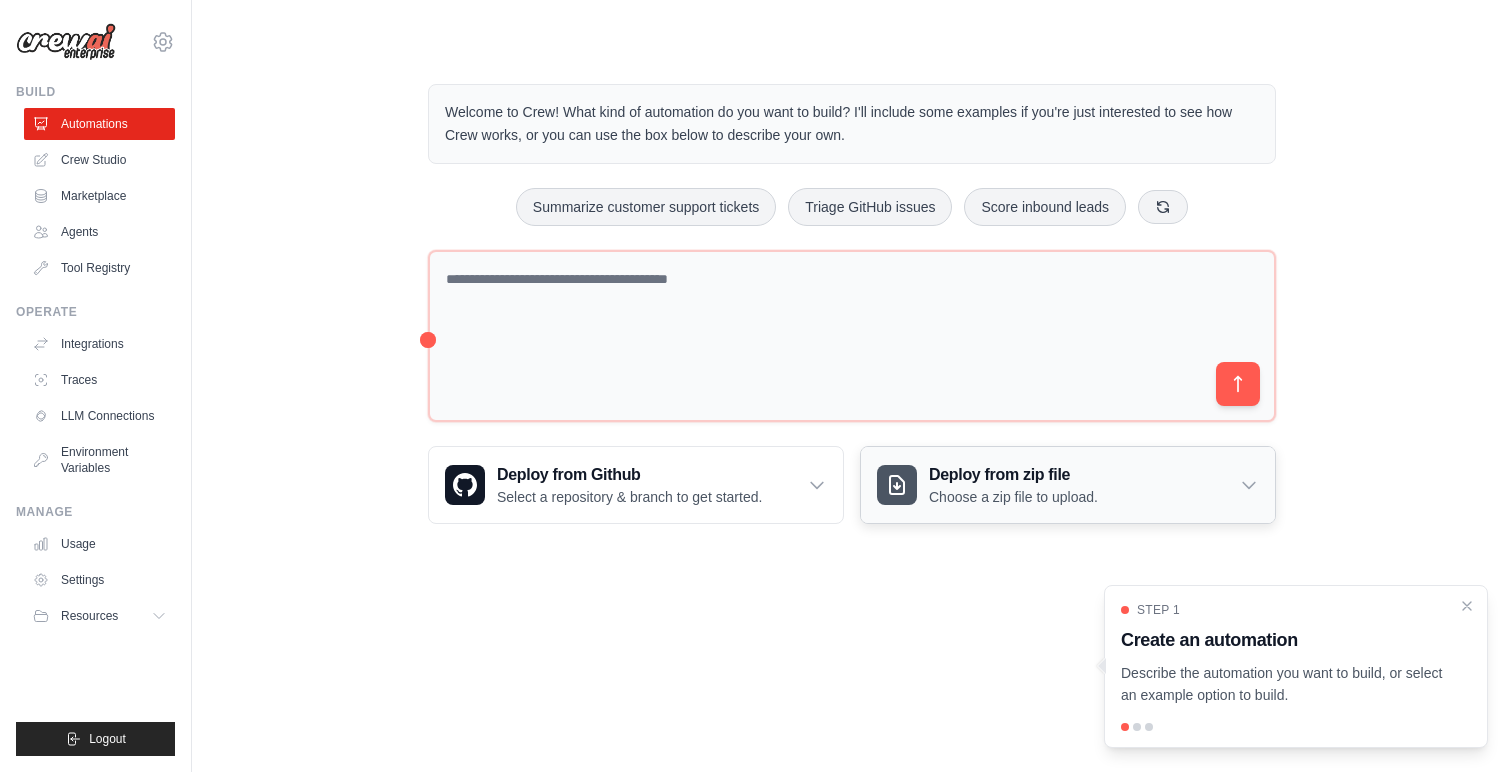 click on "Deploy from zip file" at bounding box center [1013, 475] 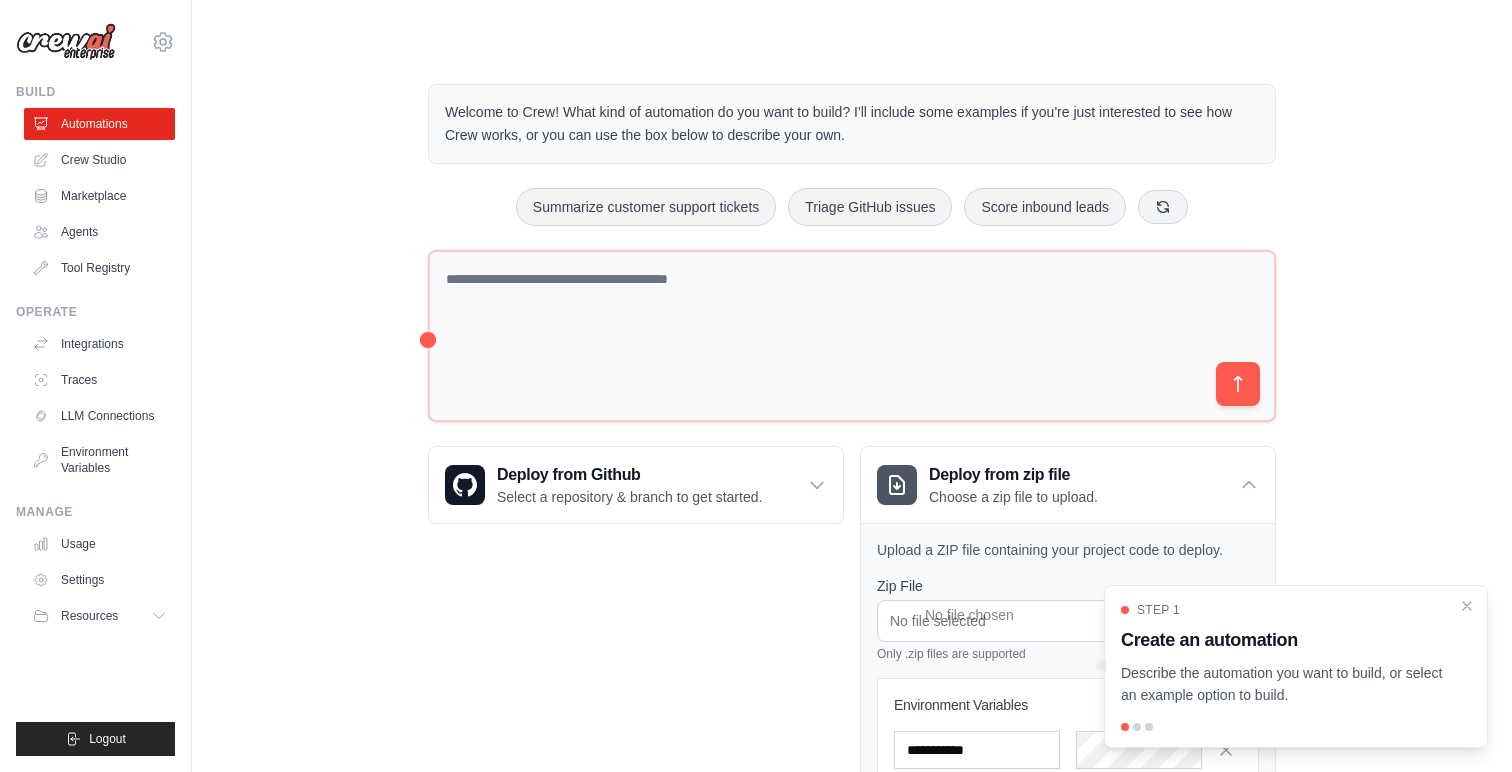 click on "Deploy from Github
Select a repository & branch to get started.
Connect GitHub
Connect your GitHub account to deploy from repositories.
Configure GitHub" at bounding box center (636, 681) 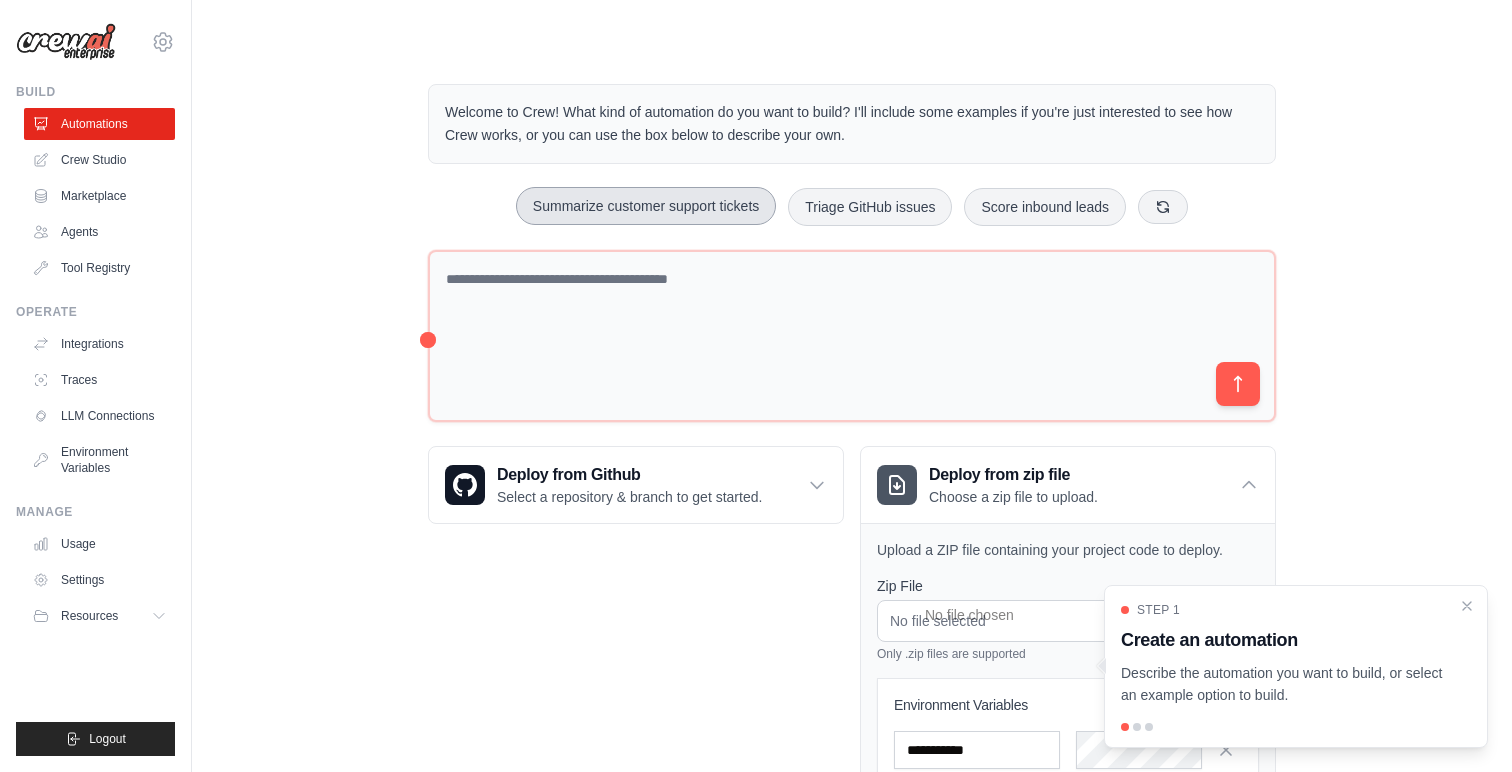 click on "Summarize customer support tickets" at bounding box center [646, 206] 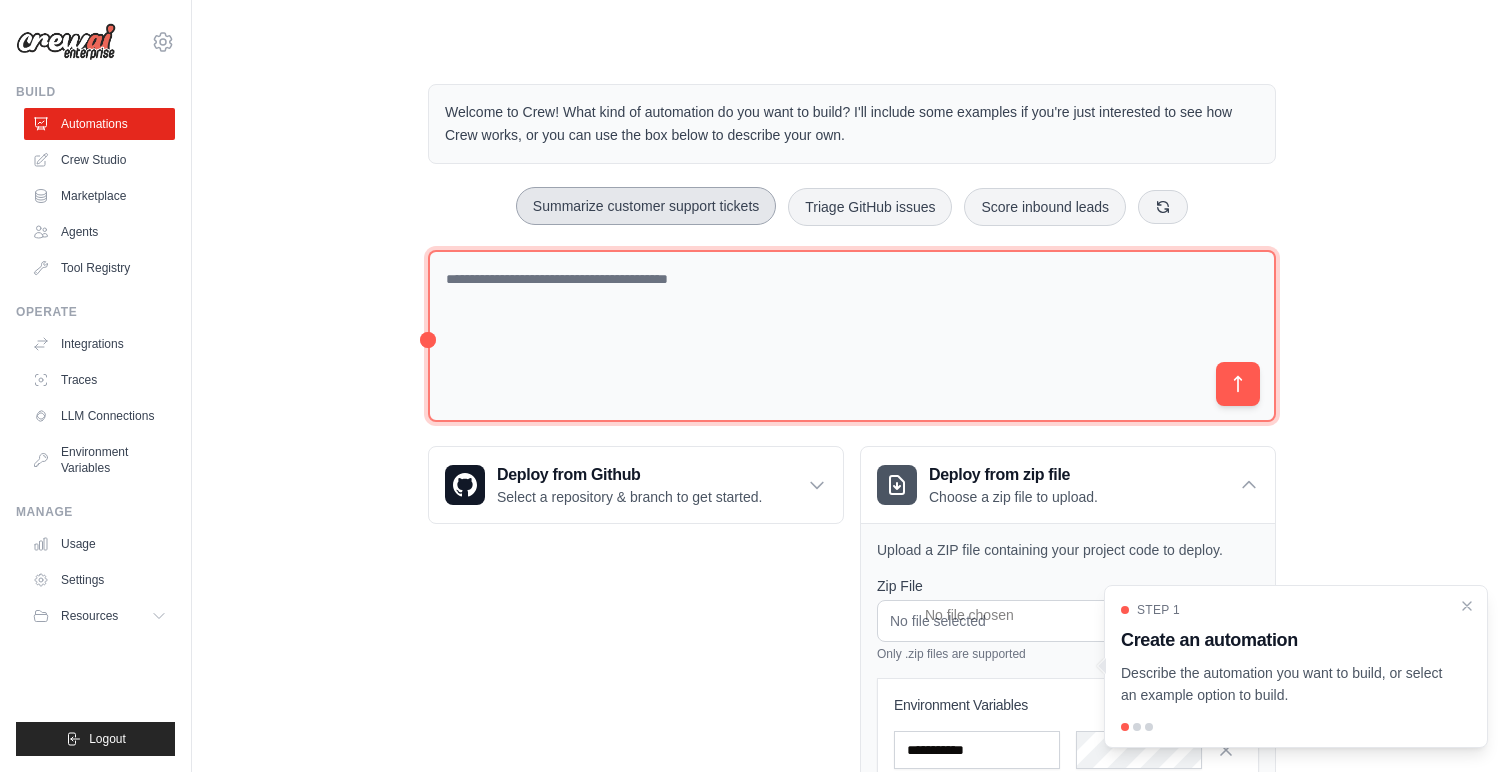 type on "**********" 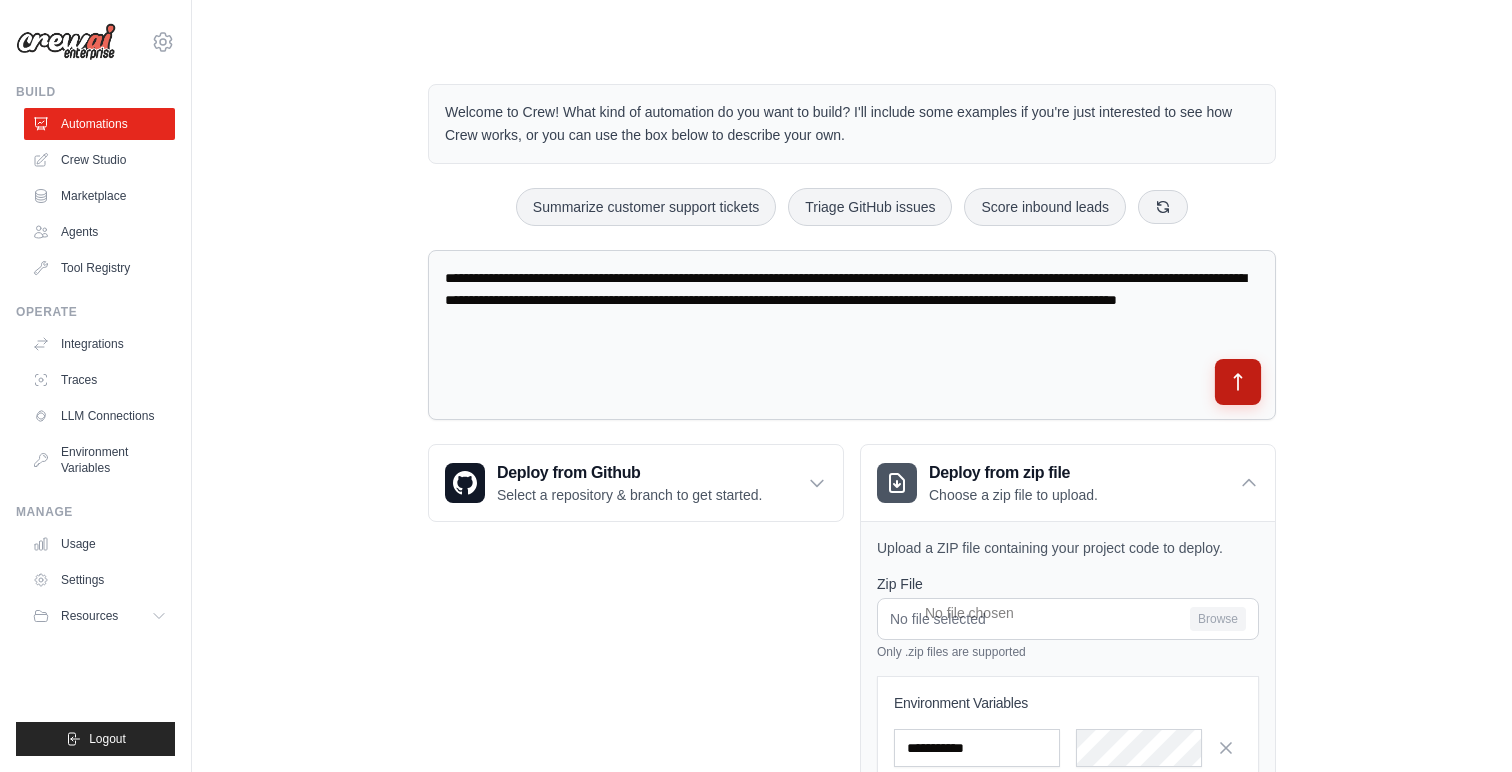 click 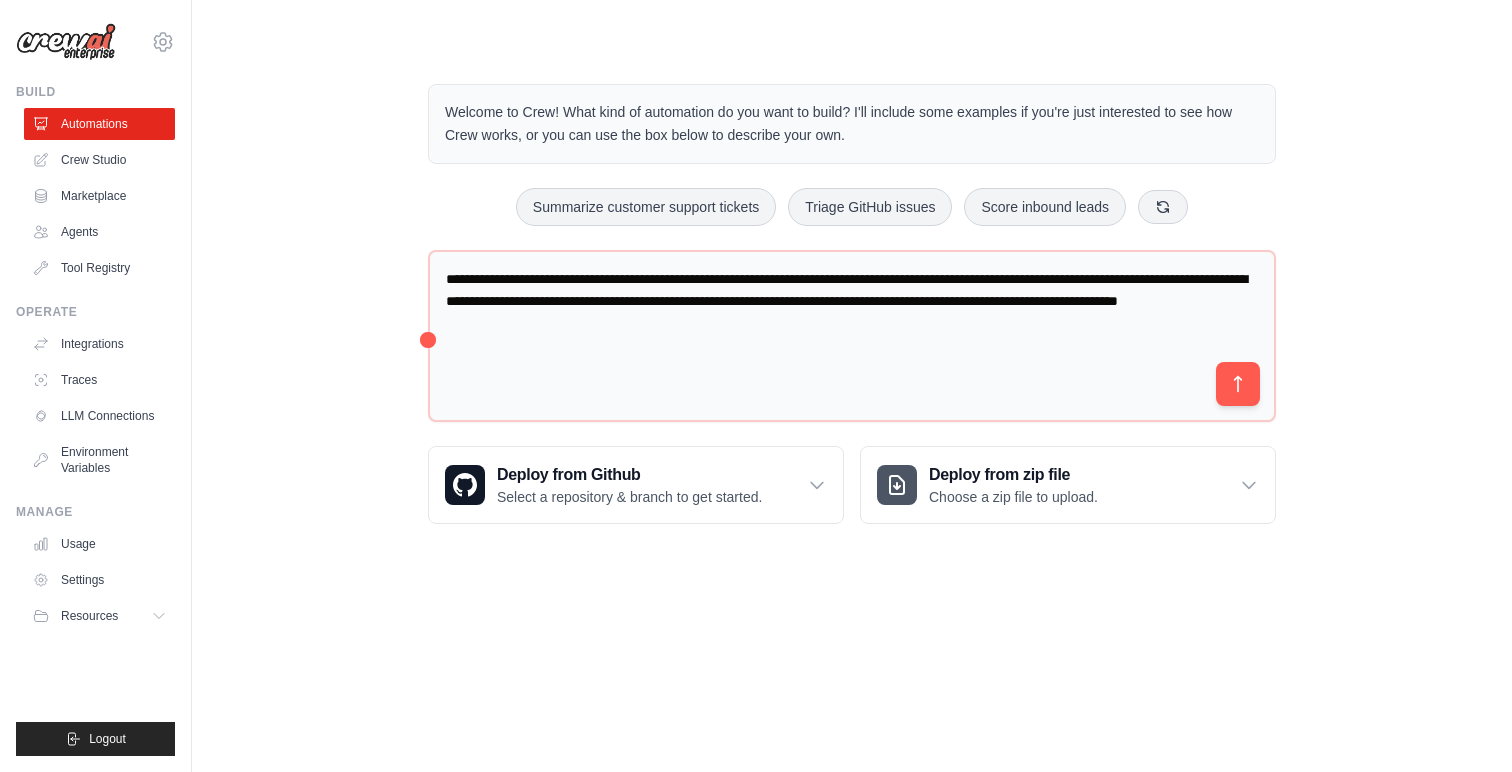 scroll, scrollTop: 0, scrollLeft: 0, axis: both 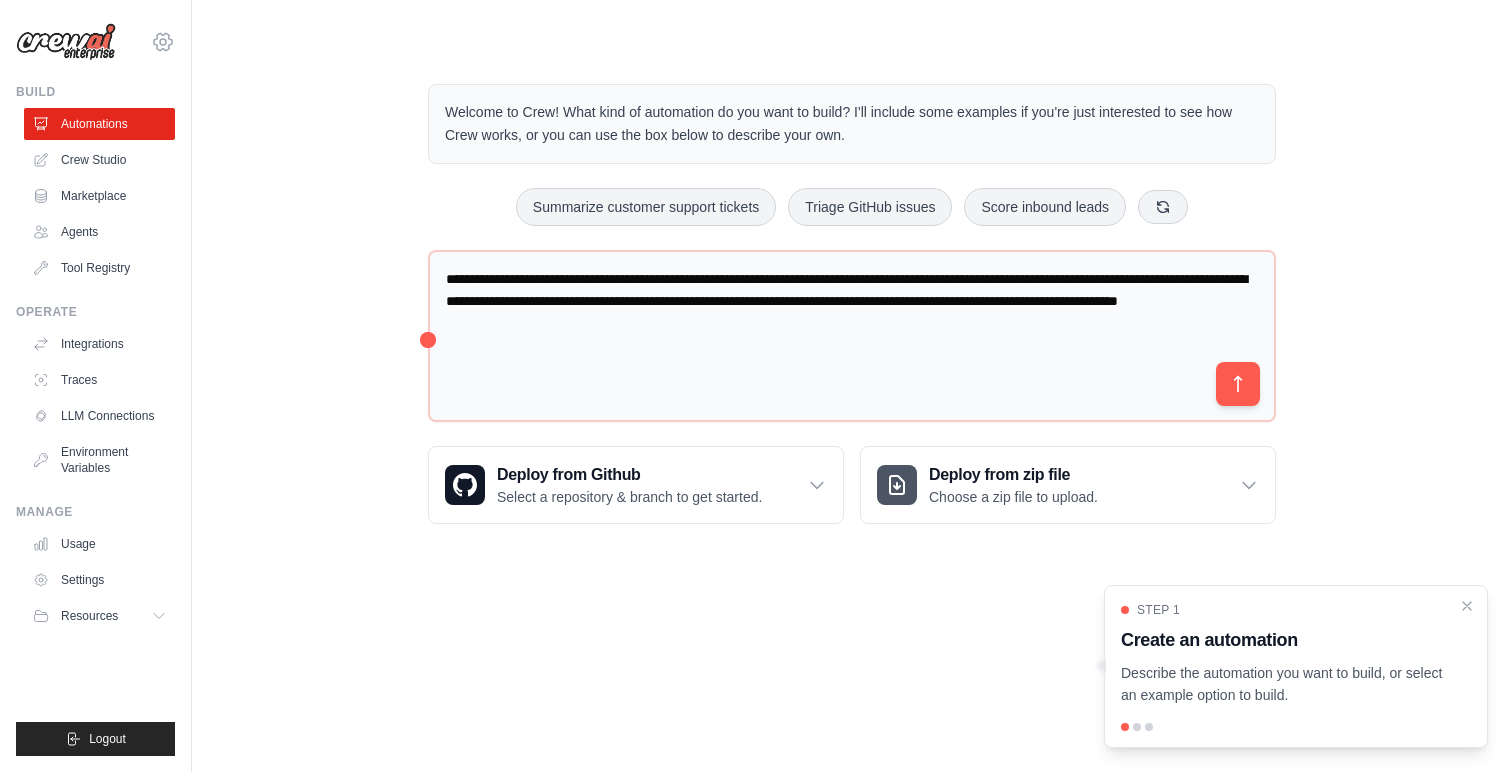 click 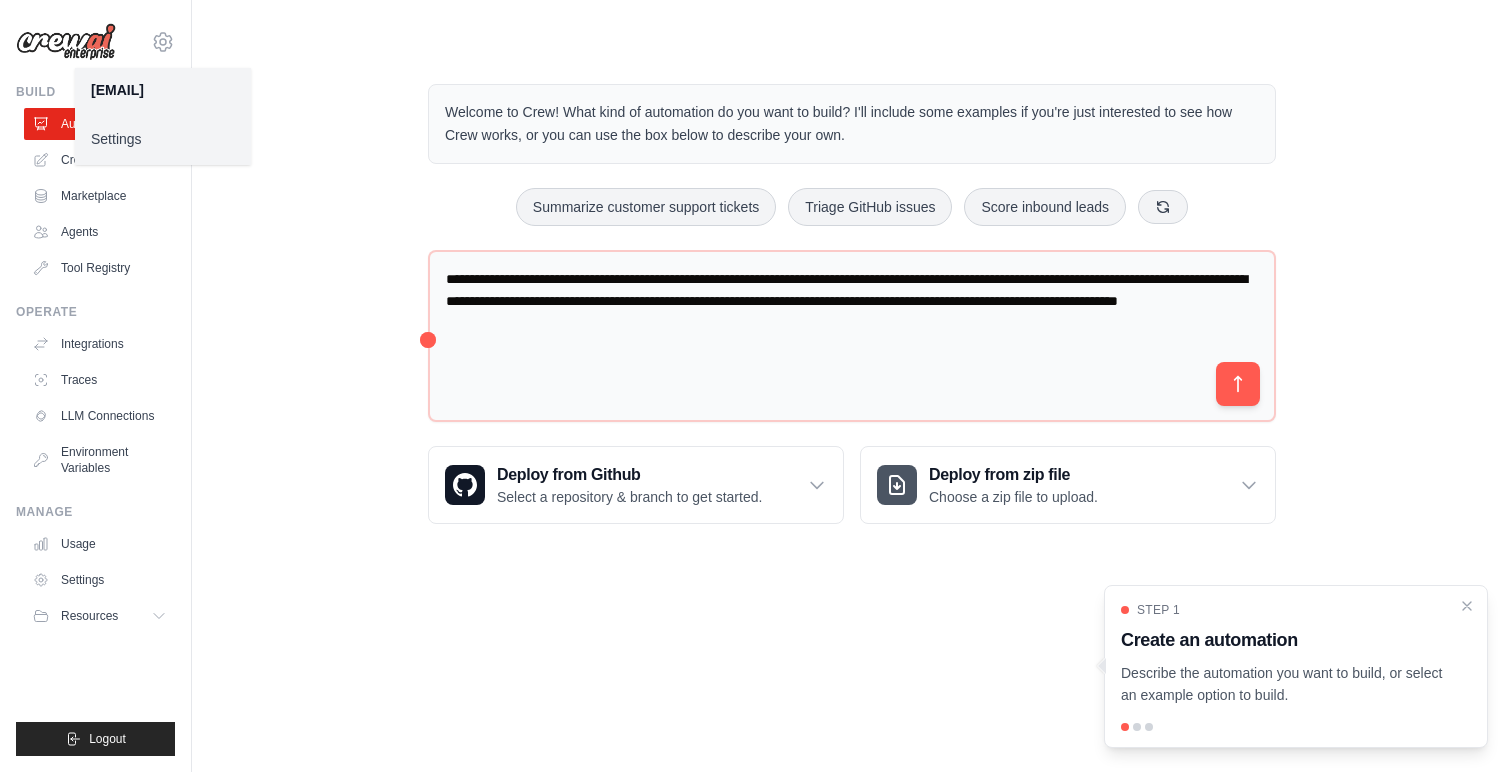 click on "Settings" at bounding box center [163, 139] 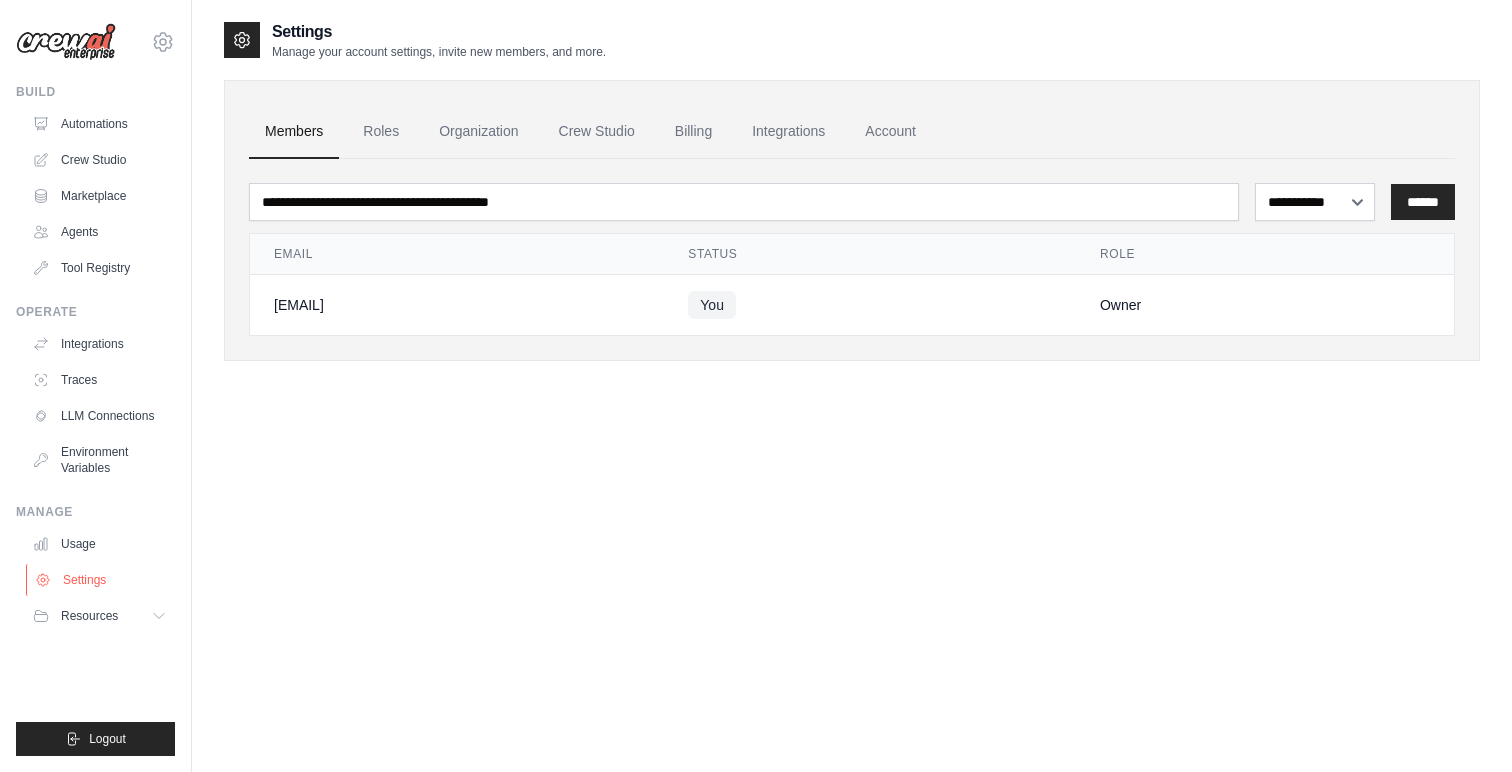 click on "Settings" at bounding box center (101, 580) 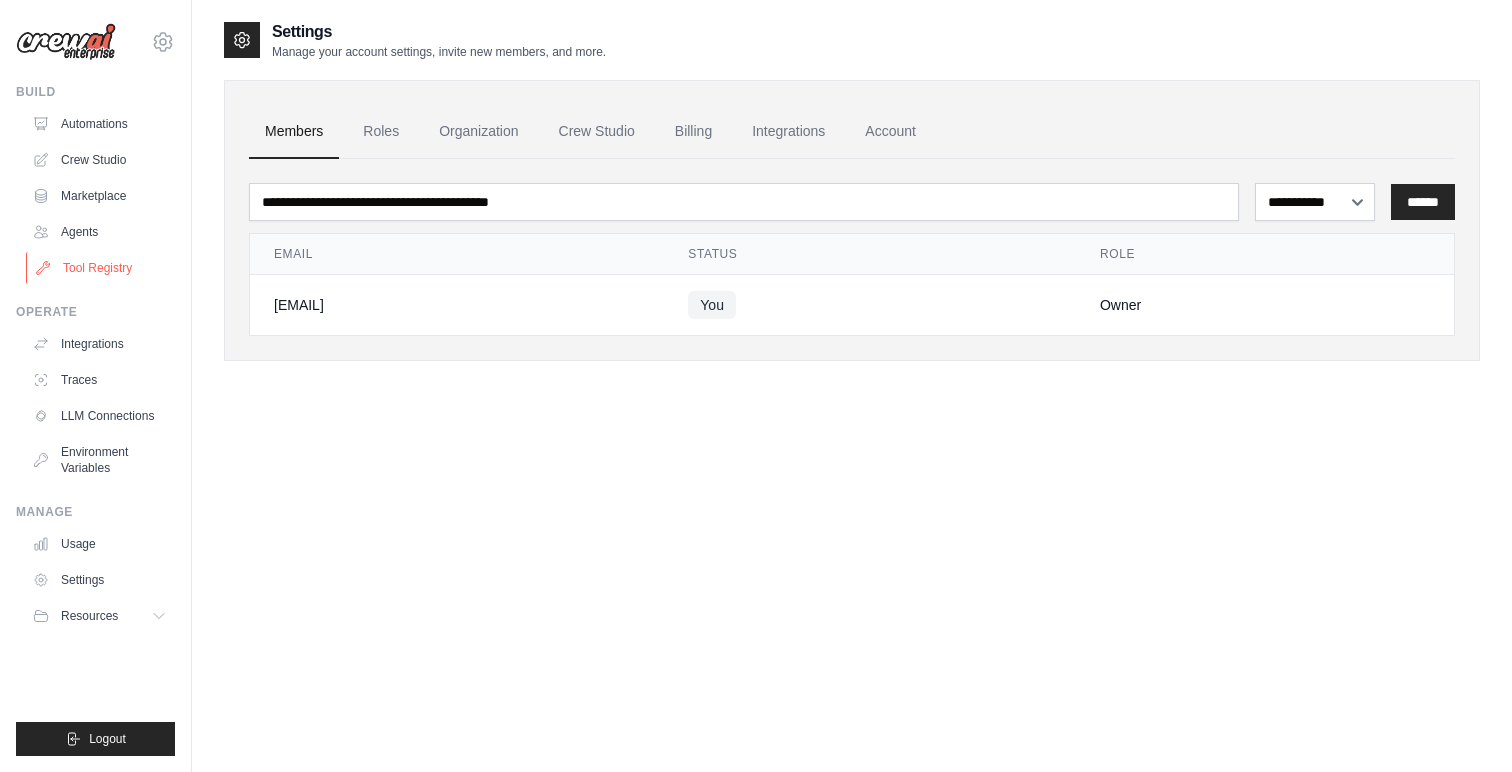 click on "Tool Registry" at bounding box center [101, 268] 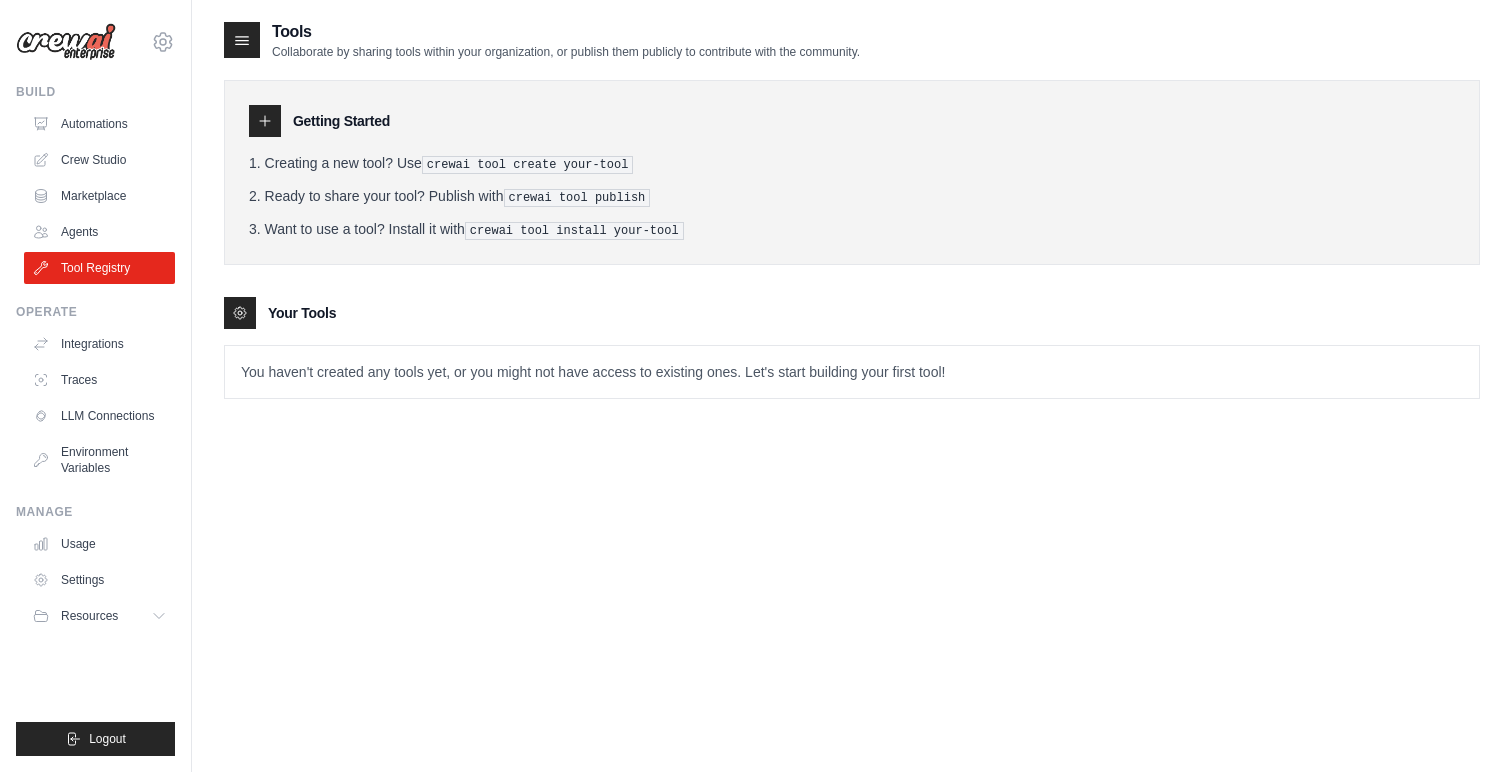 click 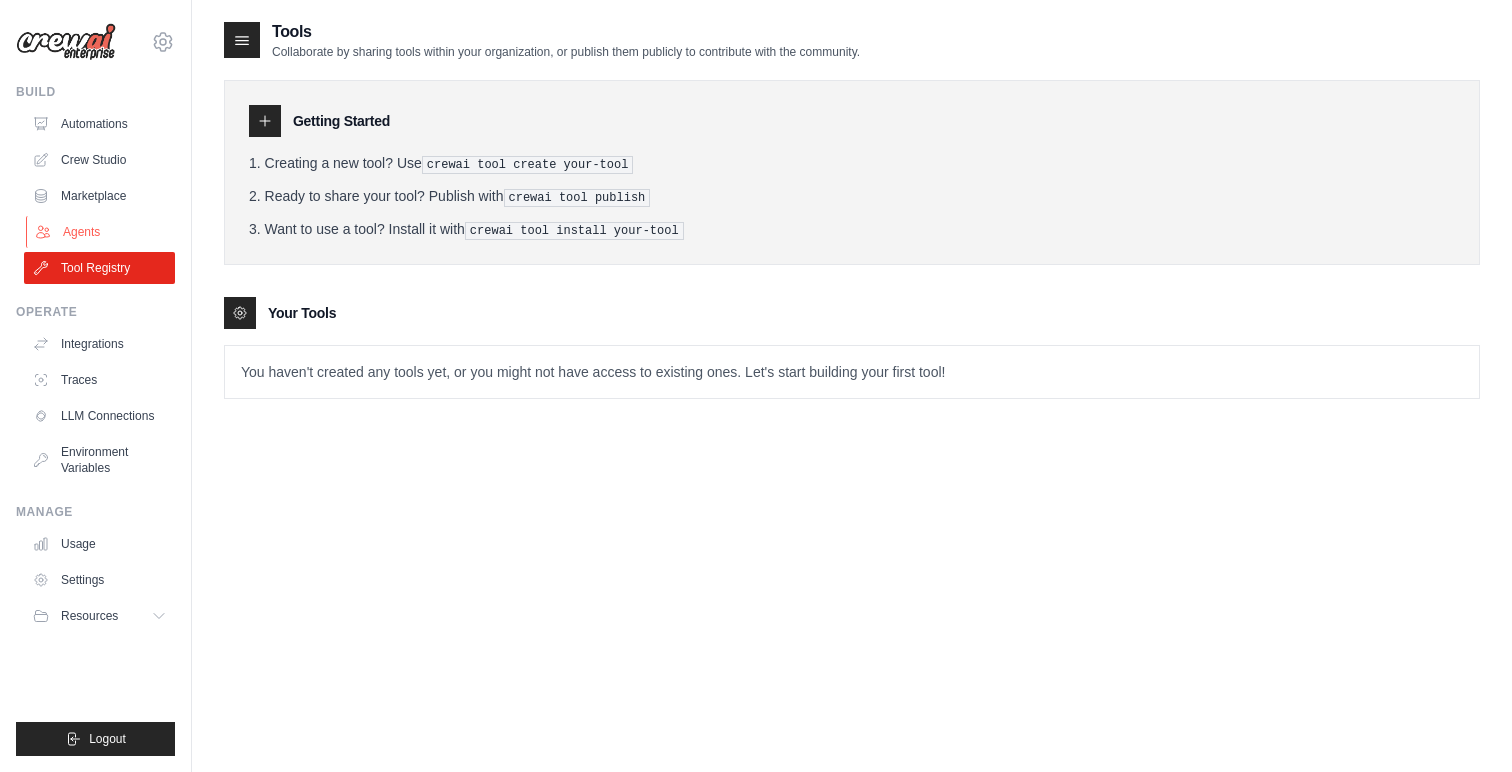 click on "Agents" at bounding box center (101, 232) 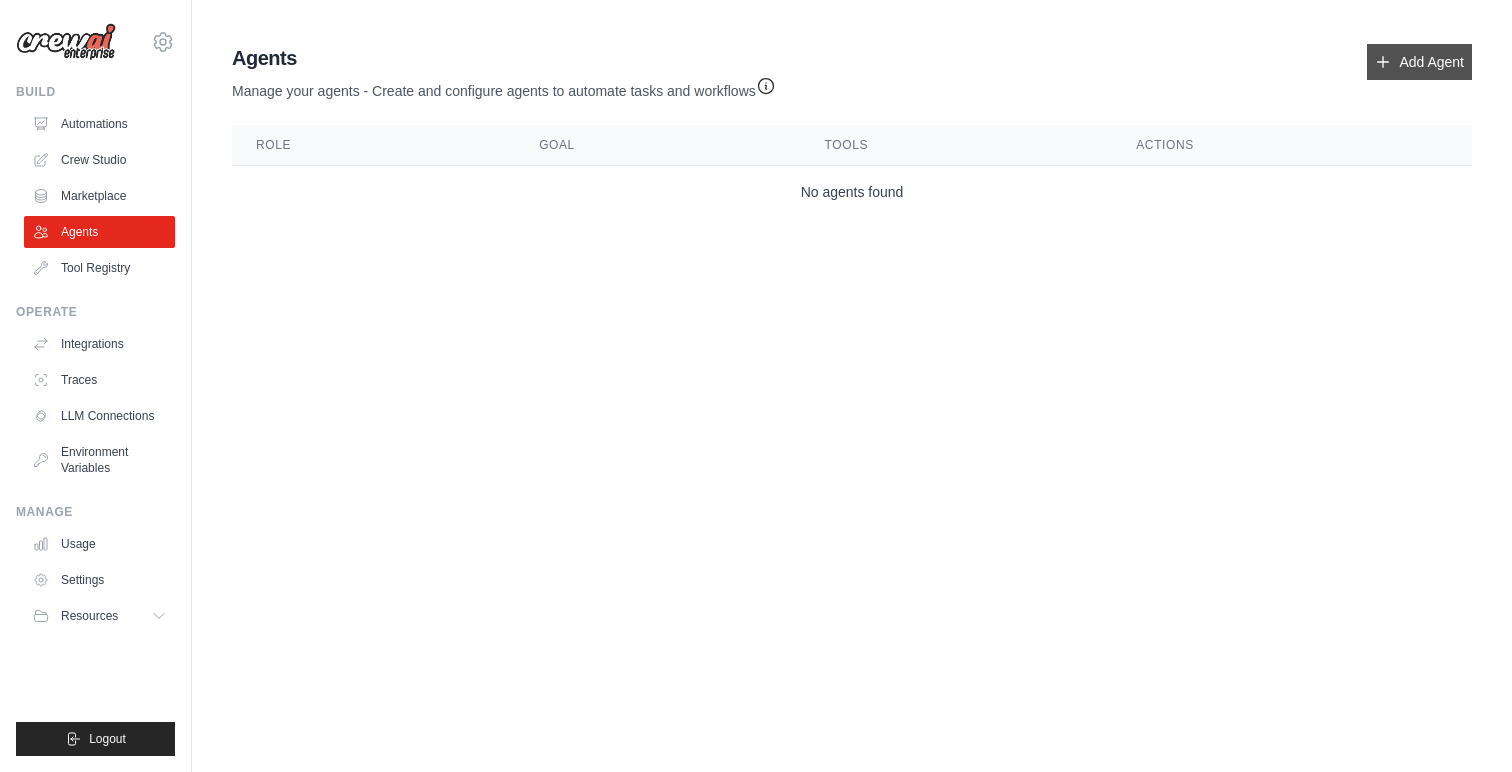 click on "Add Agent" at bounding box center [1419, 62] 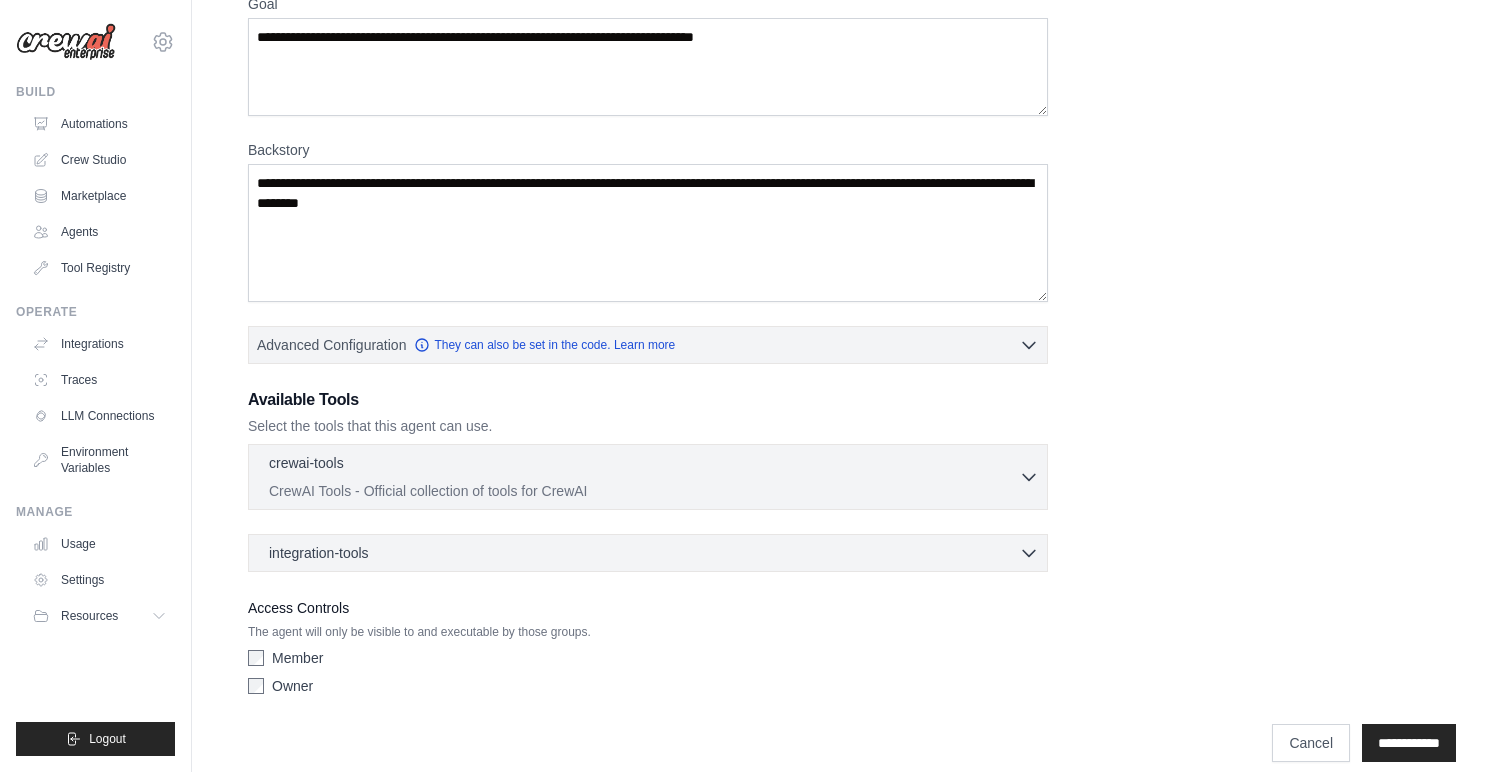 scroll, scrollTop: 211, scrollLeft: 0, axis: vertical 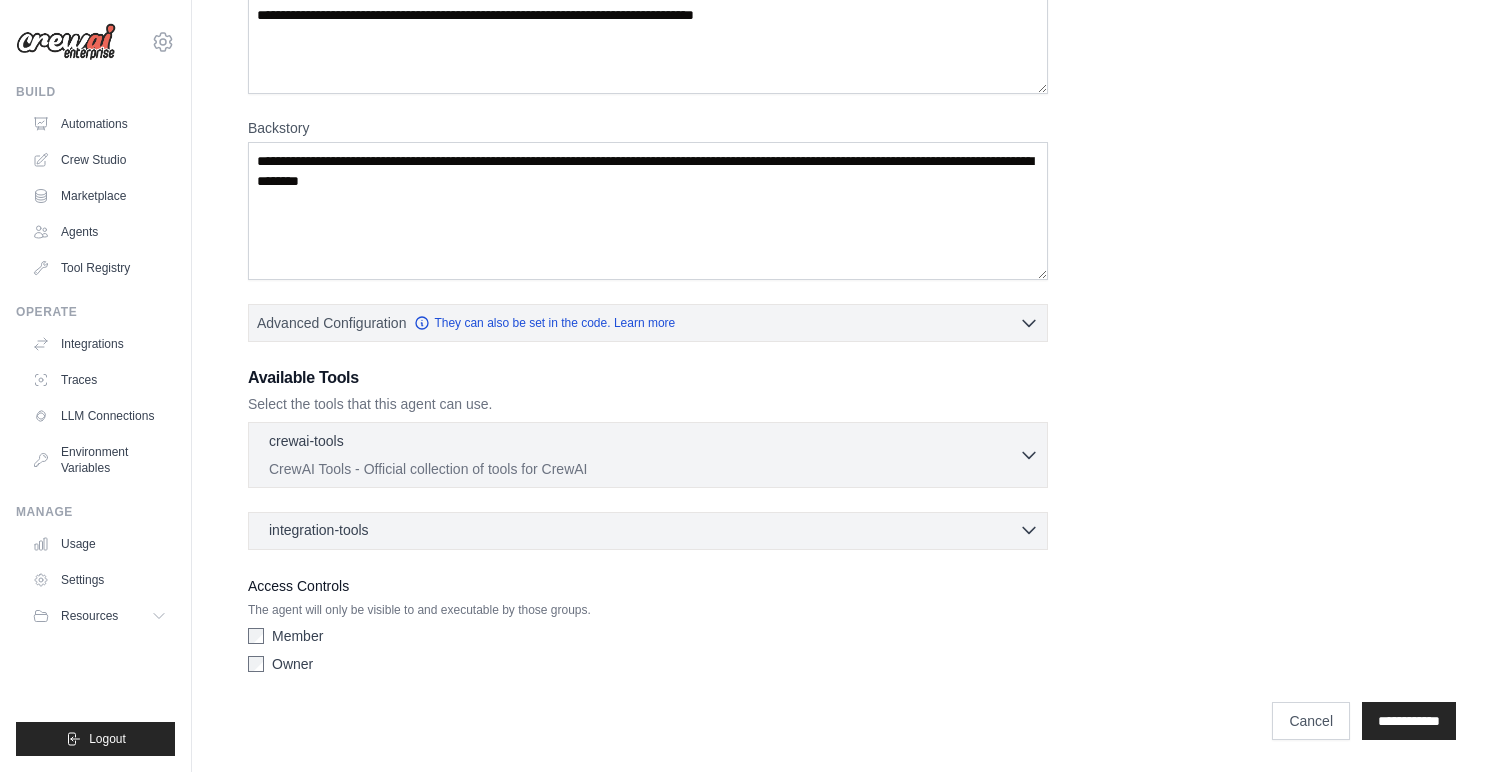 click on "integration-tools" at bounding box center (319, 530) 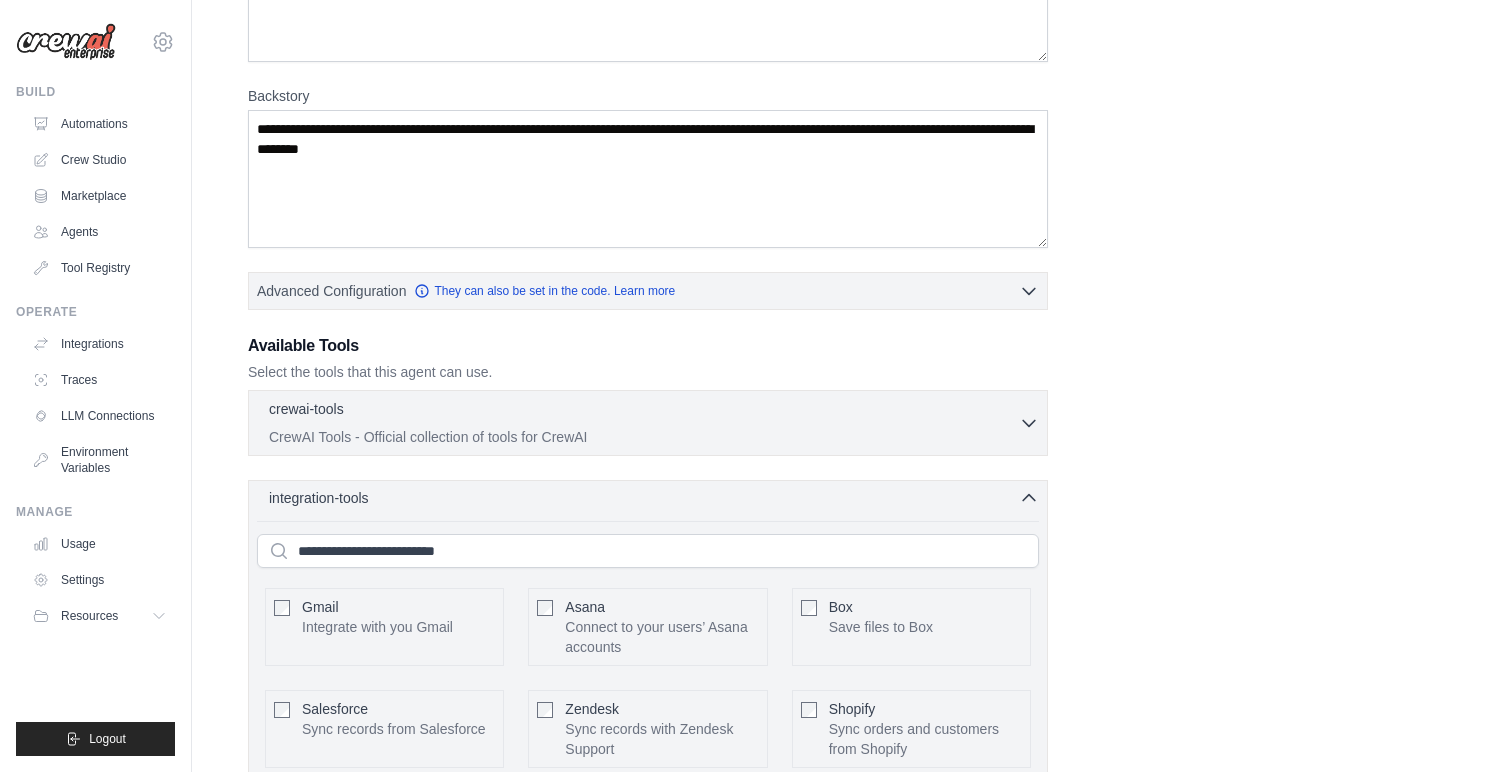click on "integration-tools" at bounding box center (319, 498) 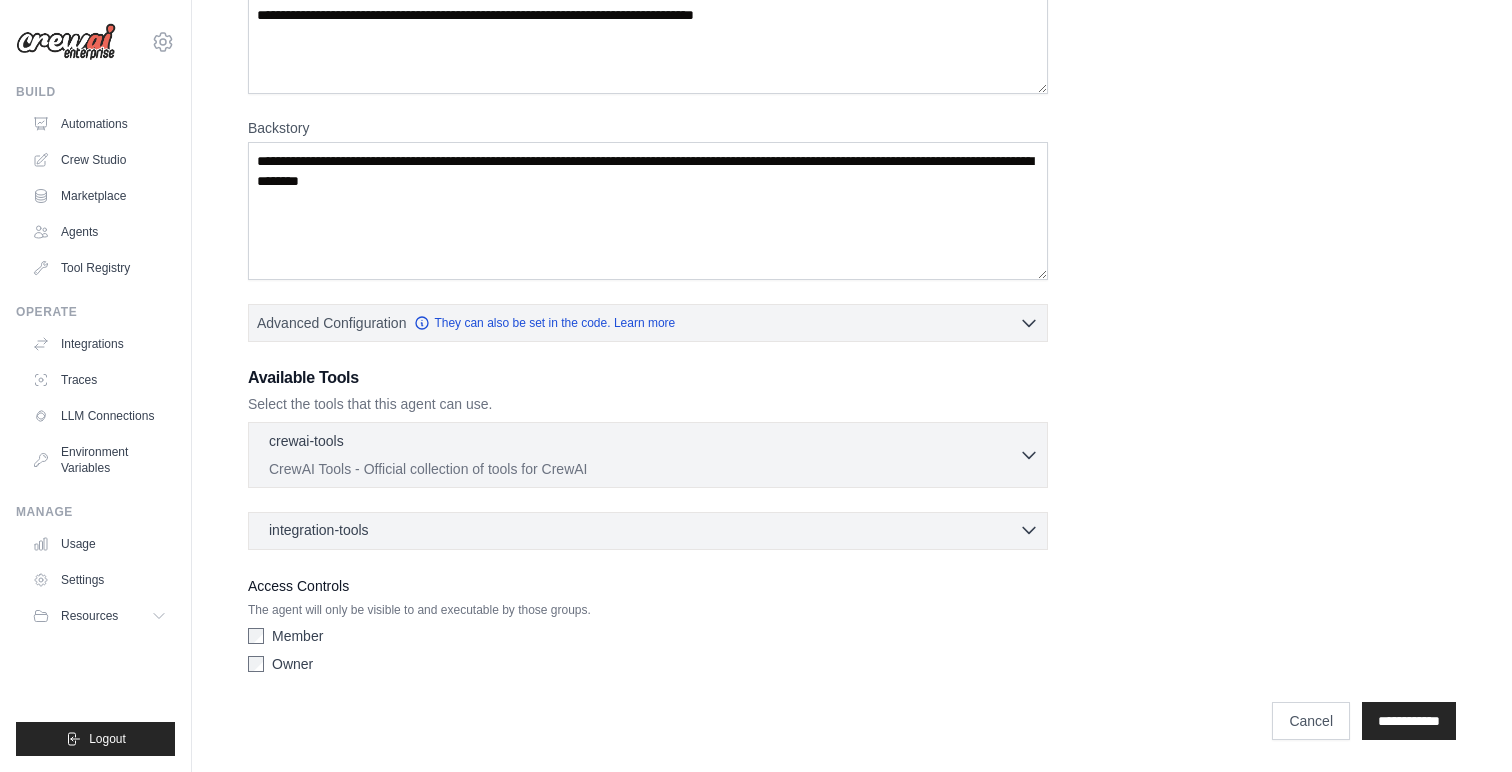 scroll, scrollTop: 211, scrollLeft: 0, axis: vertical 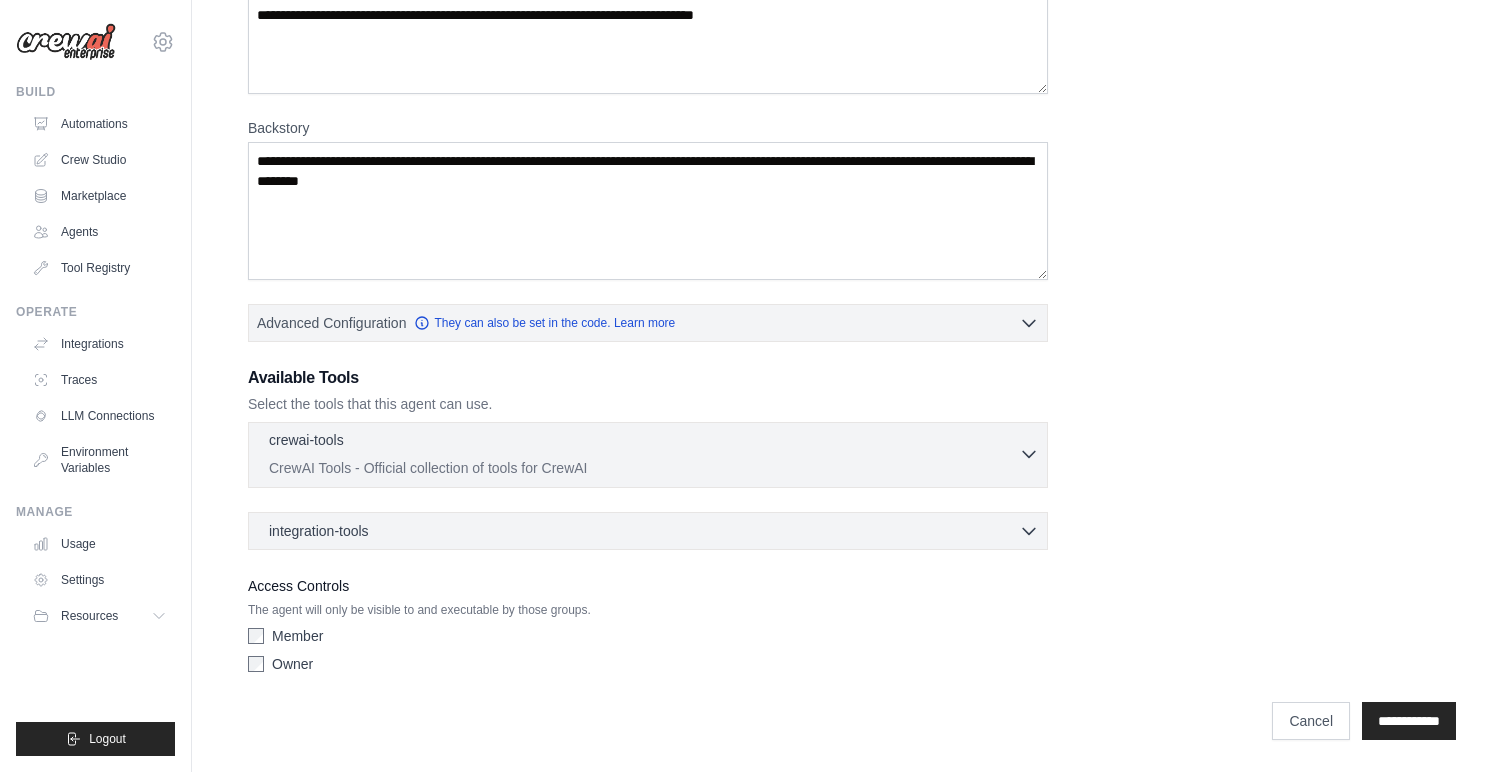 click on "CrewAI Tools - Official collection of tools for CrewAI" at bounding box center (644, 468) 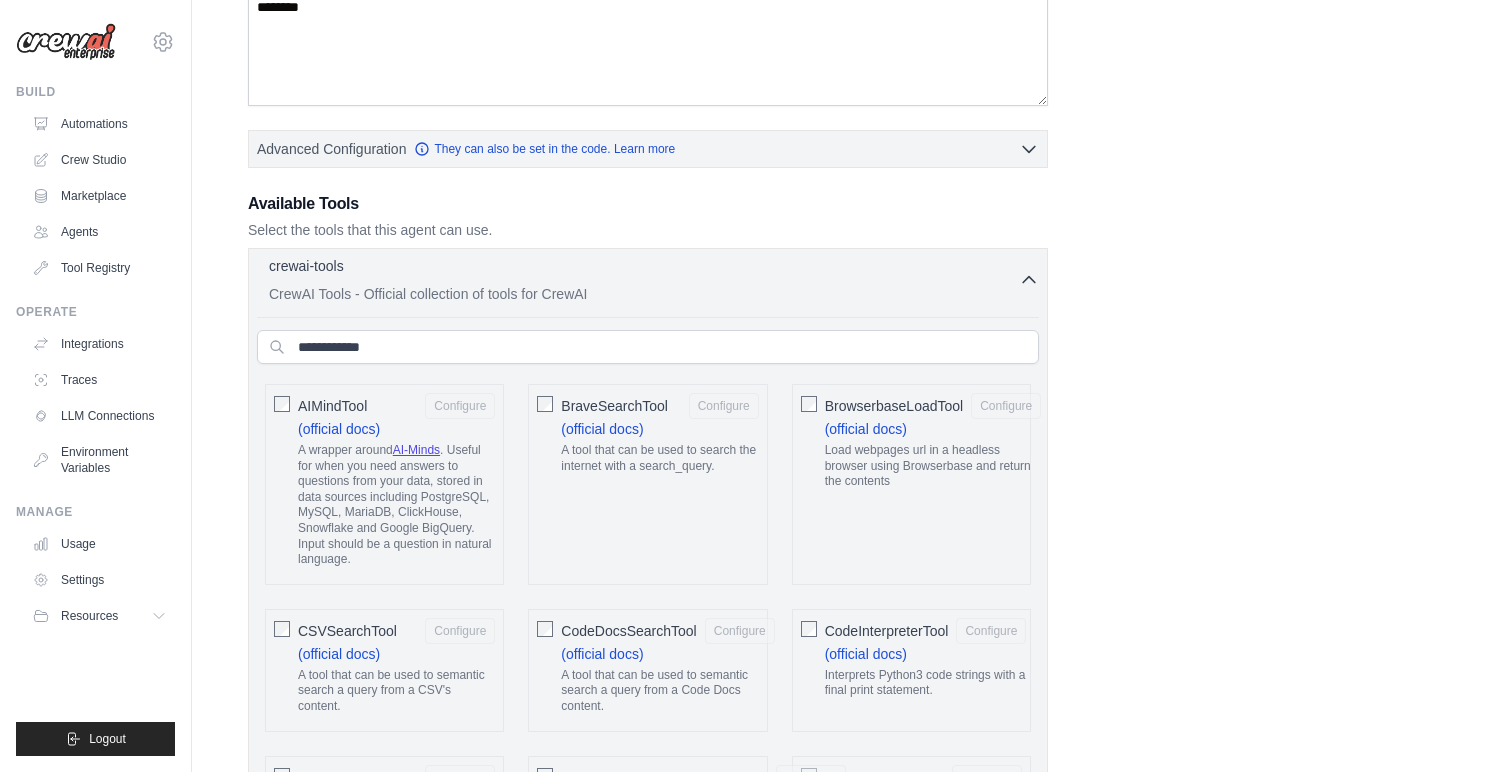 click on "crewai-tools
0 selected" at bounding box center (644, 268) 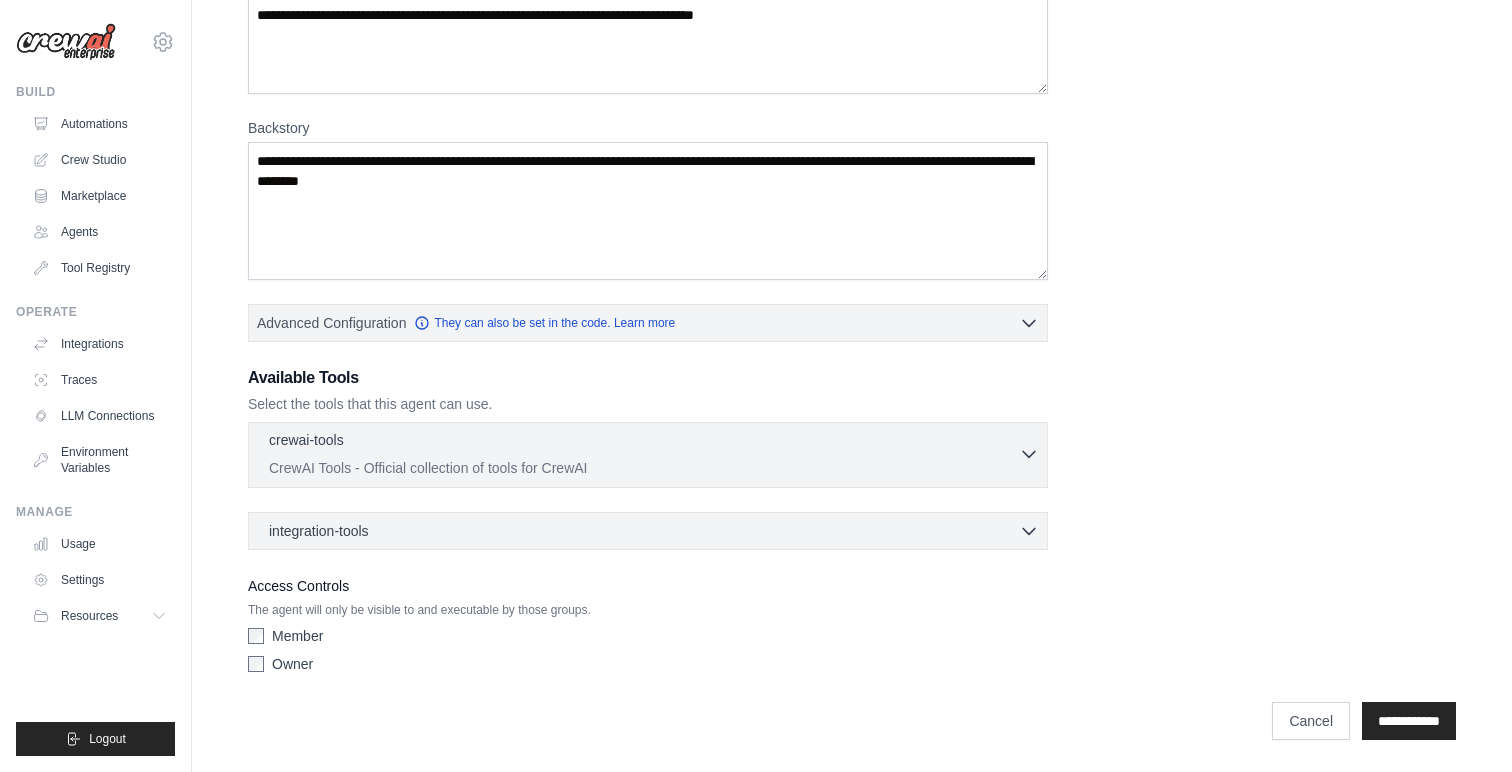 scroll, scrollTop: 0, scrollLeft: 0, axis: both 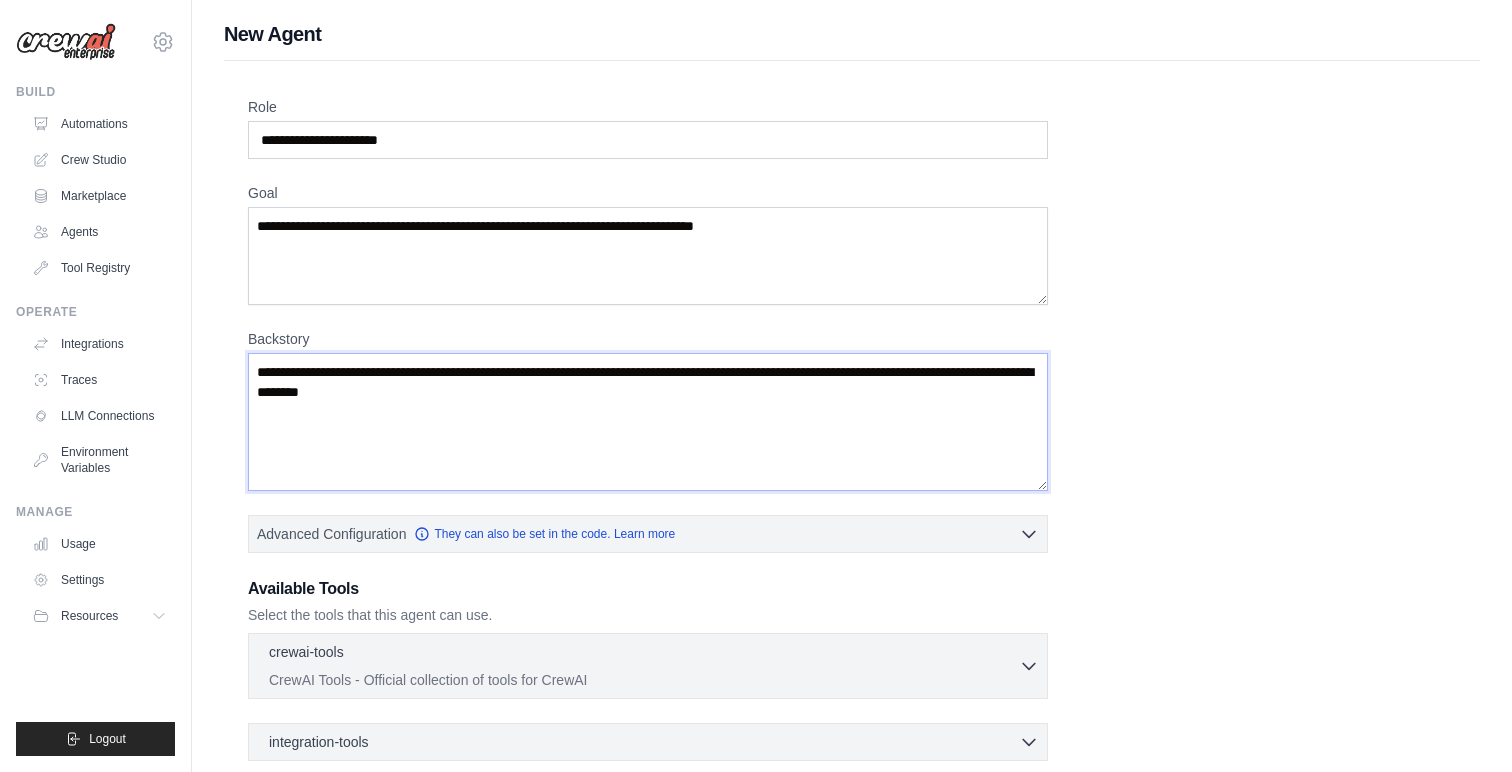 click on "Backstory" at bounding box center (648, 422) 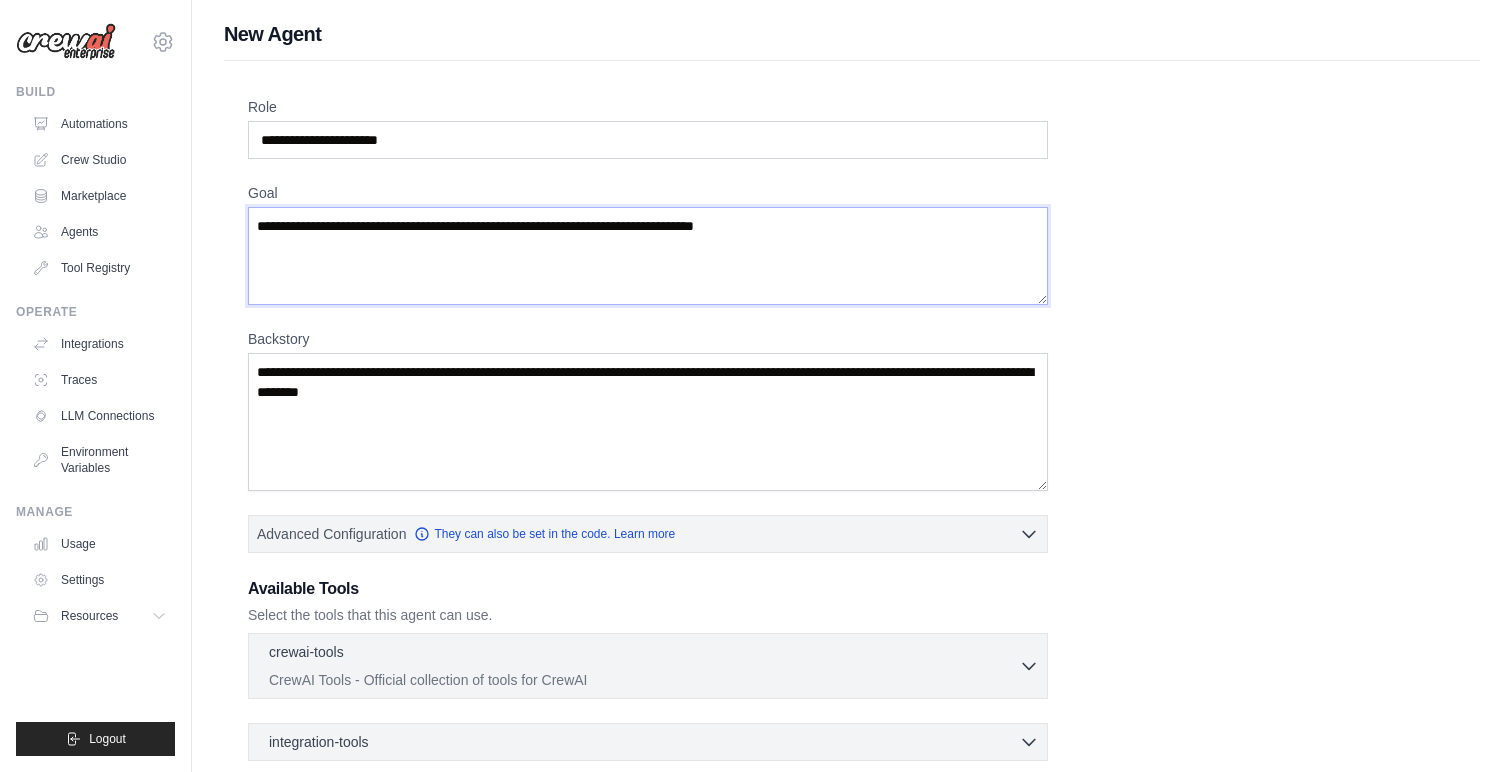 click on "Goal" at bounding box center [648, 256] 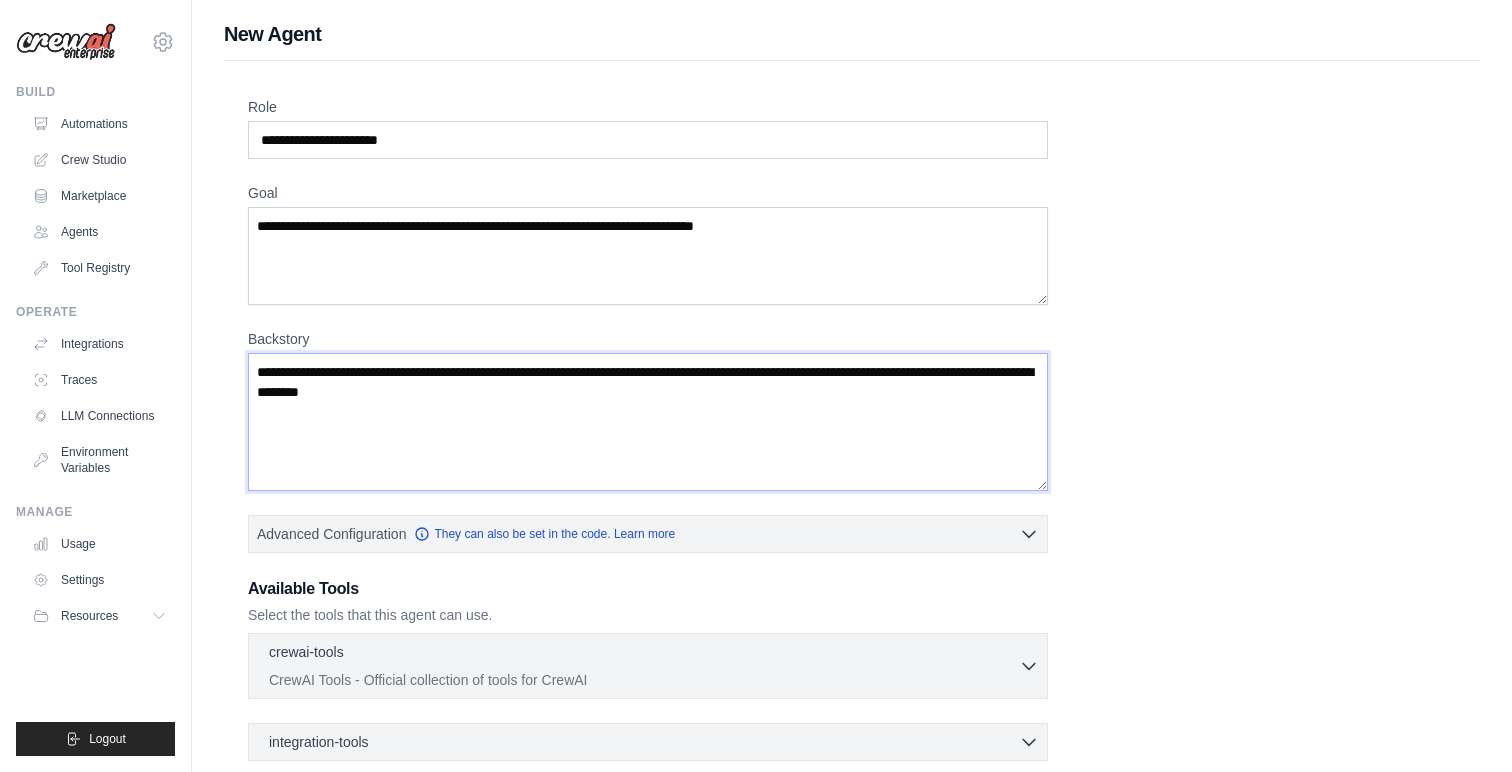 click on "Backstory" at bounding box center (648, 422) 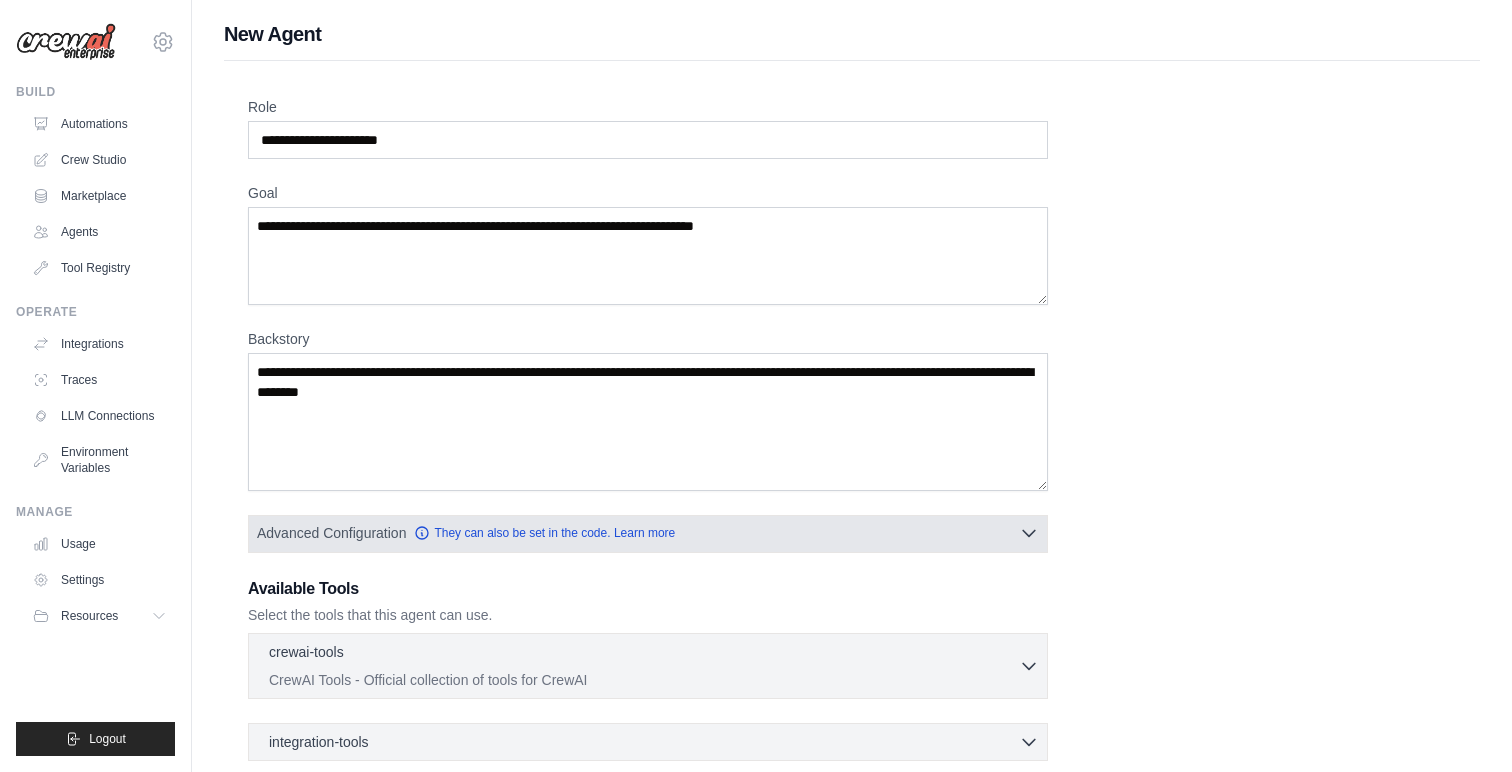 click on "Advanced Configuration
They can also be set in the code. Learn more" at bounding box center (648, 533) 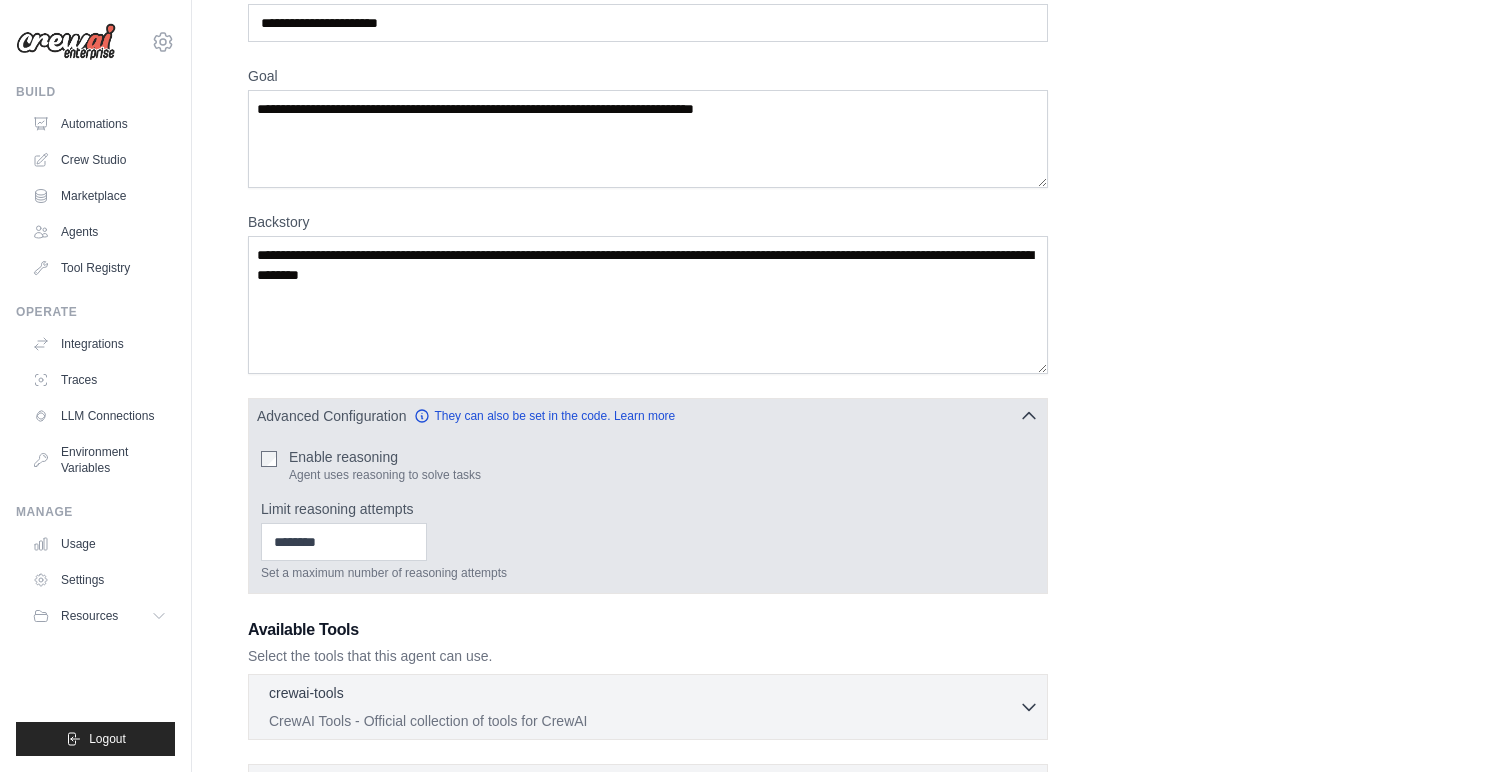 scroll, scrollTop: 122, scrollLeft: 0, axis: vertical 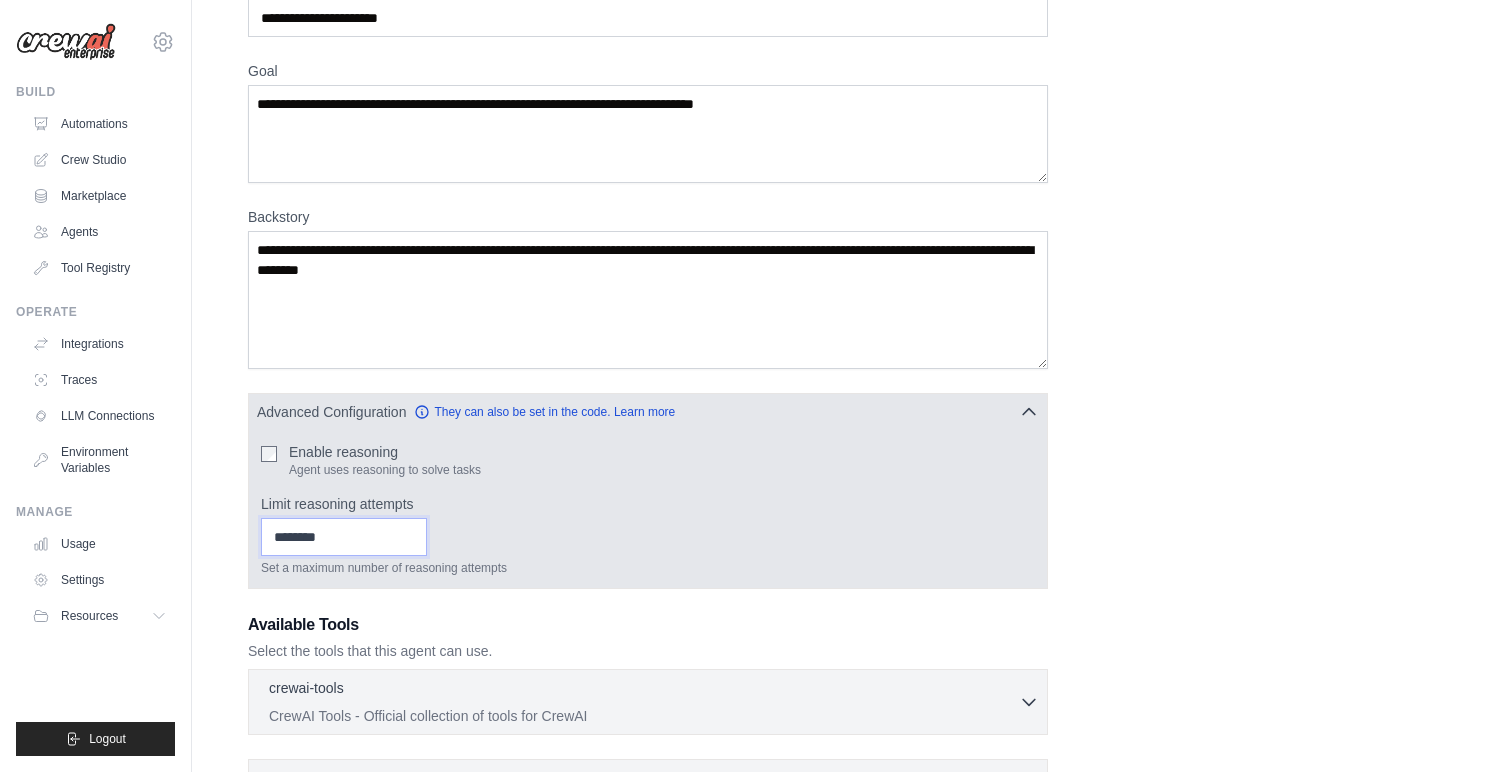 click on "Limit reasoning attempts" at bounding box center [344, 537] 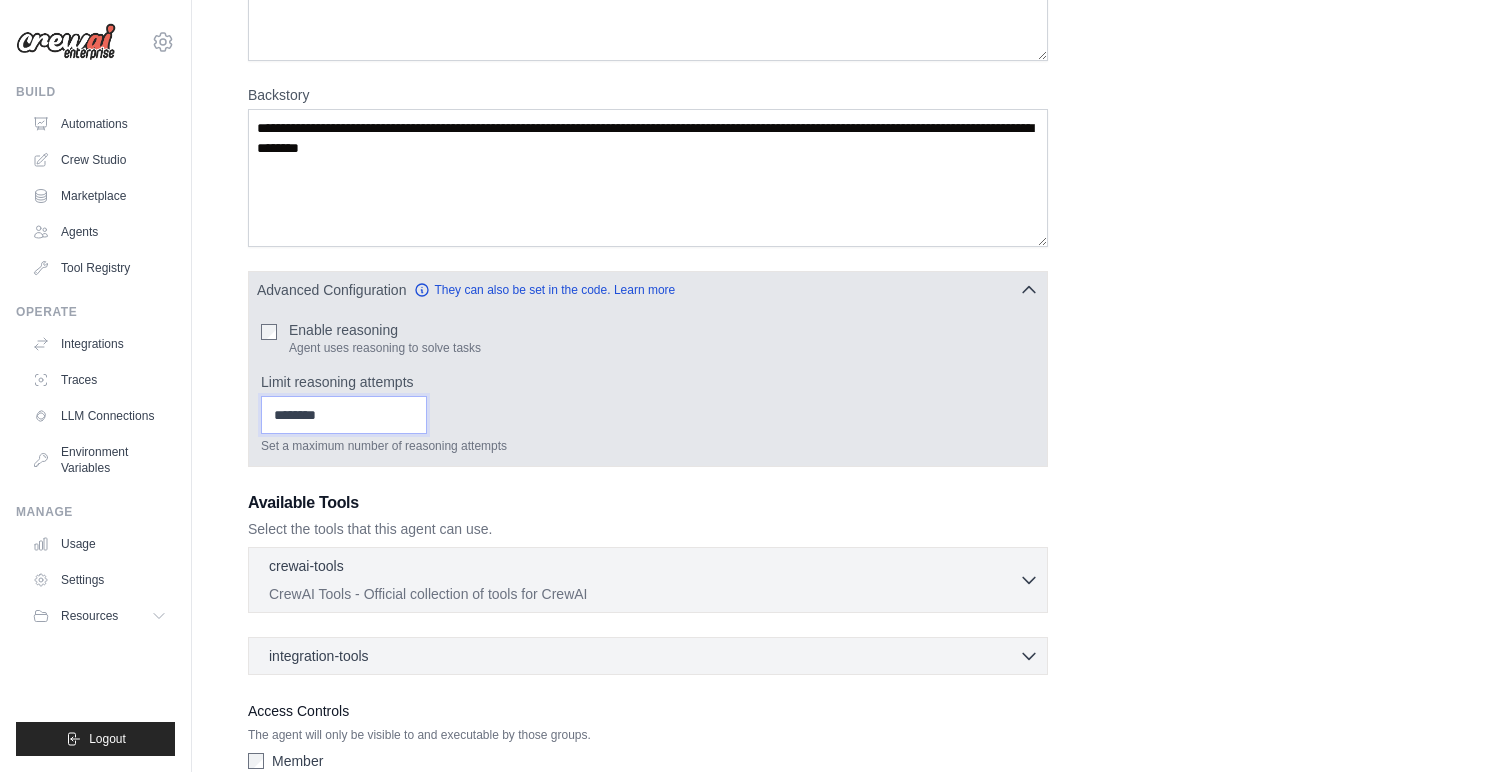 scroll, scrollTop: 309, scrollLeft: 0, axis: vertical 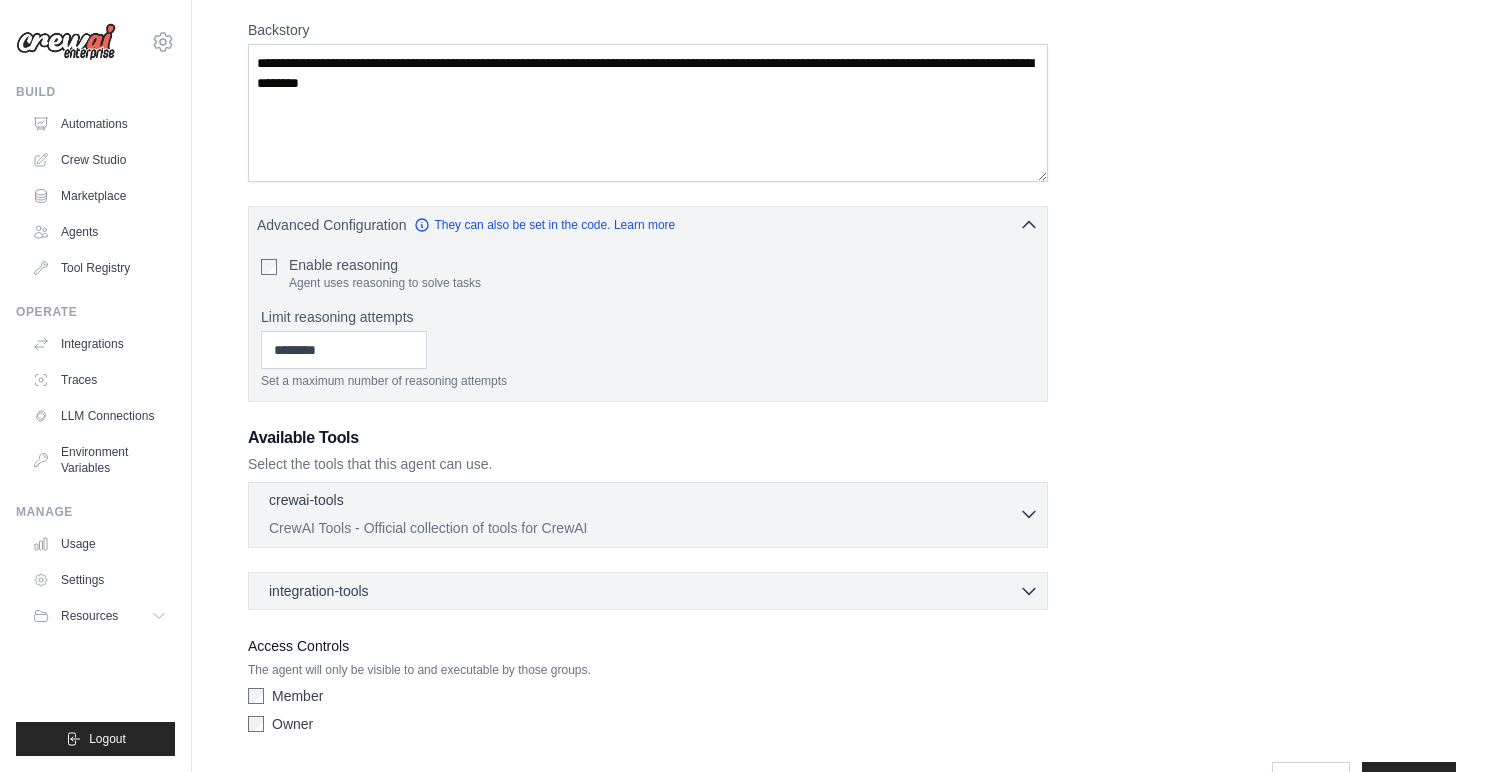 click on "CrewAI Tools - Official collection of tools for CrewAI" at bounding box center [644, 528] 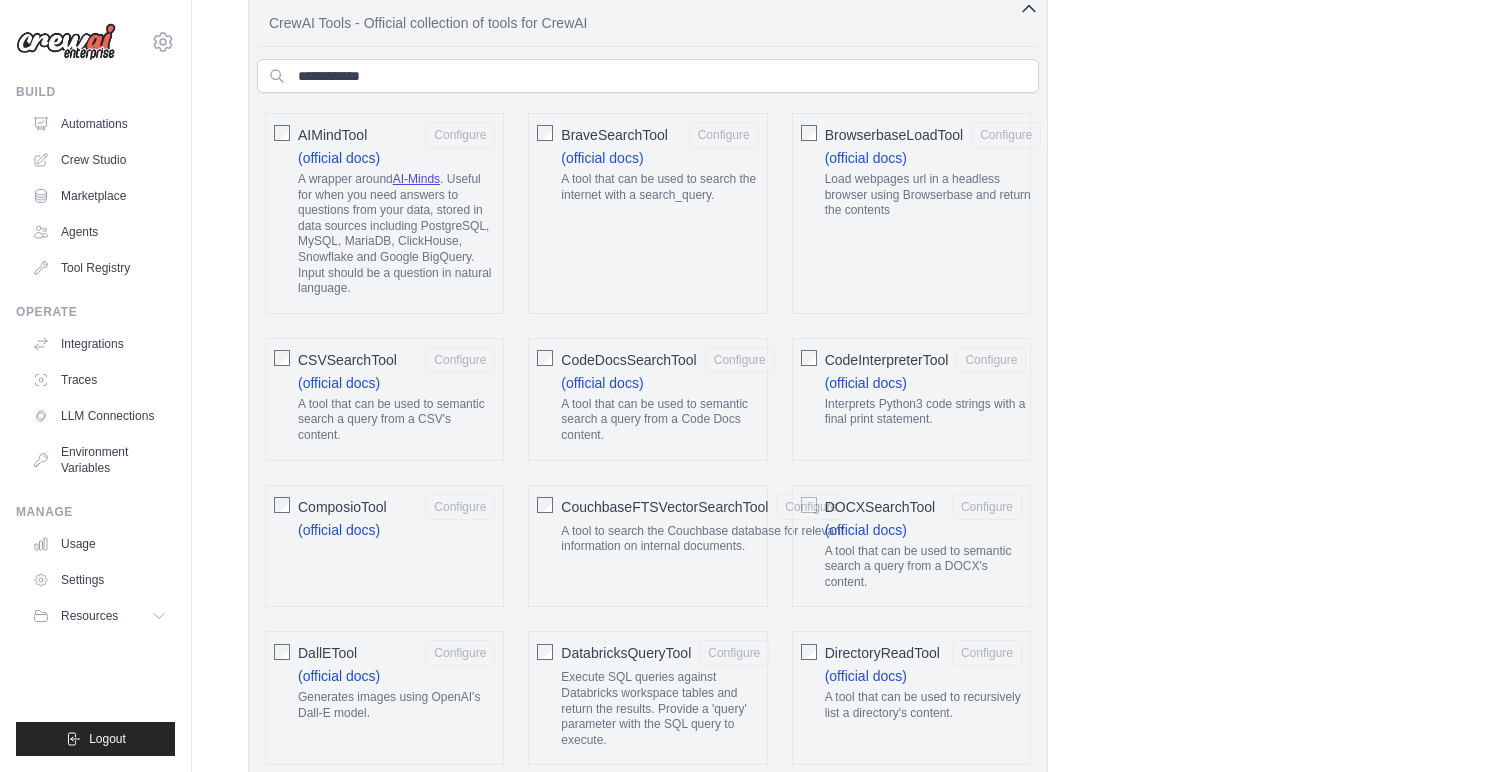 scroll, scrollTop: 813, scrollLeft: 0, axis: vertical 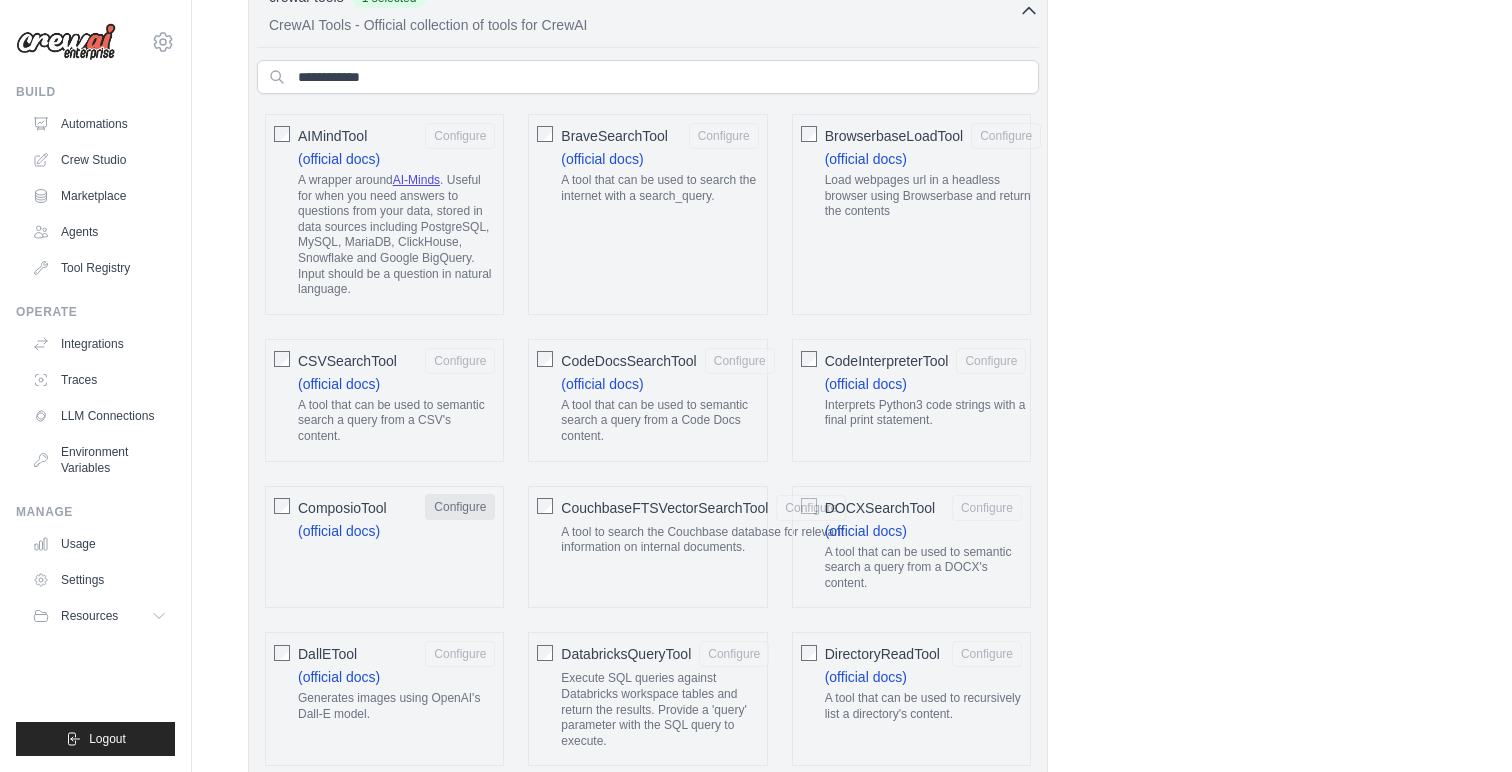 click on "Configure" at bounding box center [460, 507] 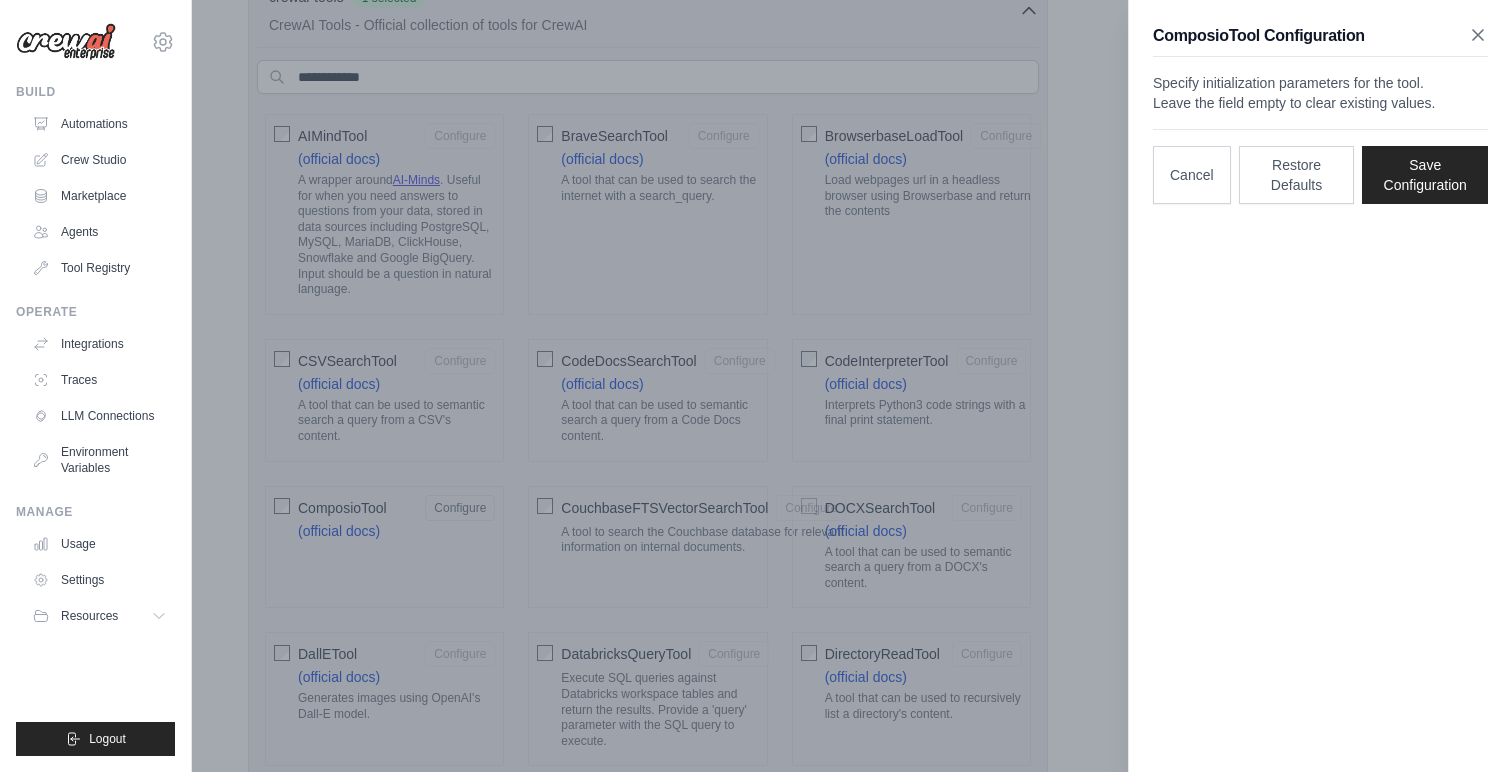 click 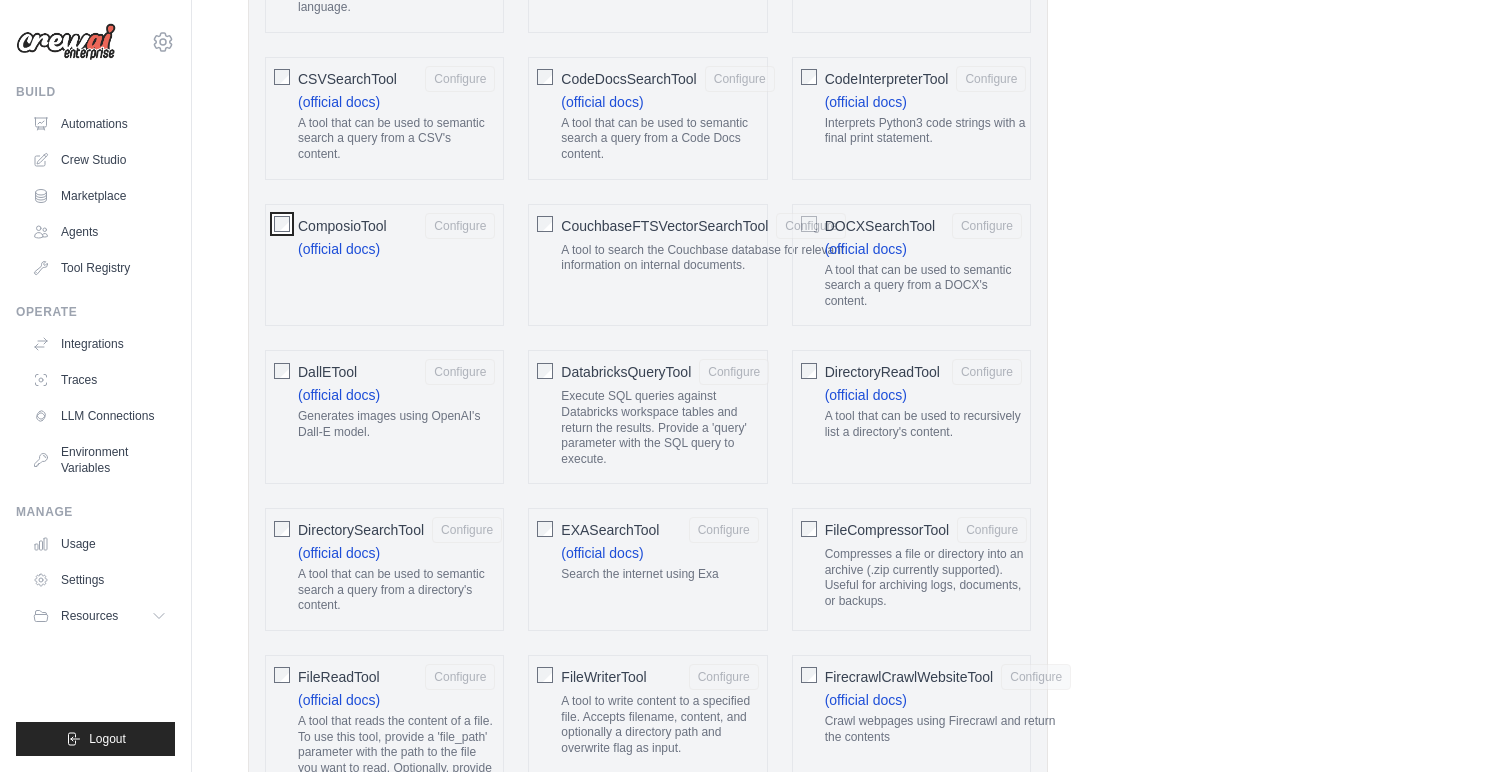 scroll, scrollTop: 1097, scrollLeft: 0, axis: vertical 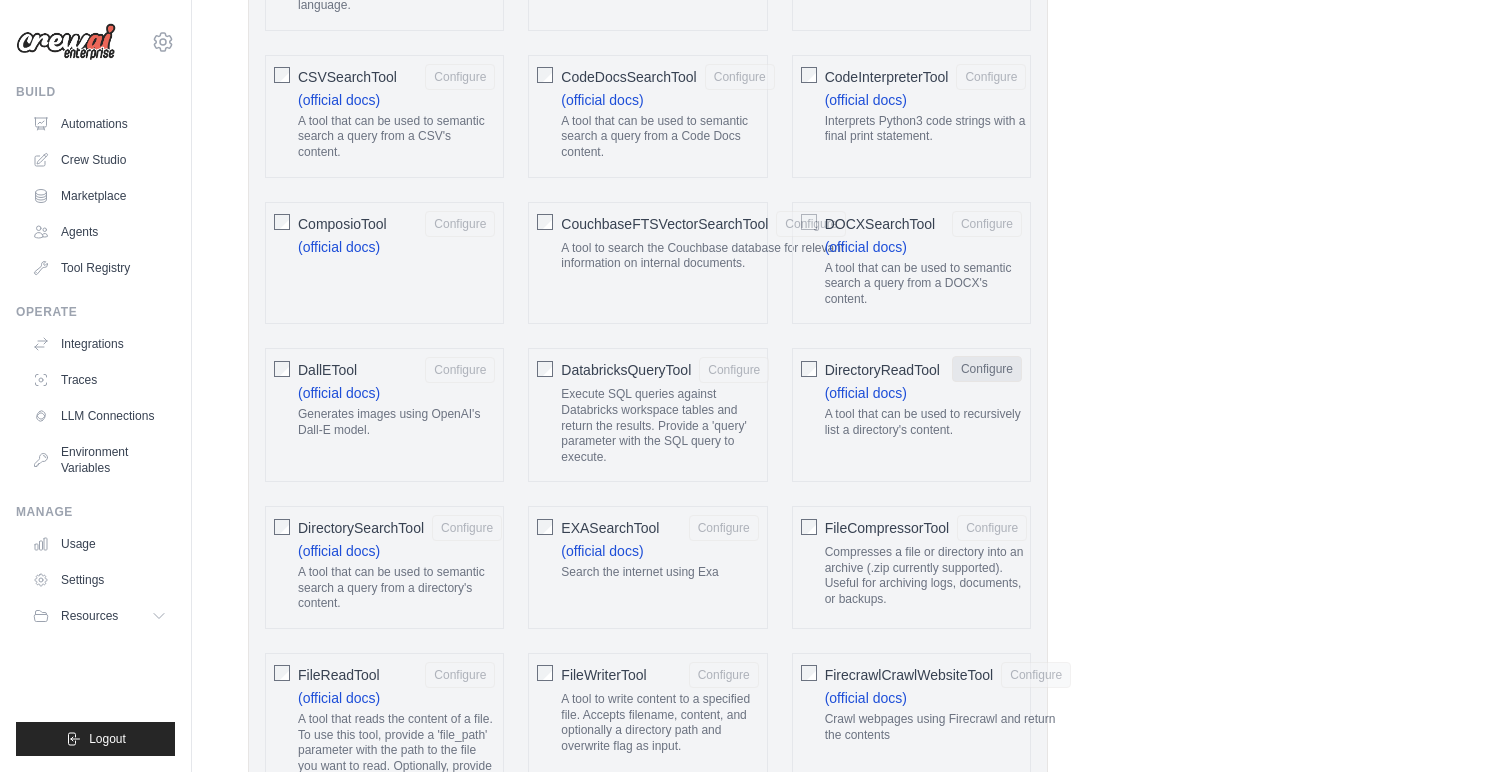 click on "Configure" 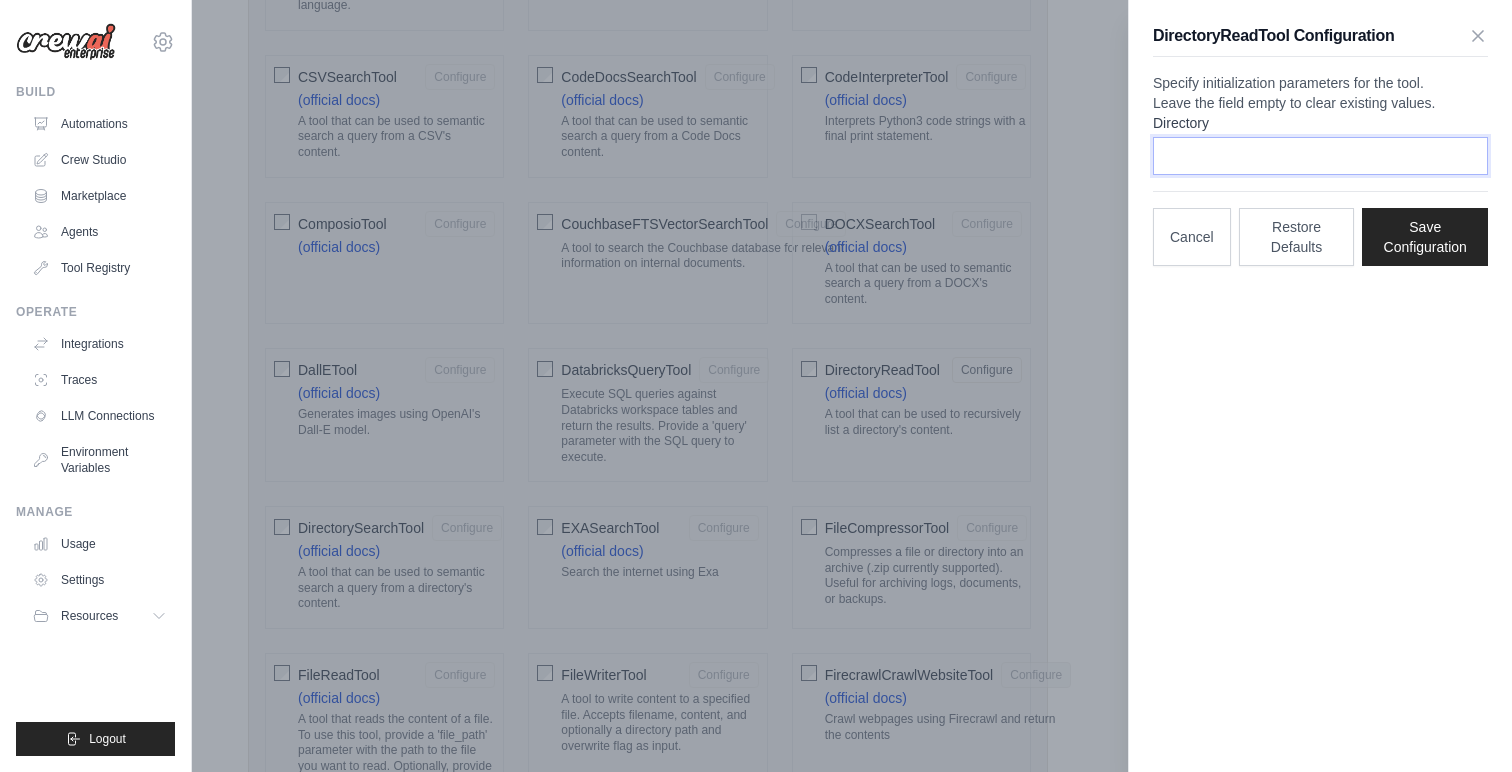 click on "Directory" at bounding box center (1320, 156) 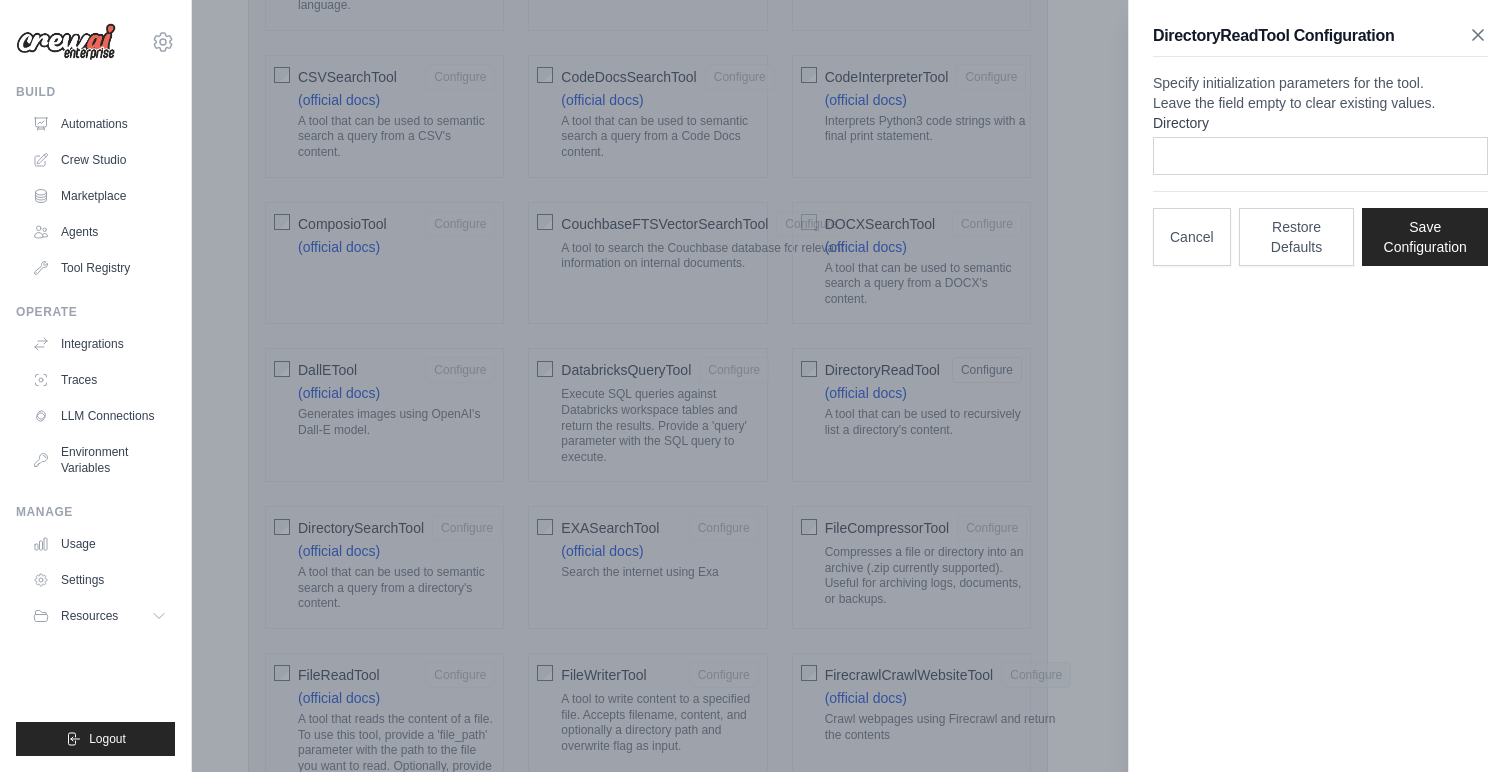 click 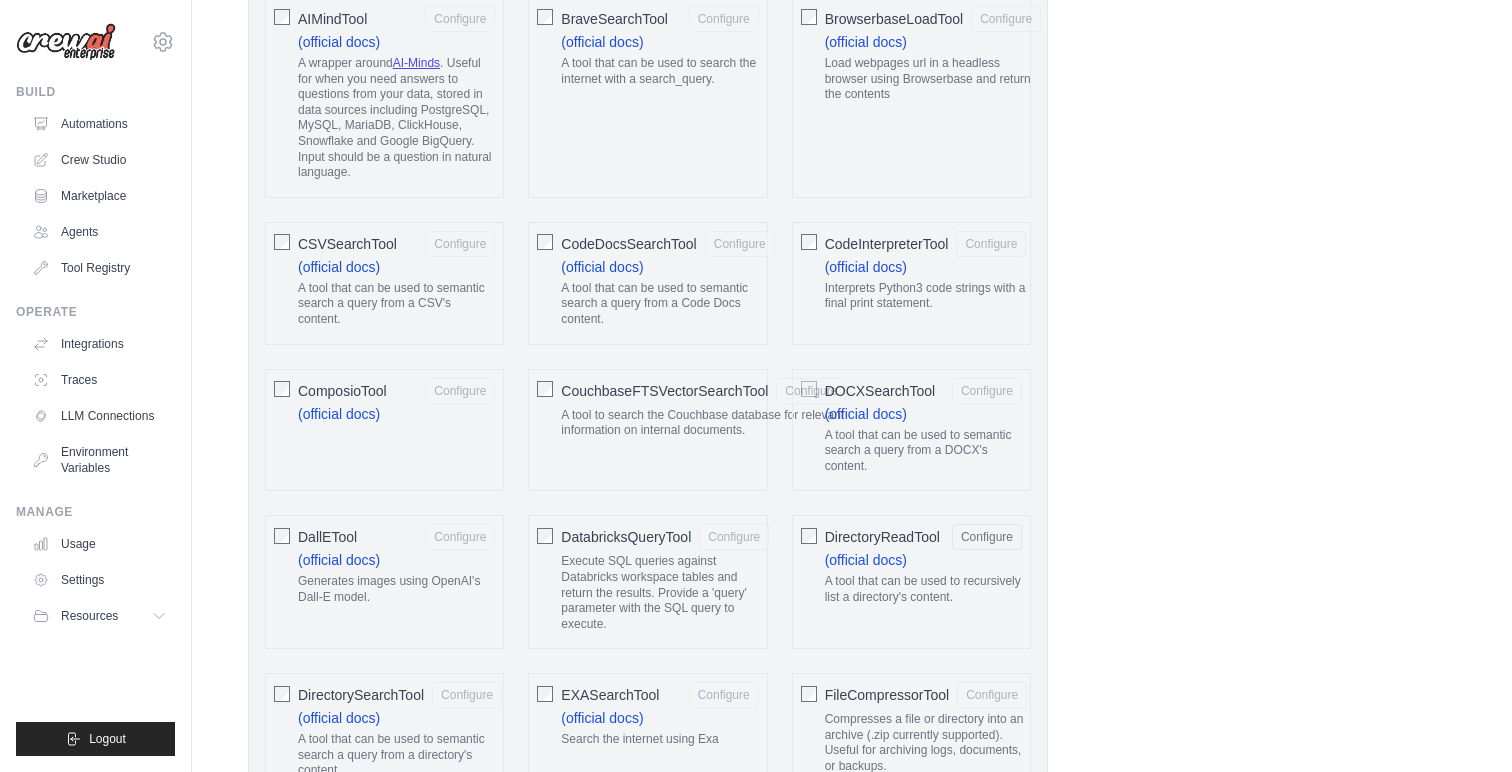 scroll, scrollTop: 928, scrollLeft: 0, axis: vertical 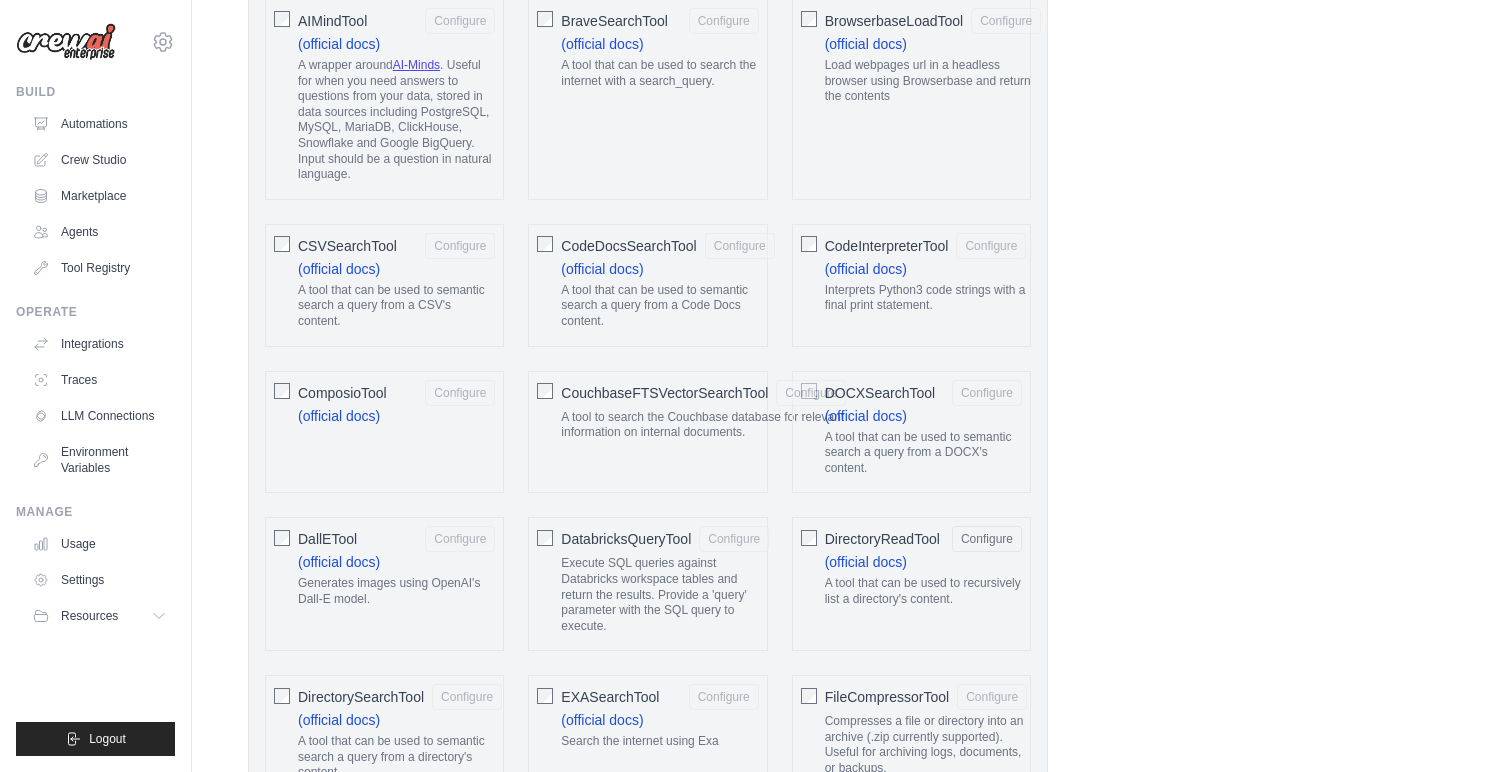 click on "CodeInterpreterTool
Configure
(official docs)
Interprets Python3 code strings with a final print statement." at bounding box center (911, 285) 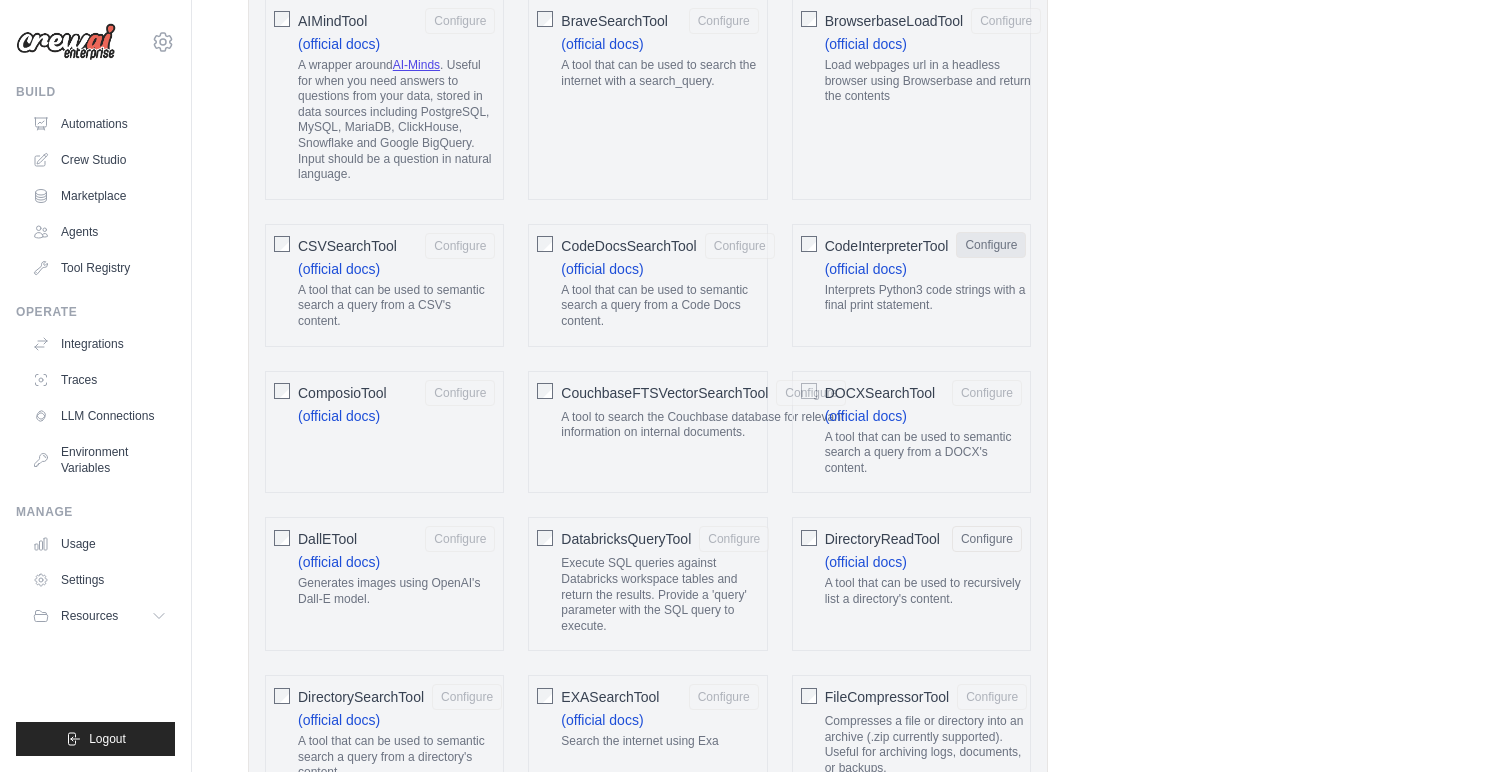 click on "Configure" at bounding box center (991, 245) 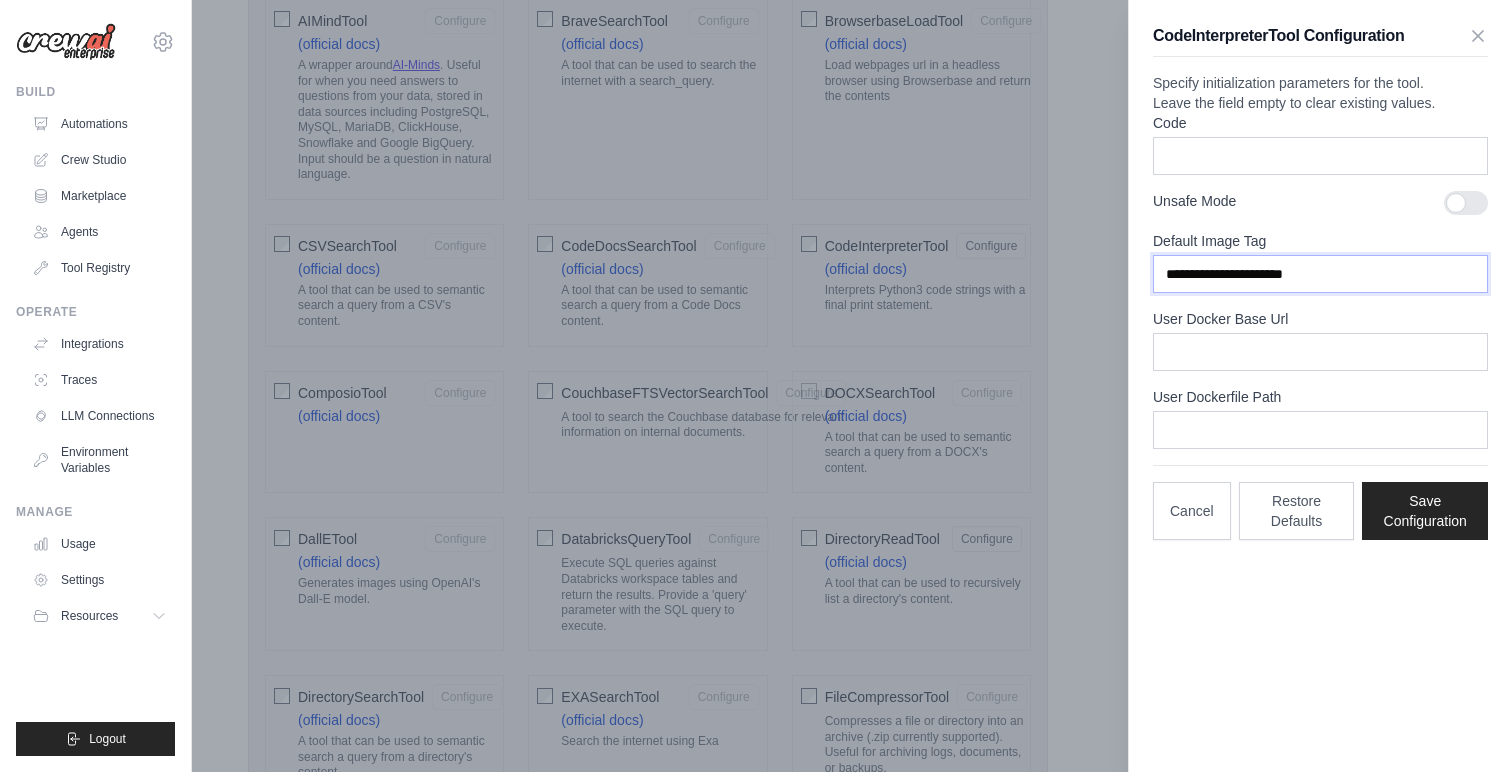 click on "**********" at bounding box center (1320, 274) 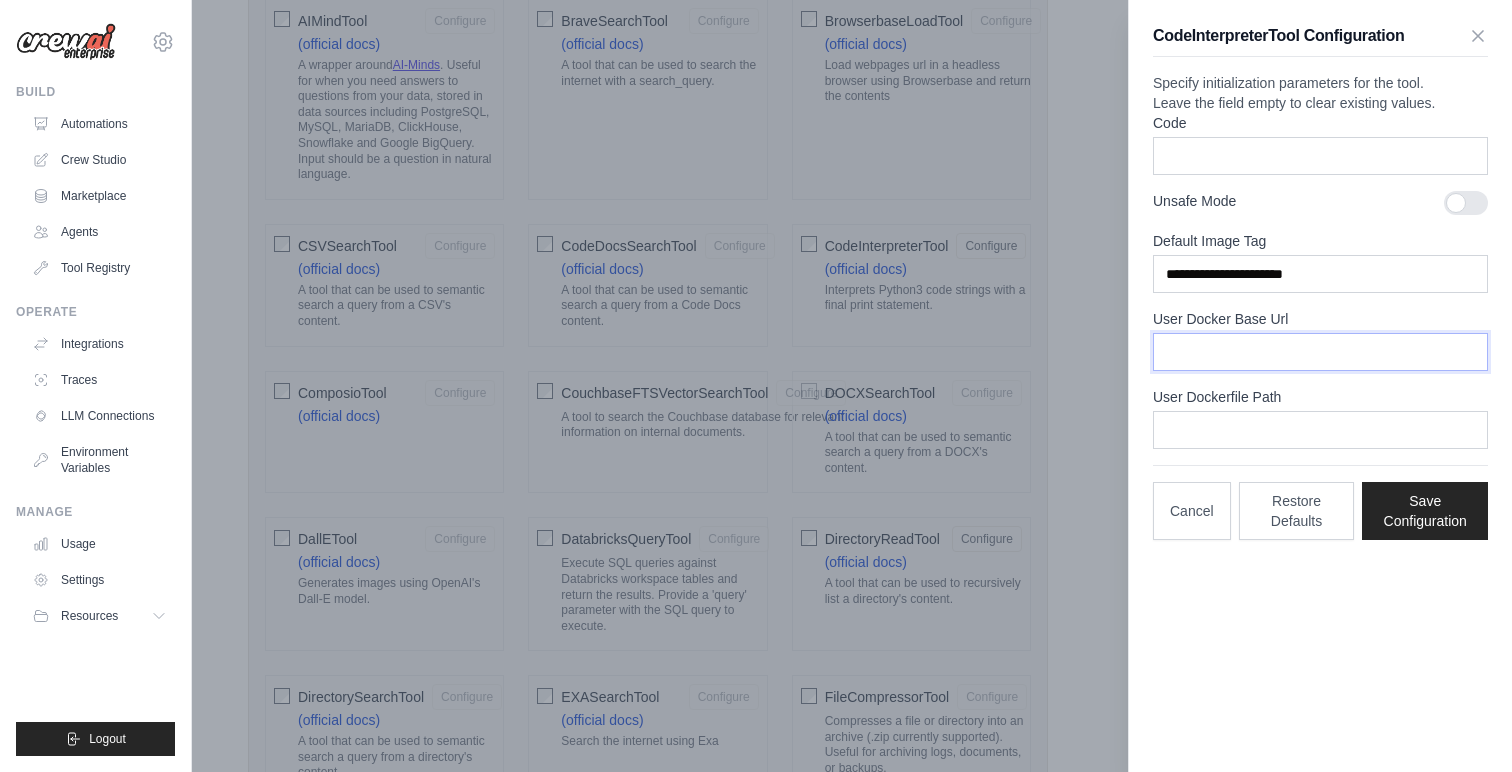click on "User Docker Base Url" at bounding box center [1320, 352] 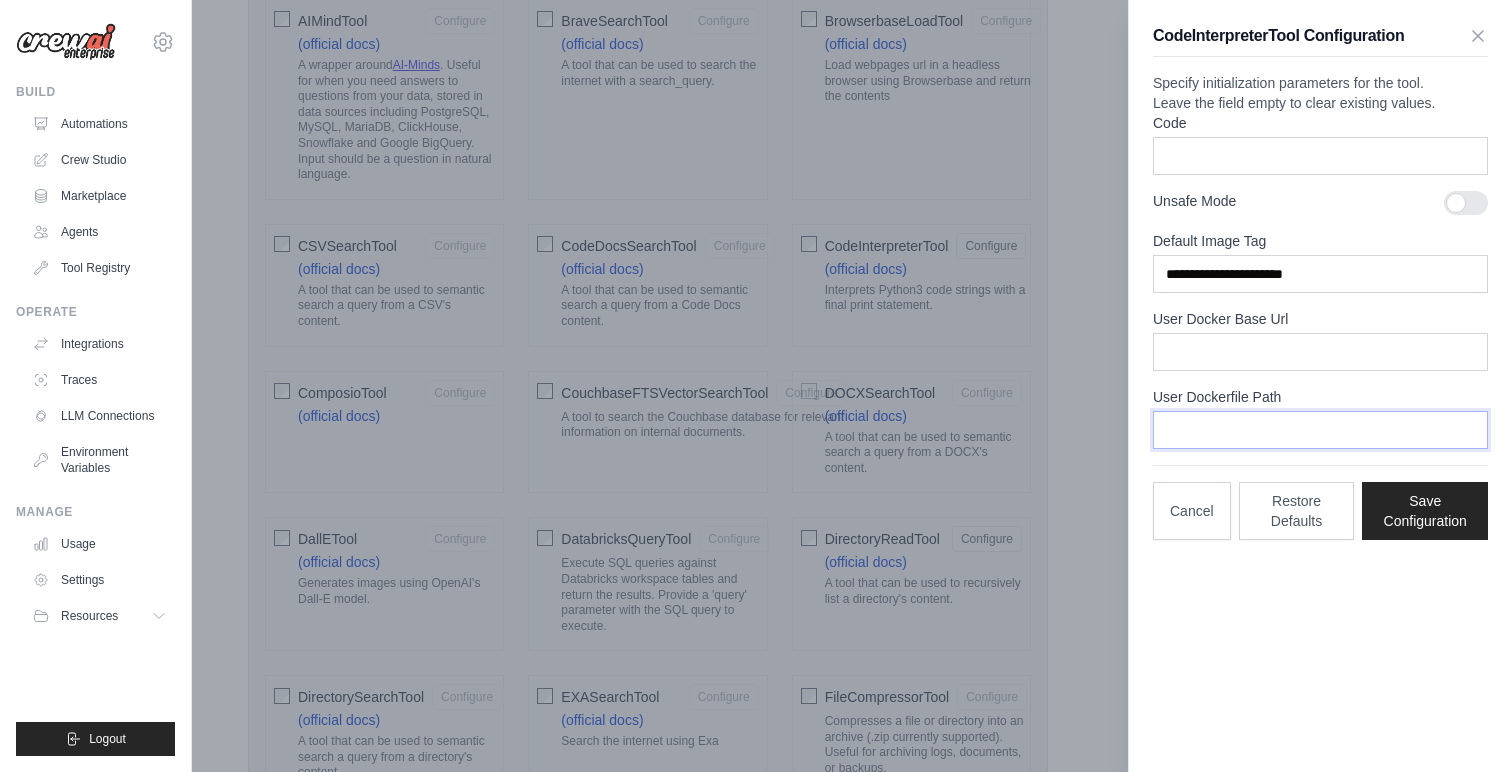click on "User Dockerfile Path" at bounding box center [1320, 430] 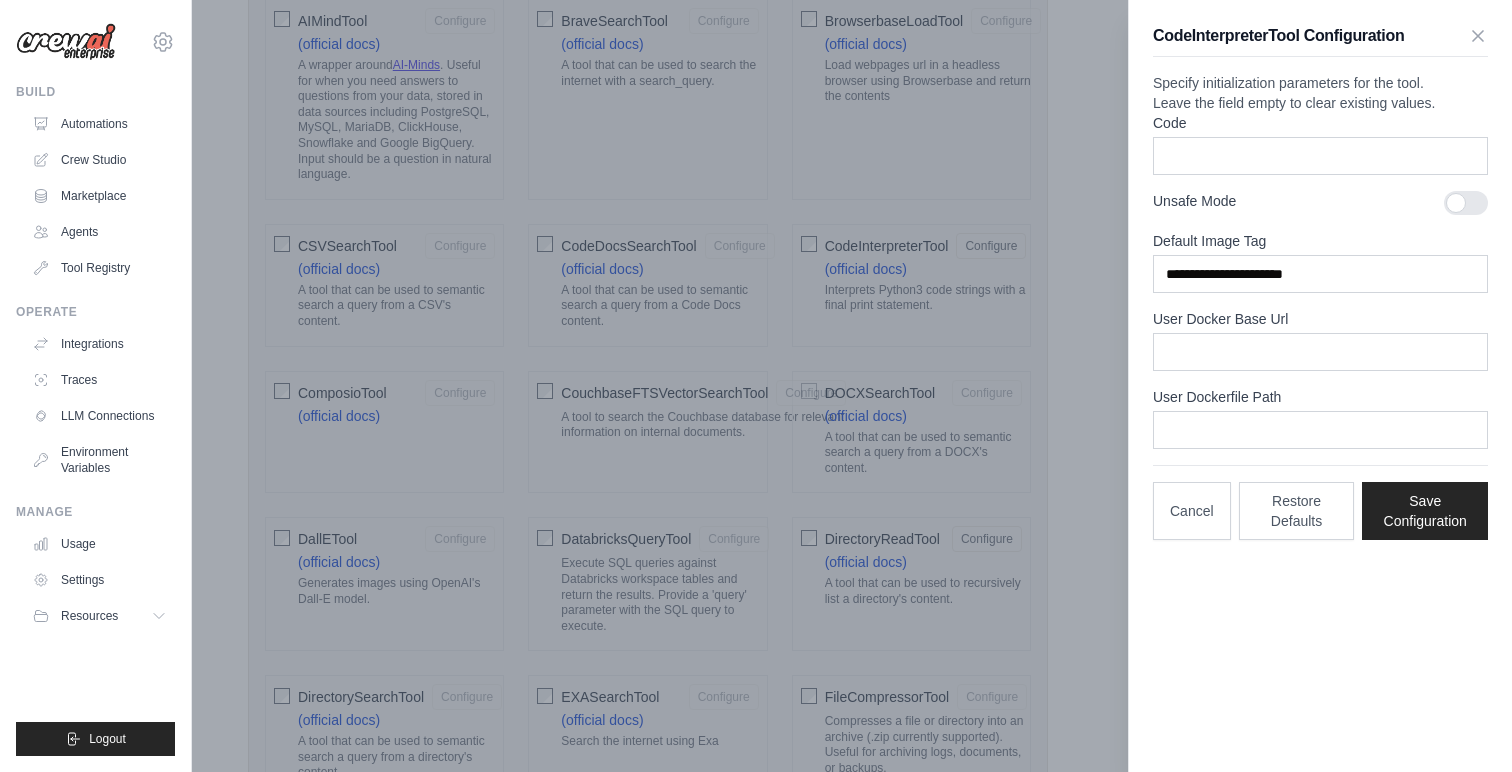 click on "**********" at bounding box center (1320, 282) 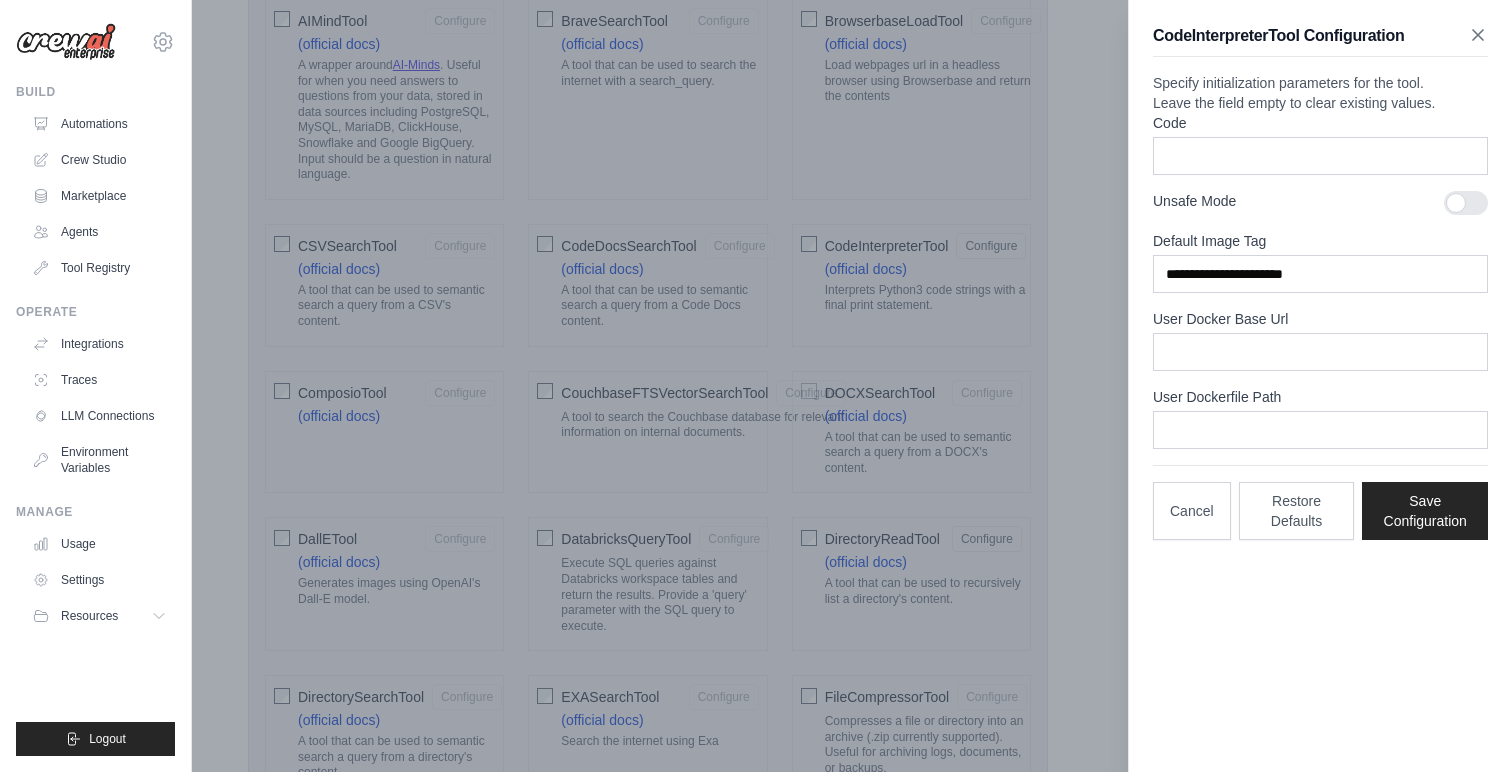 click 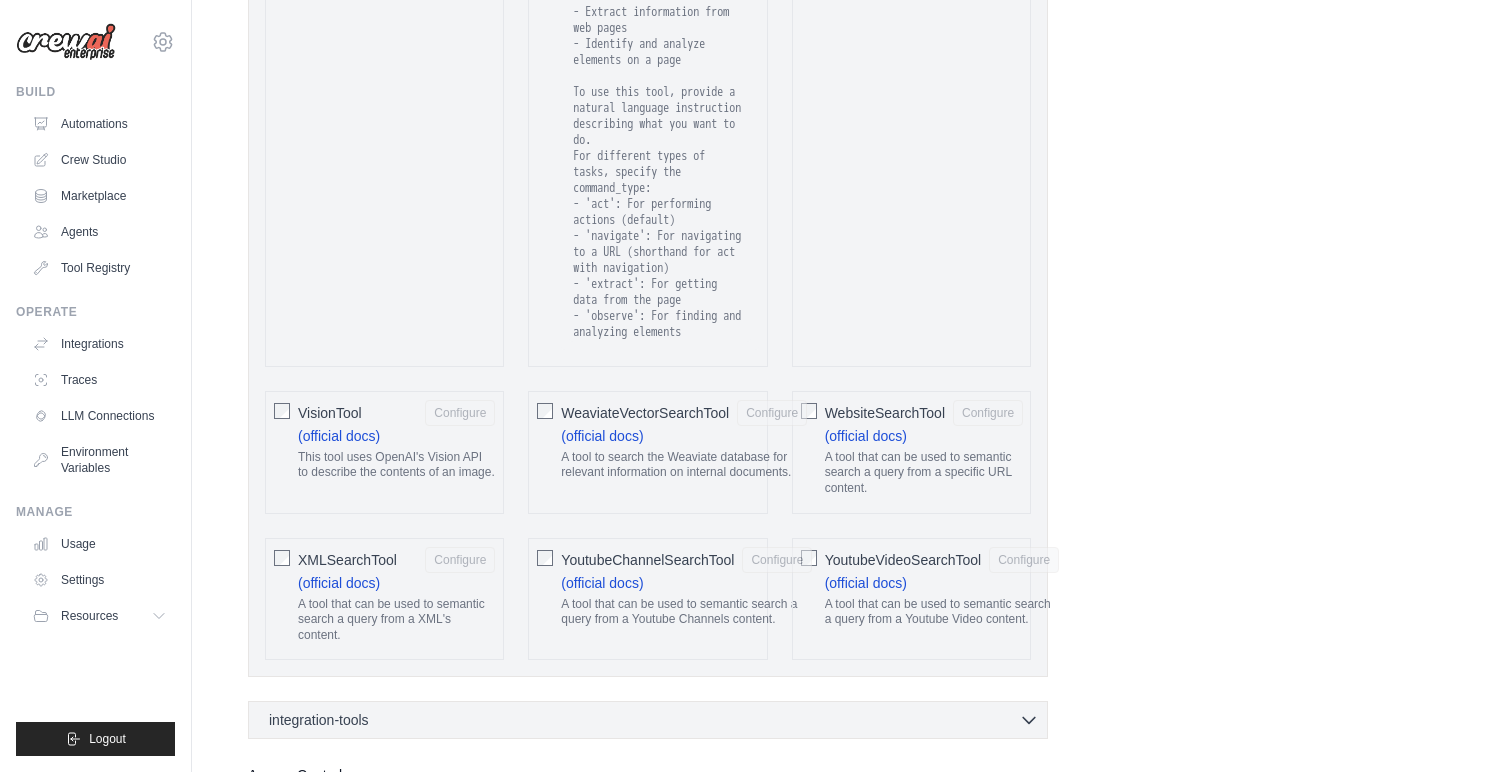 scroll, scrollTop: 4208, scrollLeft: 0, axis: vertical 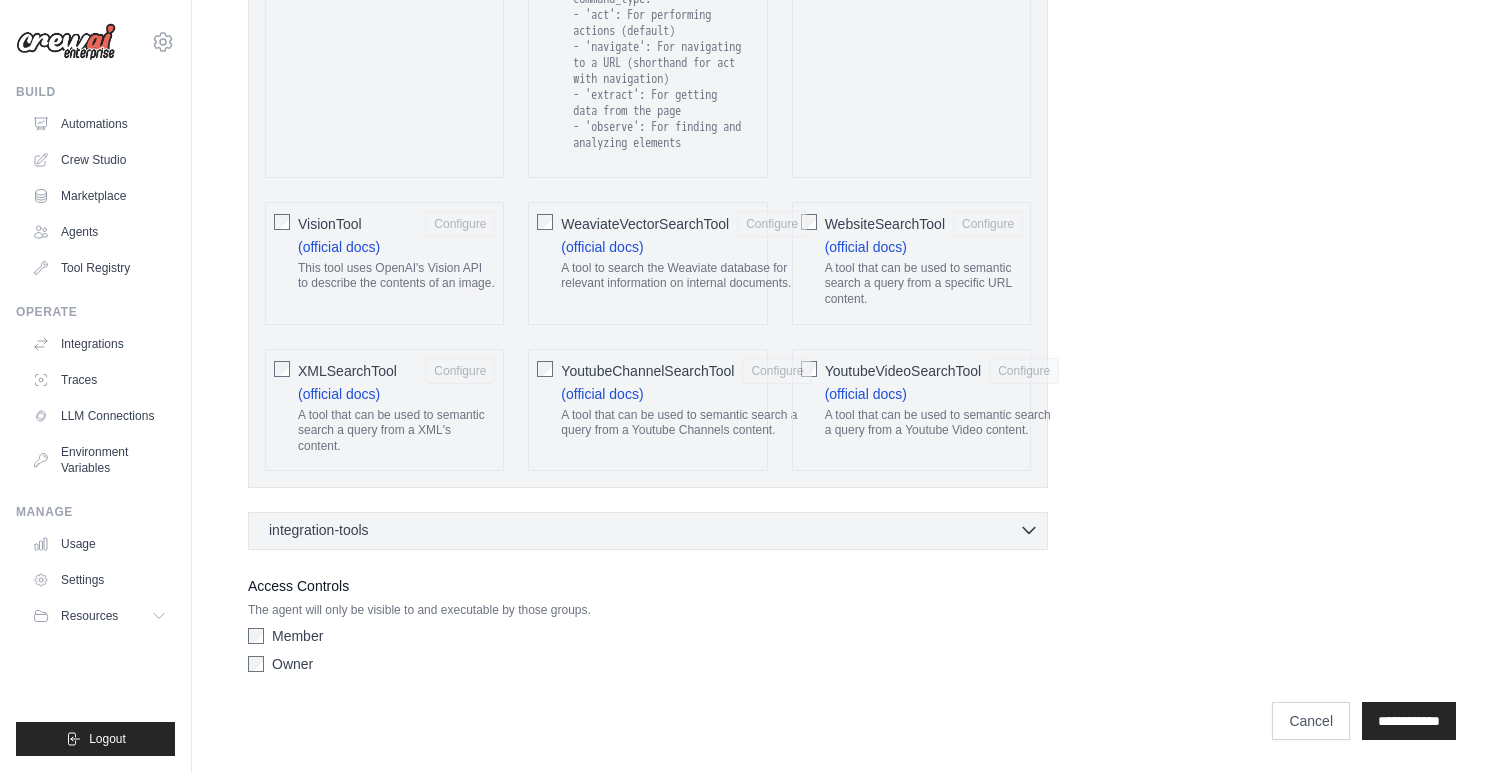 click on "integration-tools
0 selected" at bounding box center (654, 530) 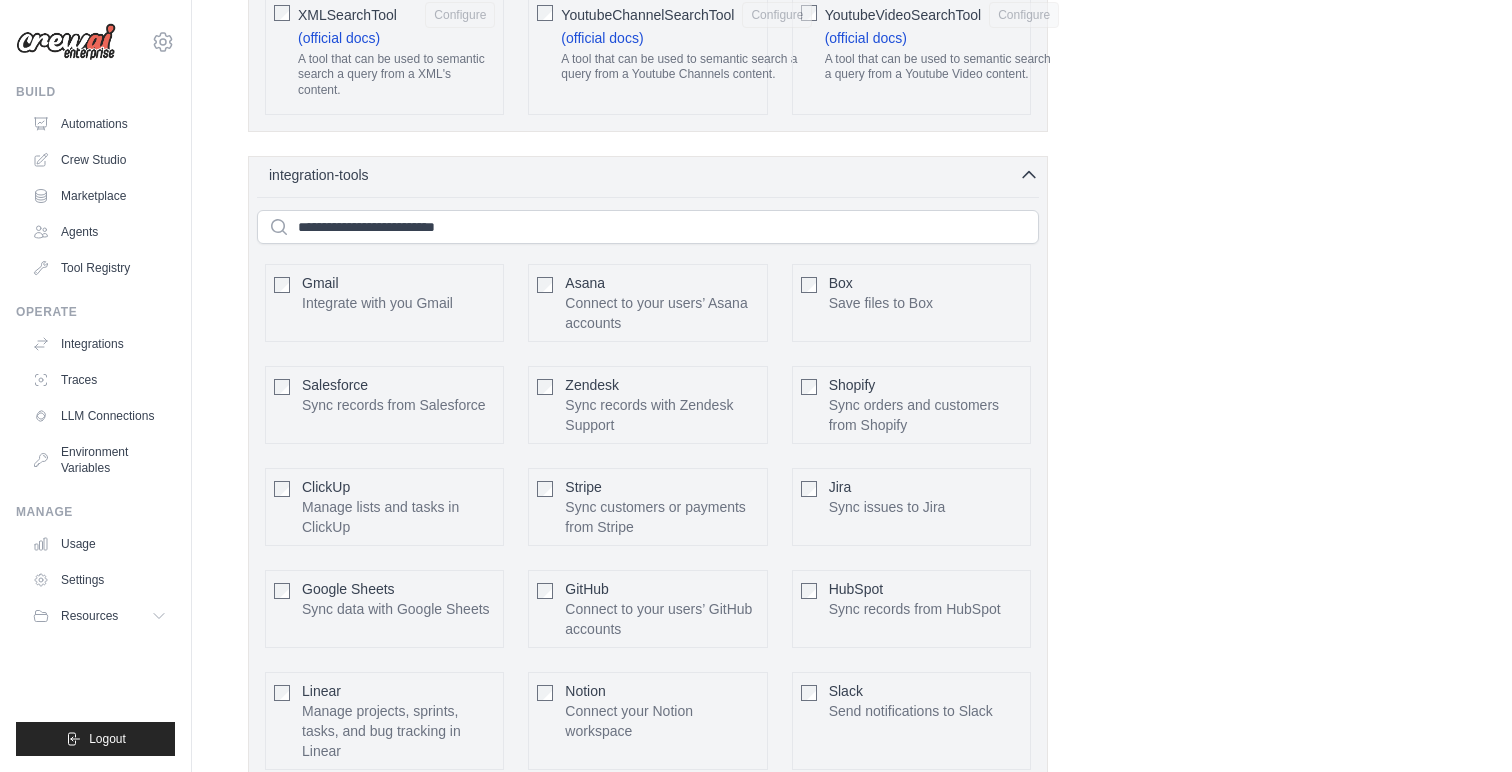 scroll, scrollTop: 4451, scrollLeft: 0, axis: vertical 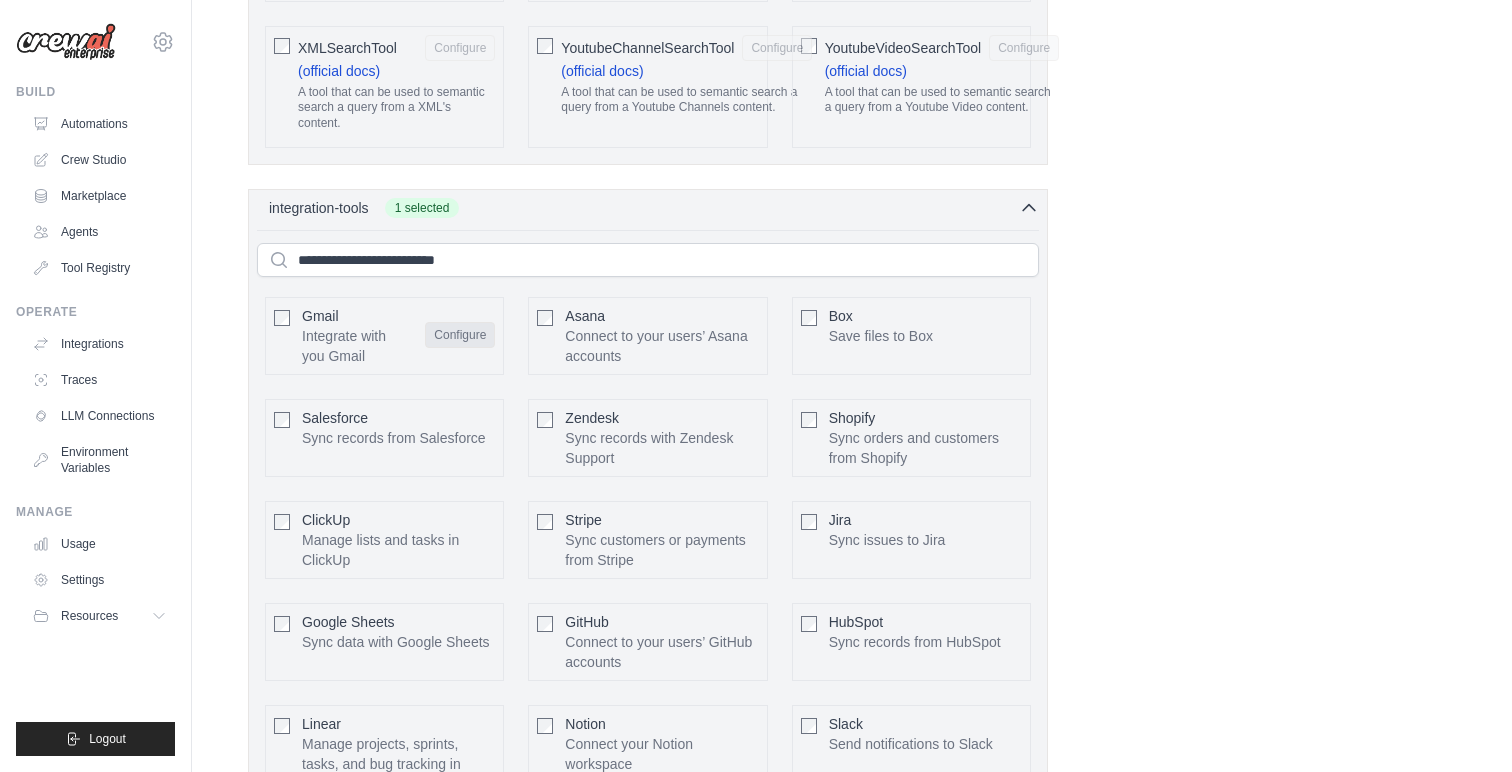 click on "Configure" at bounding box center [460, 335] 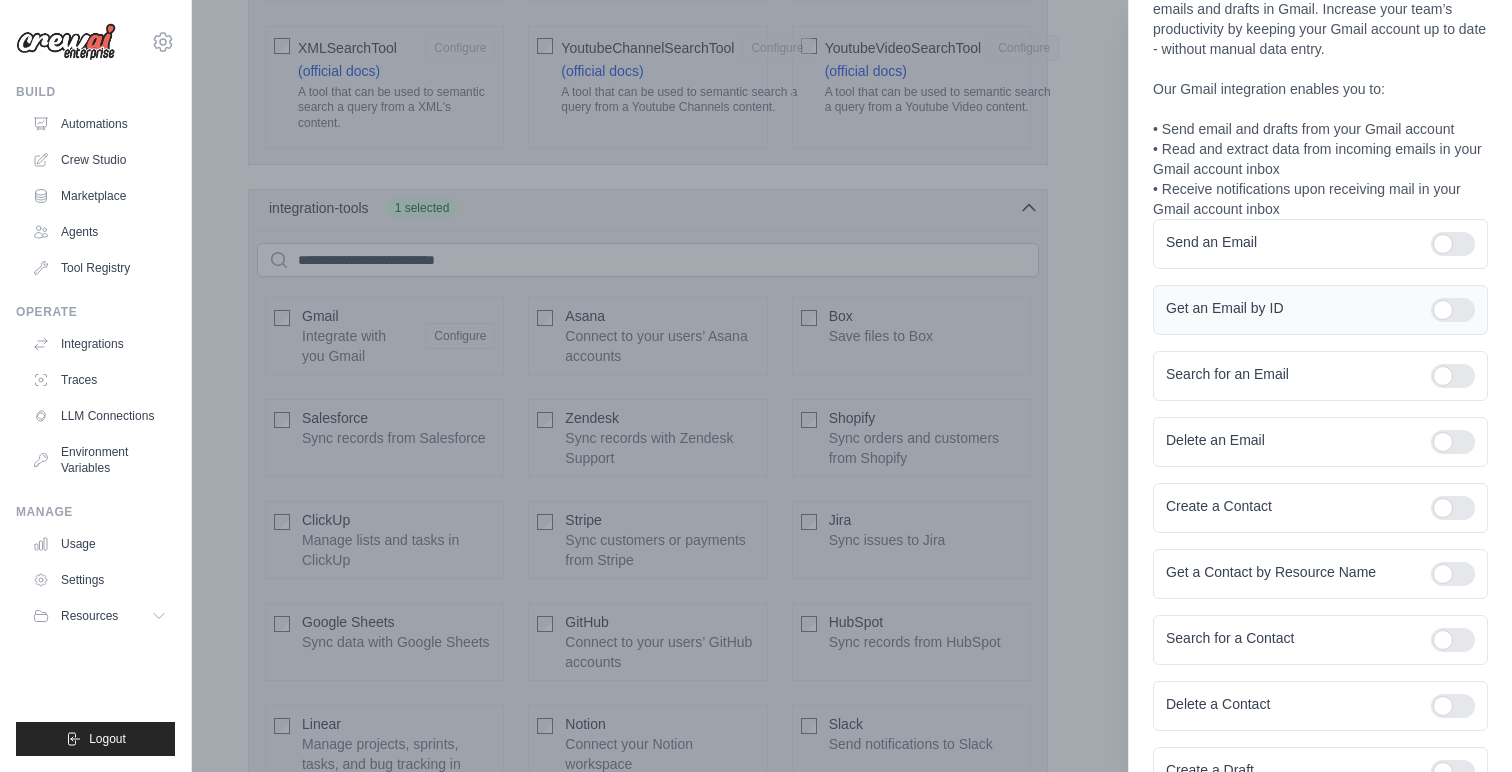 scroll, scrollTop: 0, scrollLeft: 0, axis: both 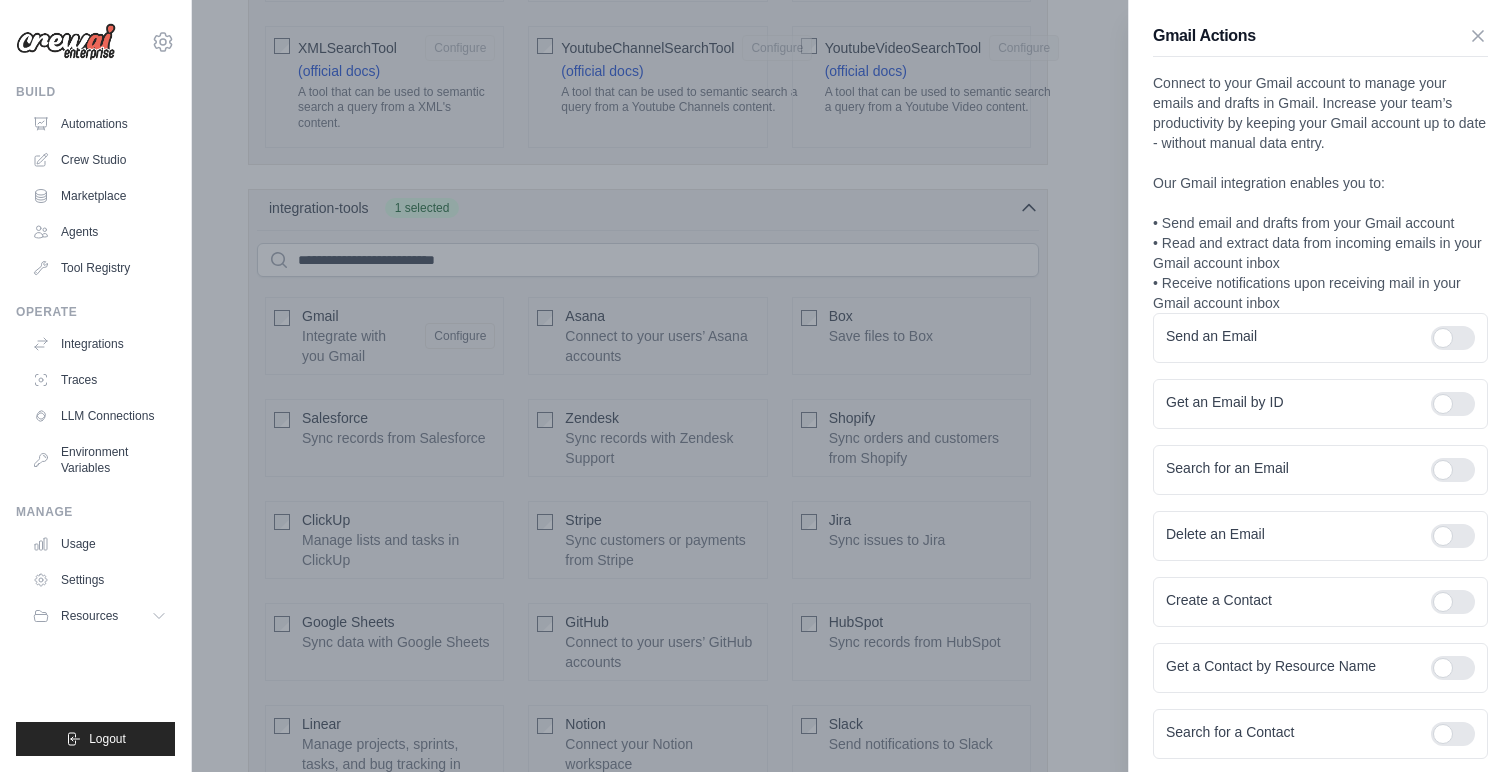 click on "Connect to your Gmail account to manage your emails and drafts in Gmail. Increase your team’s productivity by keeping your Gmail account up to date - without manual data entry.
Our Gmail integration enables you to:
• Send email and drafts from your Gmail account
• Read and extract data from incoming emails in your Gmail account inbox
• Receive notifications upon receiving mail in your Gmail account inbox" at bounding box center (1320, 193) 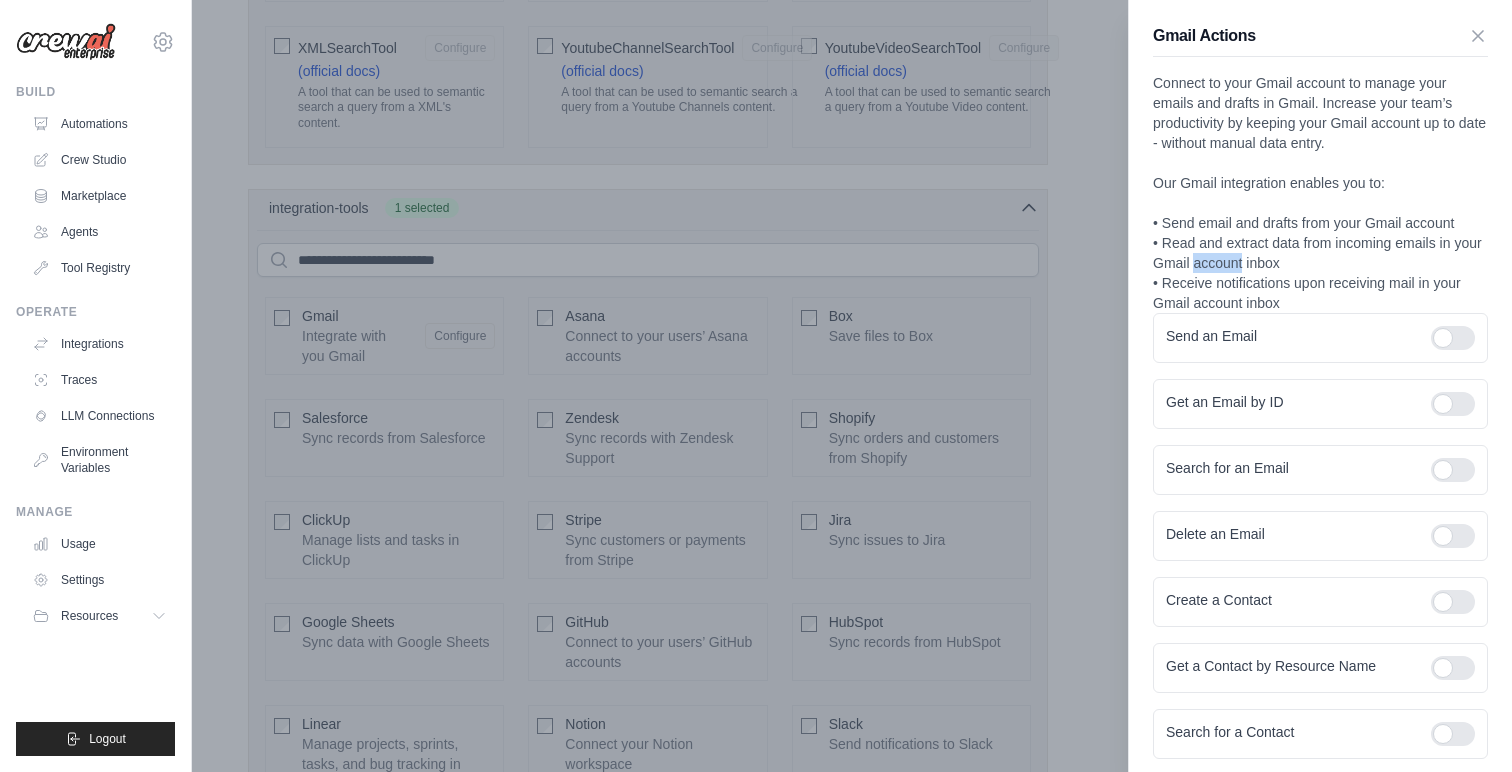 click on "Connect to your Gmail account to manage your emails and drafts in Gmail. Increase your team’s productivity by keeping your Gmail account up to date - without manual data entry.
Our Gmail integration enables you to:
• Send email and drafts from your Gmail account
• Read and extract data from incoming emails in your Gmail account inbox
• Receive notifications upon receiving mail in your Gmail account inbox" at bounding box center (1320, 193) 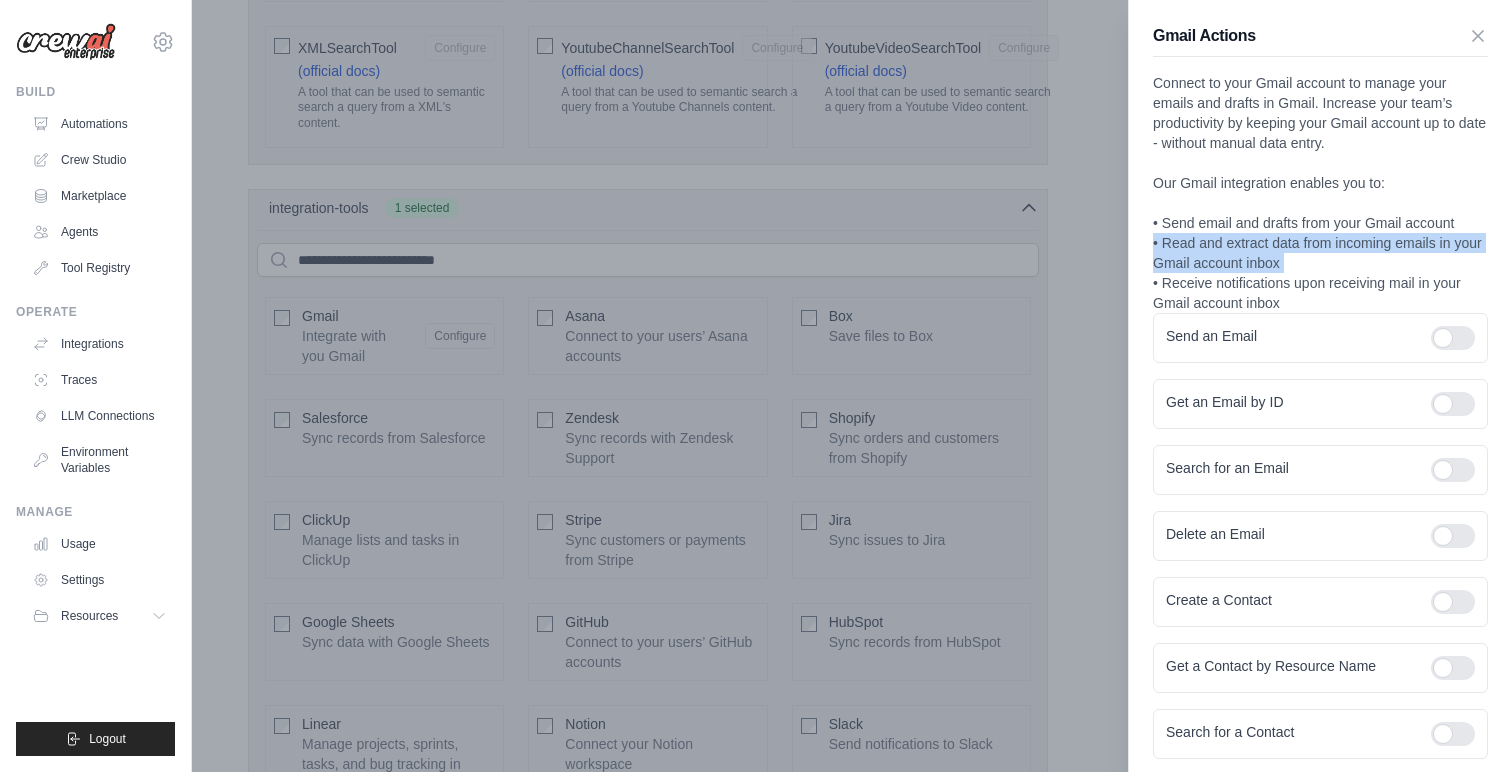 click on "Connect to your Gmail account to manage your emails and drafts in Gmail. Increase your team’s productivity by keeping your Gmail account up to date - without manual data entry.
Our Gmail integration enables you to:
• Send email and drafts from your Gmail account
• Read and extract data from incoming emails in your Gmail account inbox
• Receive notifications upon receiving mail in your Gmail account inbox" at bounding box center [1320, 193] 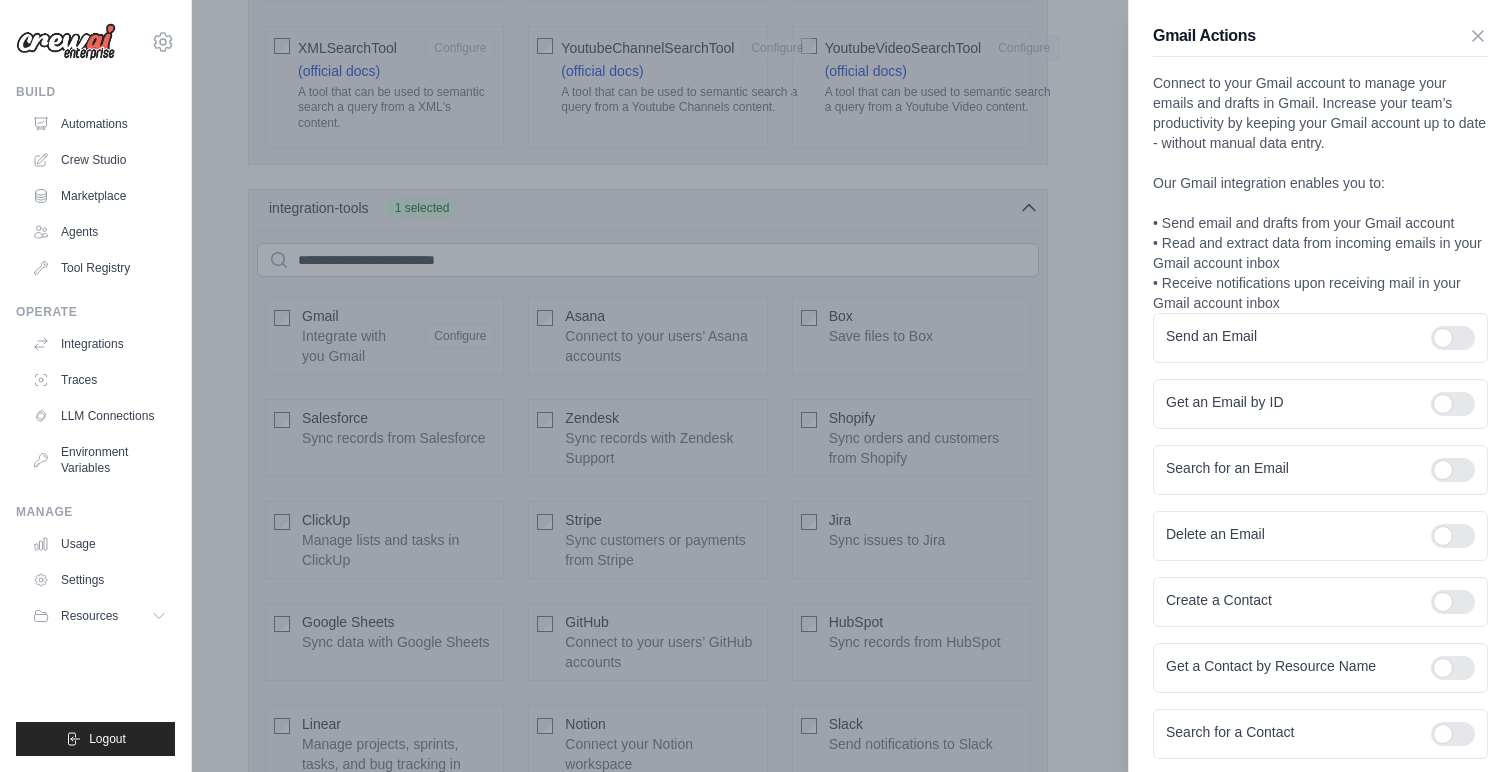 click on "Connect to your Gmail account to manage your emails and drafts in Gmail. Increase your team’s productivity by keeping your Gmail account up to date - without manual data entry.
Our Gmail integration enables you to:
• Send email and drafts from your Gmail account
• Read and extract data from incoming emails in your Gmail account inbox
• Receive notifications upon receiving mail in your Gmail account inbox" at bounding box center [1320, 193] 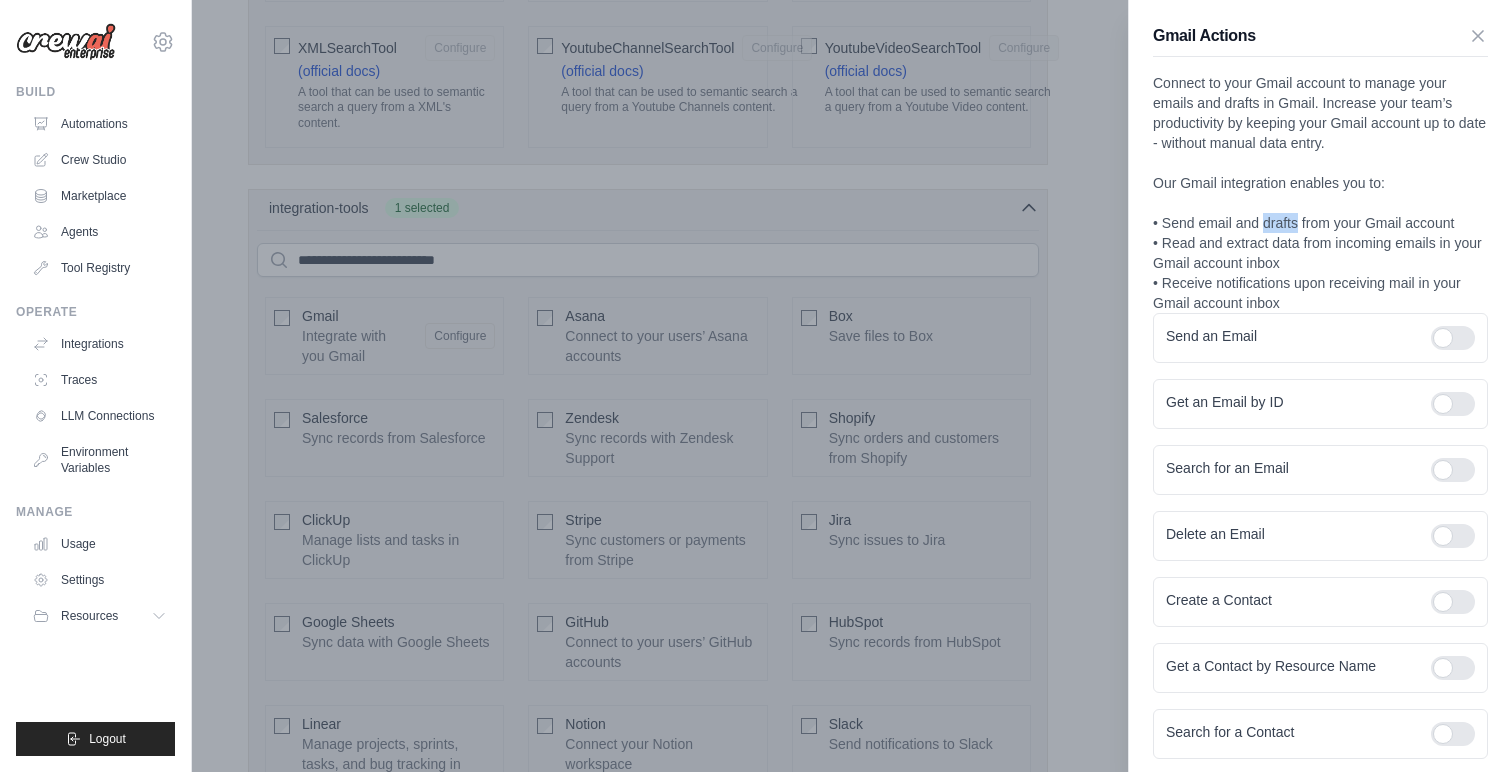 click on "Connect to your Gmail account to manage your emails and drafts in Gmail. Increase your team’s productivity by keeping your Gmail account up to date - without manual data entry.
Our Gmail integration enables you to:
• Send email and drafts from your Gmail account
• Read and extract data from incoming emails in your Gmail account inbox
• Receive notifications upon receiving mail in your Gmail account inbox" at bounding box center (1320, 193) 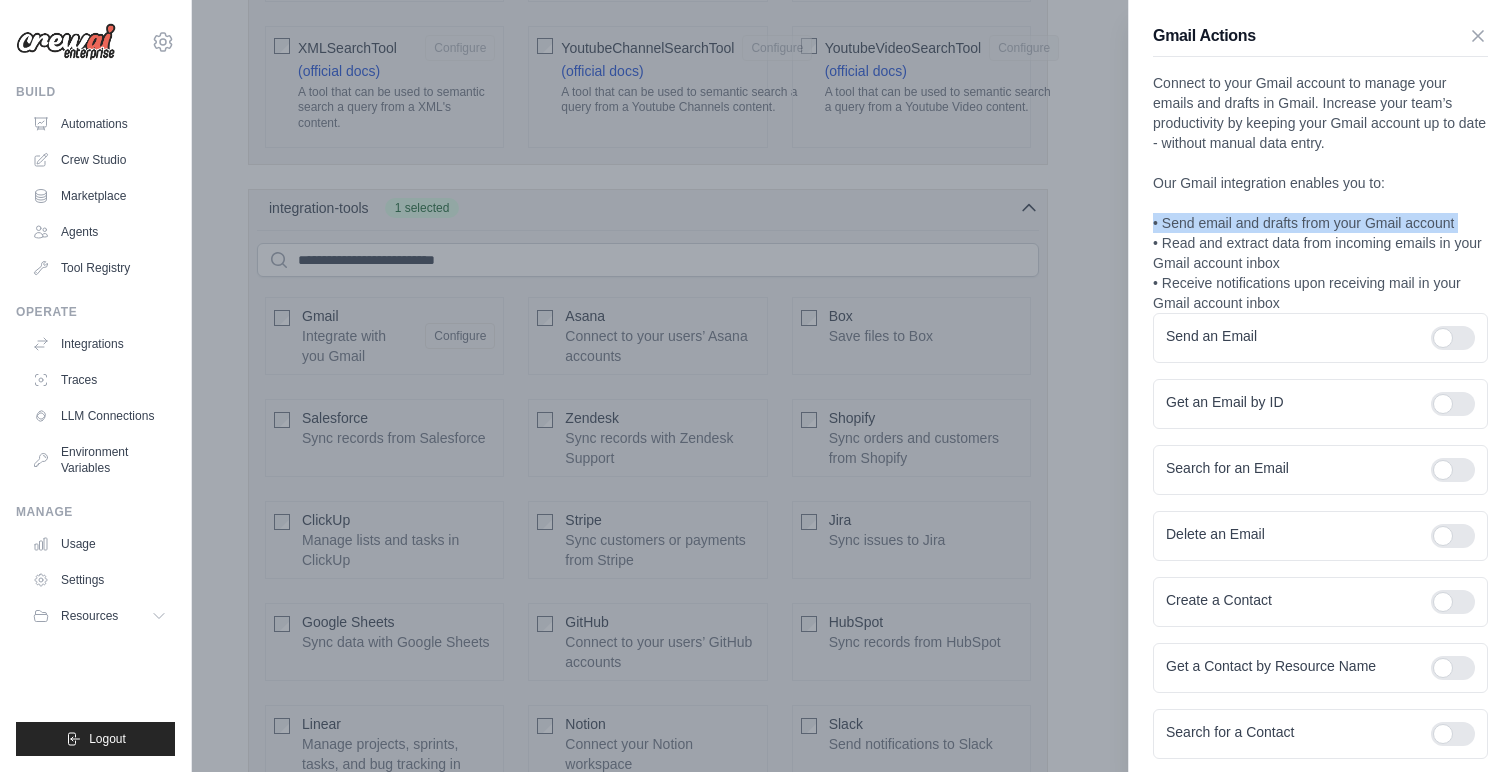 click on "Connect to your Gmail account to manage your emails and drafts in Gmail. Increase your team’s productivity by keeping your Gmail account up to date - without manual data entry.
Our Gmail integration enables you to:
• Send email and drafts from your Gmail account
• Read and extract data from incoming emails in your Gmail account inbox
• Receive notifications upon receiving mail in your Gmail account inbox" at bounding box center (1320, 193) 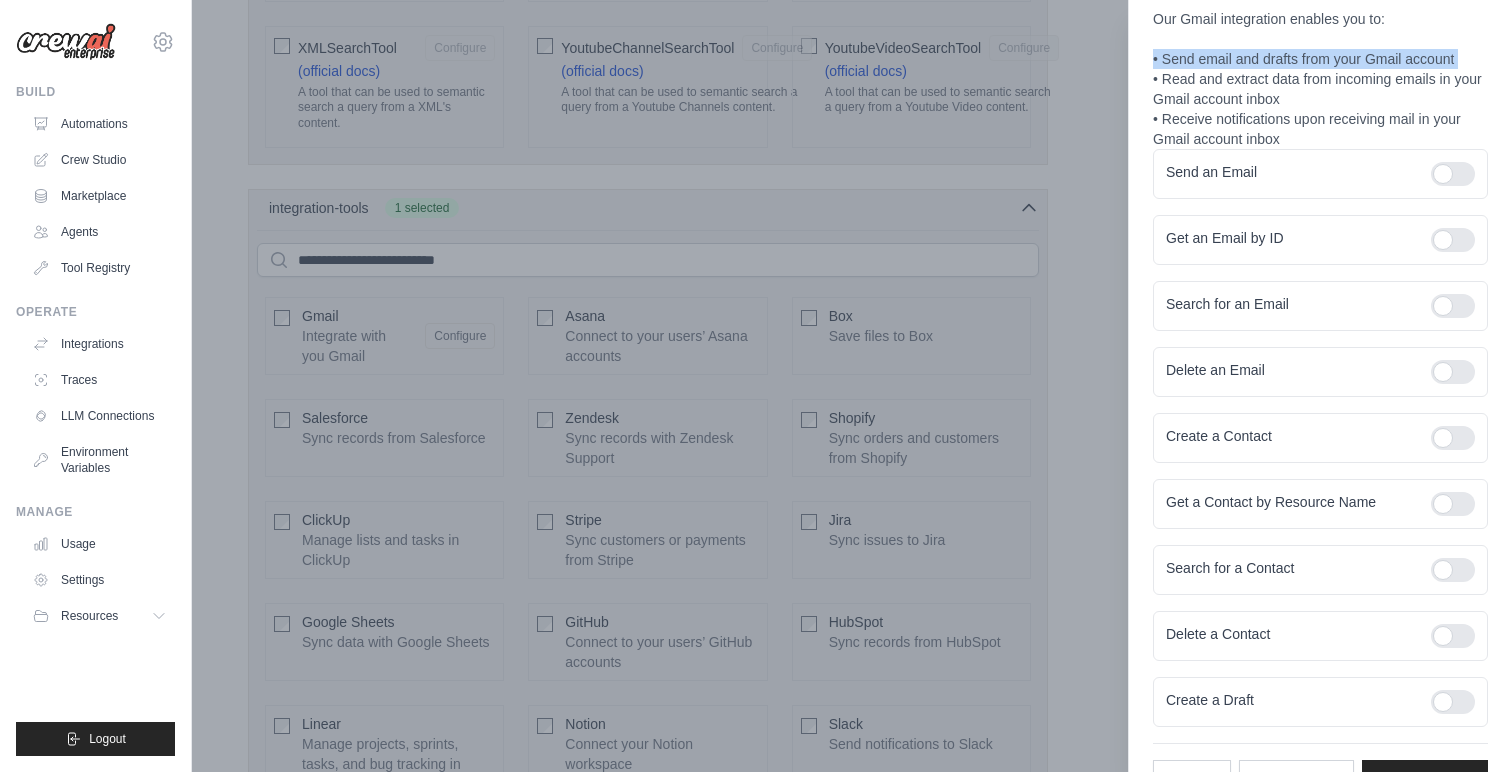 scroll, scrollTop: 234, scrollLeft: 0, axis: vertical 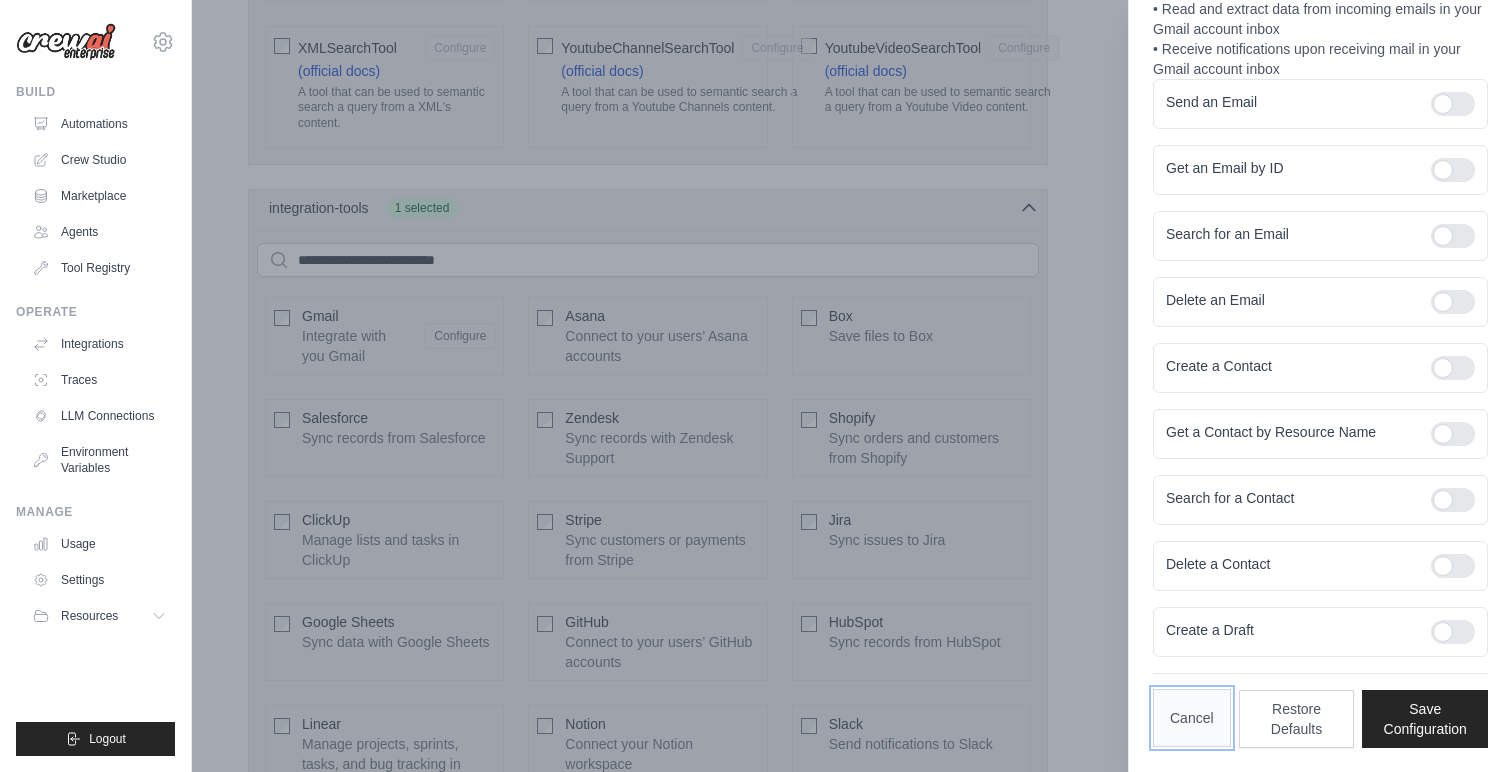 click on "Cancel" at bounding box center (1192, 718) 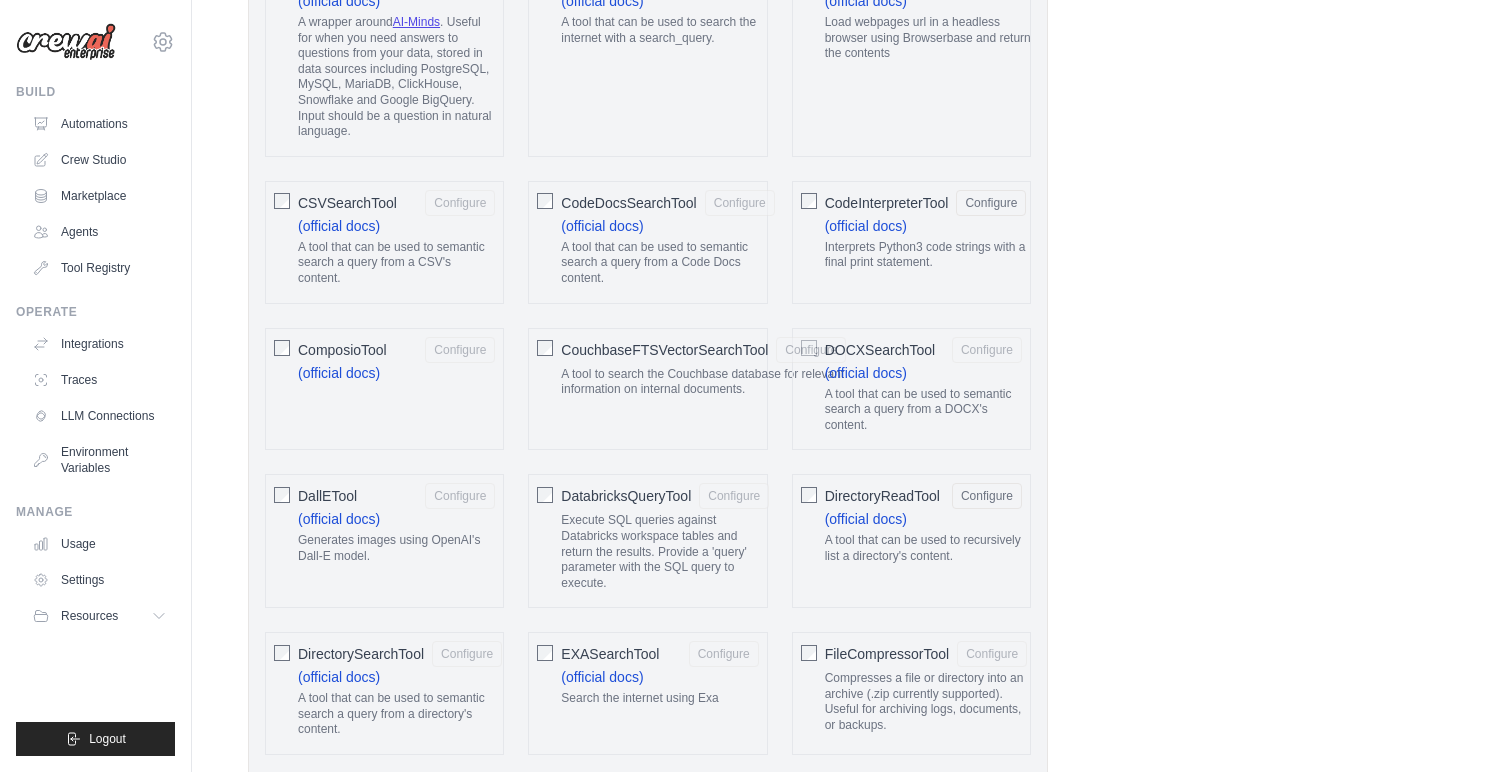 scroll, scrollTop: 0, scrollLeft: 0, axis: both 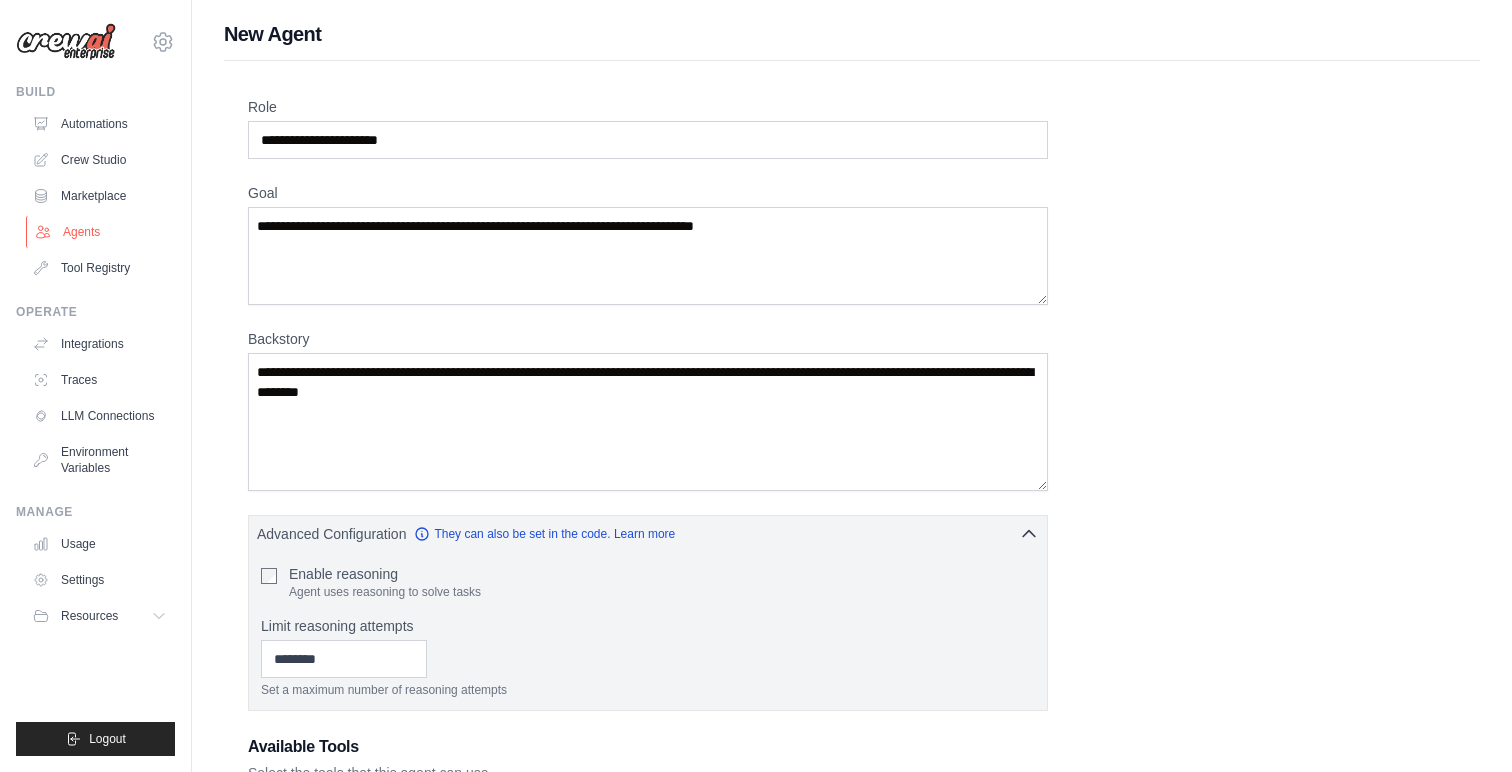click on "Agents" at bounding box center [101, 232] 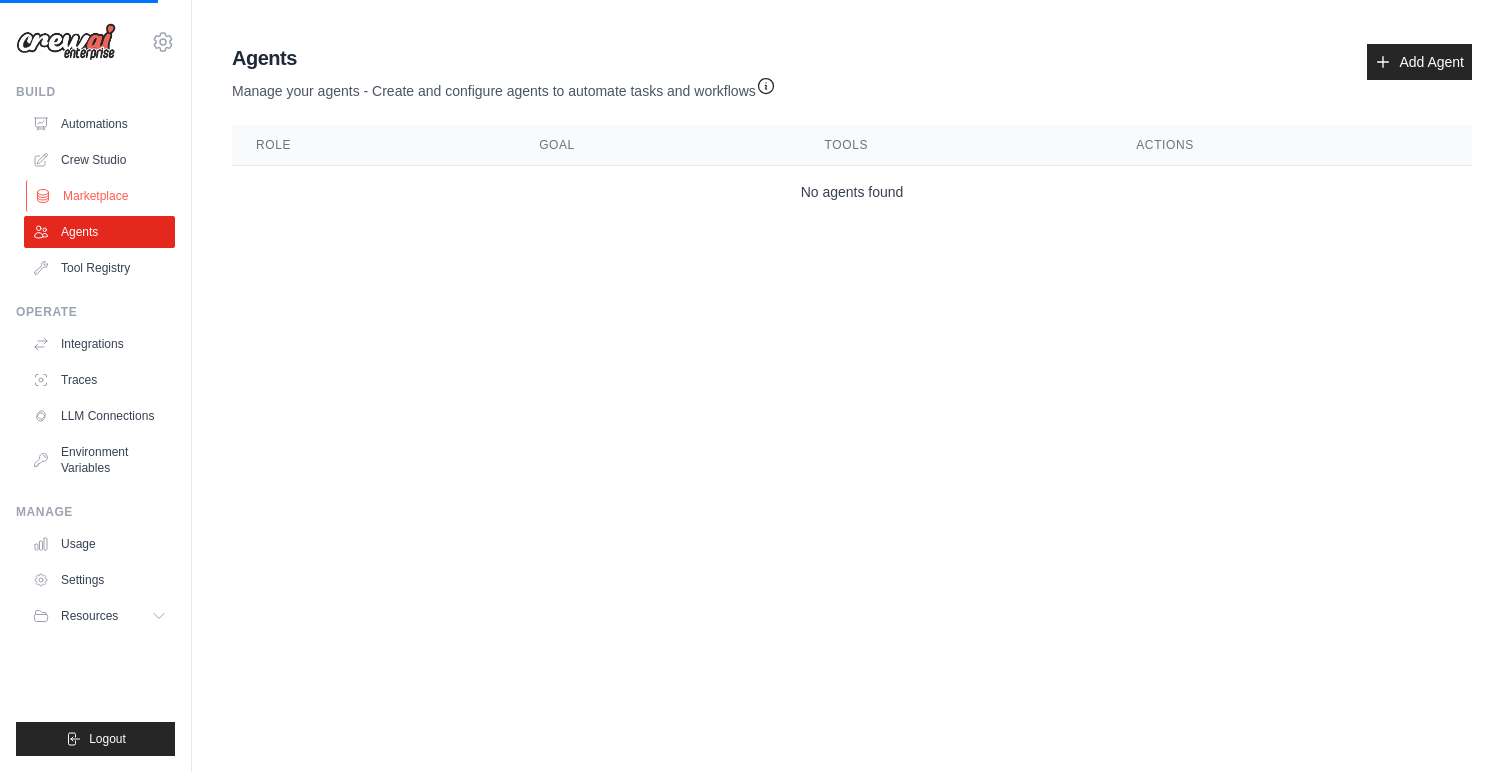 click on "Marketplace" at bounding box center [101, 196] 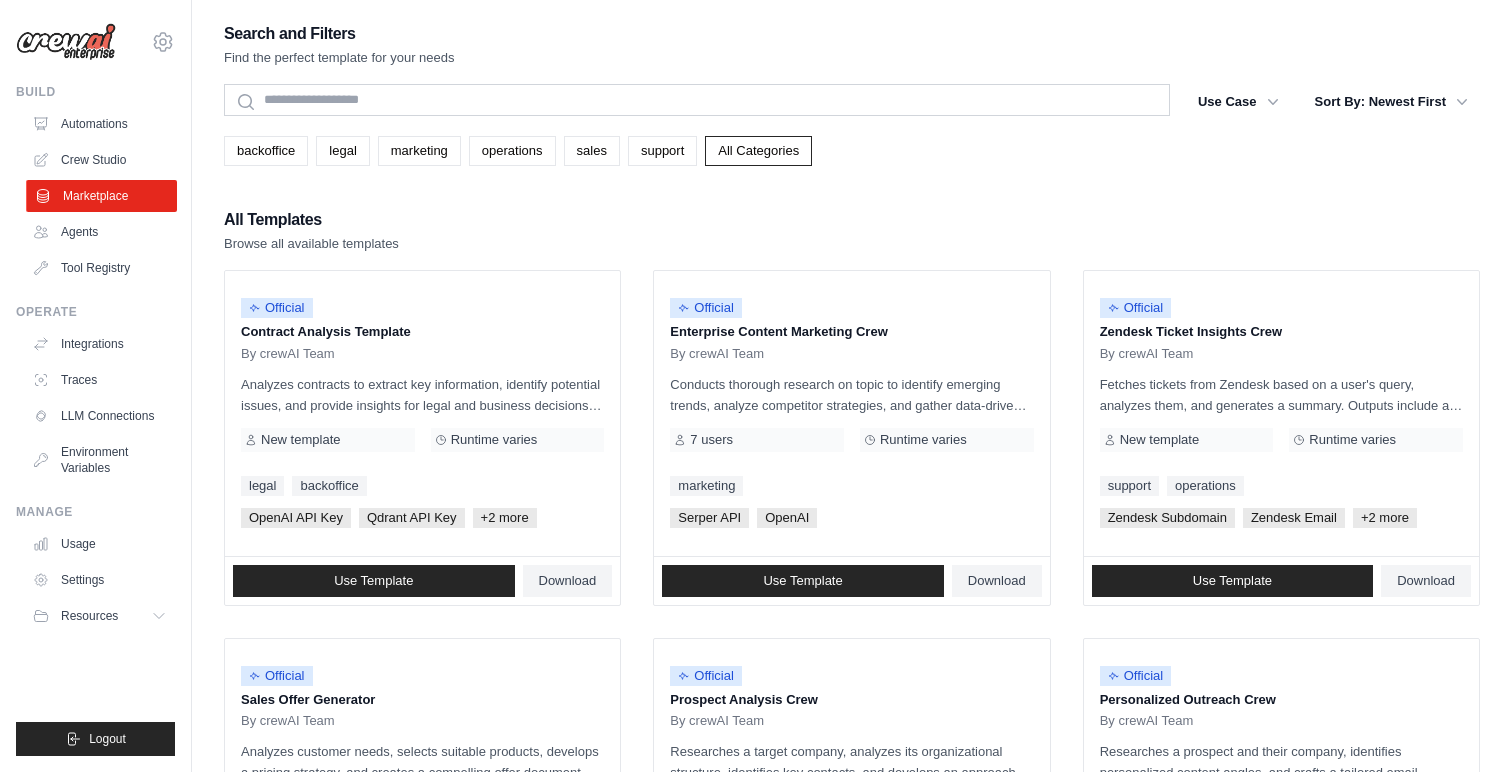 click on "Marketplace" at bounding box center (101, 196) 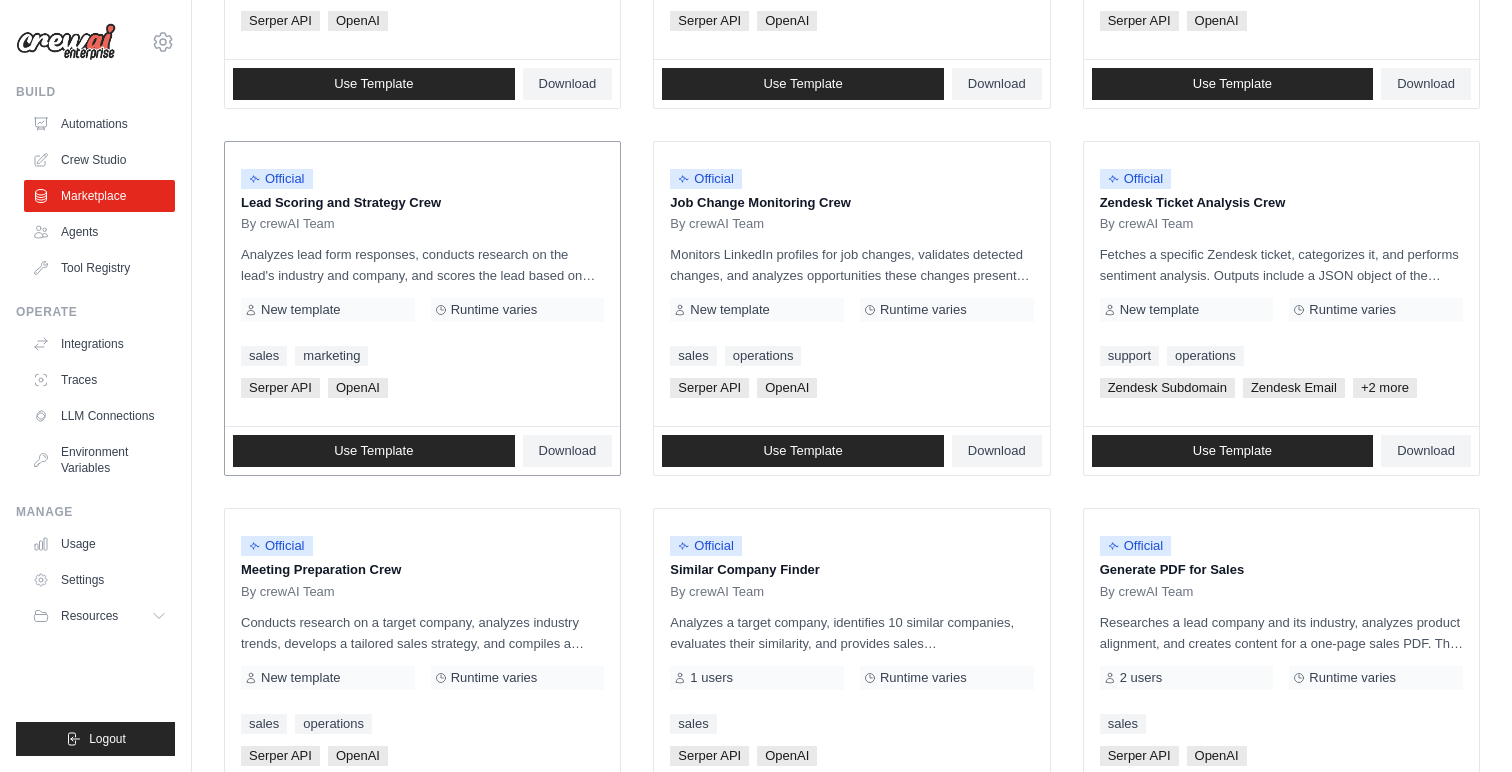 scroll, scrollTop: 862, scrollLeft: 0, axis: vertical 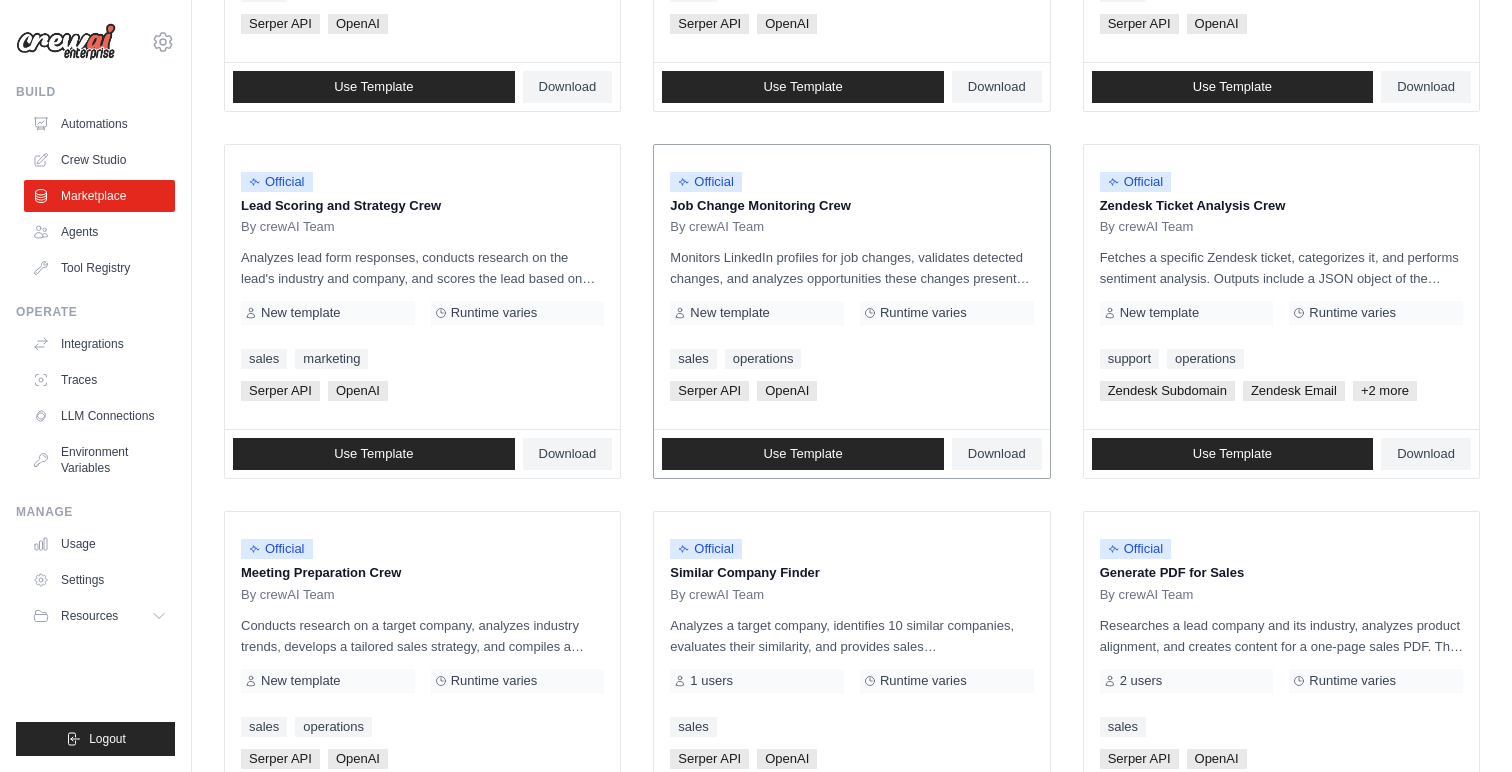 click on "Official
Job Change Monitoring Crew
By
crewAI Team
Monitors LinkedIn profiles for job changes, validates detected changes, and analyzes opportunities these changes present for selling the product. Outputs include a list of validated job changes and actionable recommendations for the sales team to leverage these changes in their outreach.
New template
Runtime varies
sales
operations
Serper API" at bounding box center (851, 287) 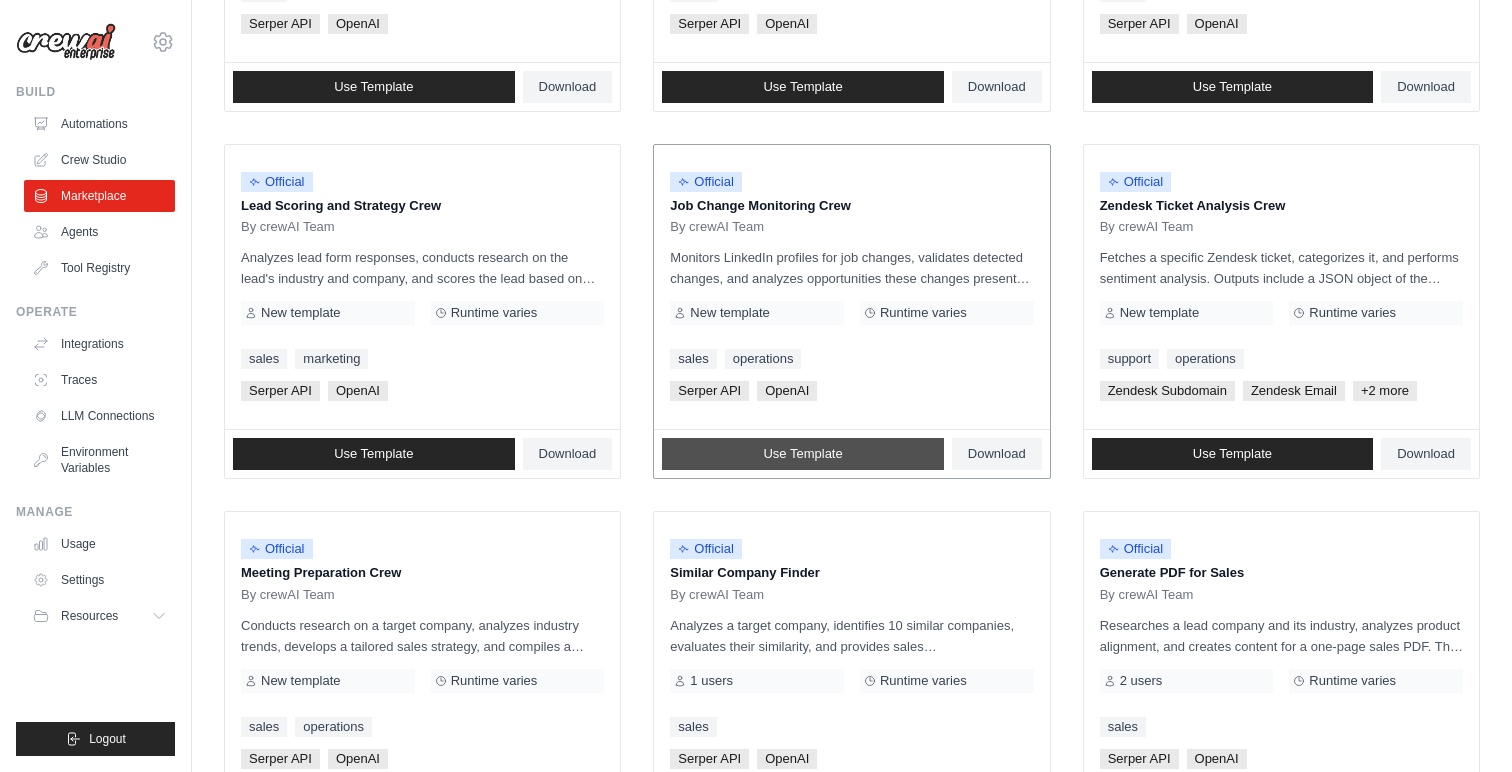 click on "Use Template" at bounding box center [803, 454] 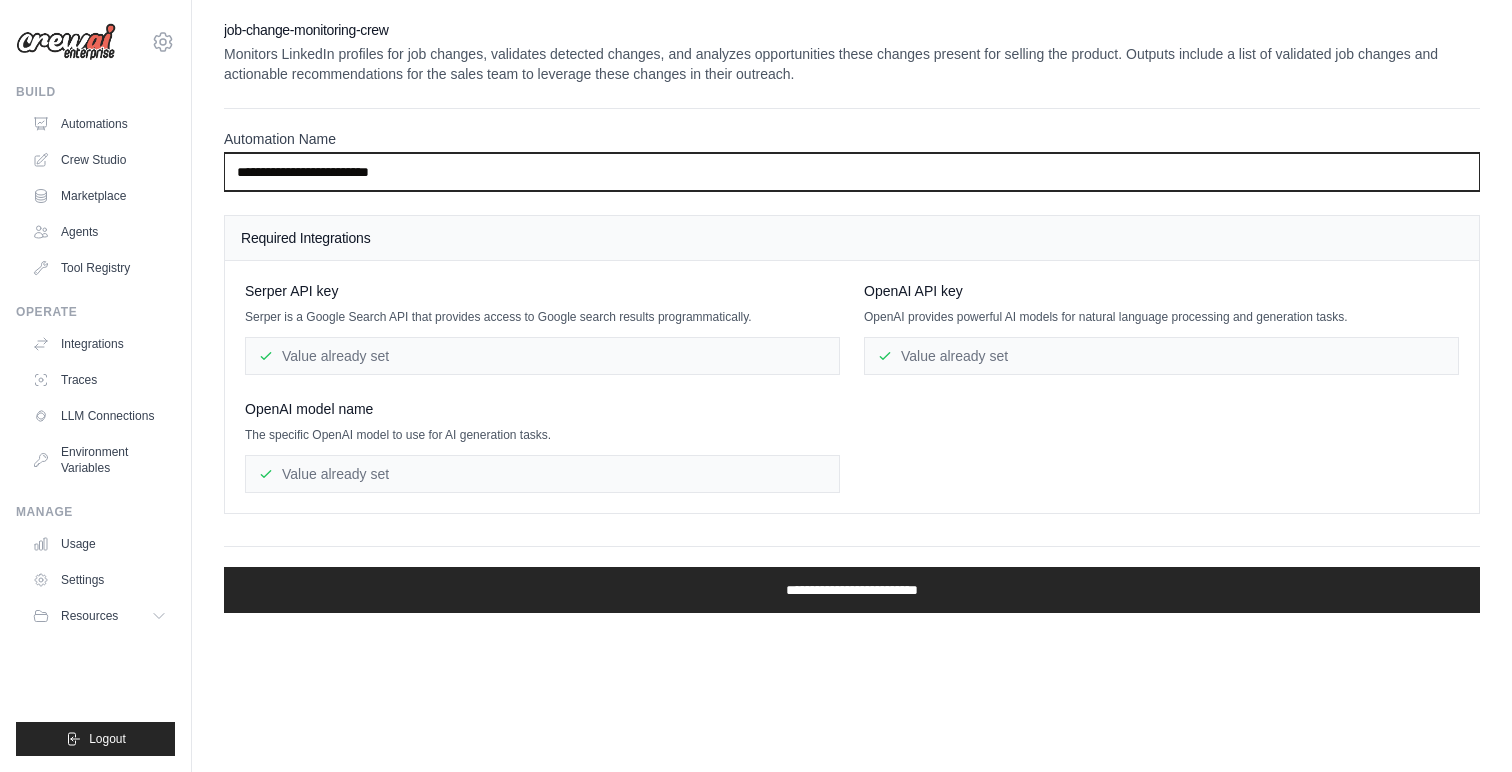 click on "**********" at bounding box center (852, 172) 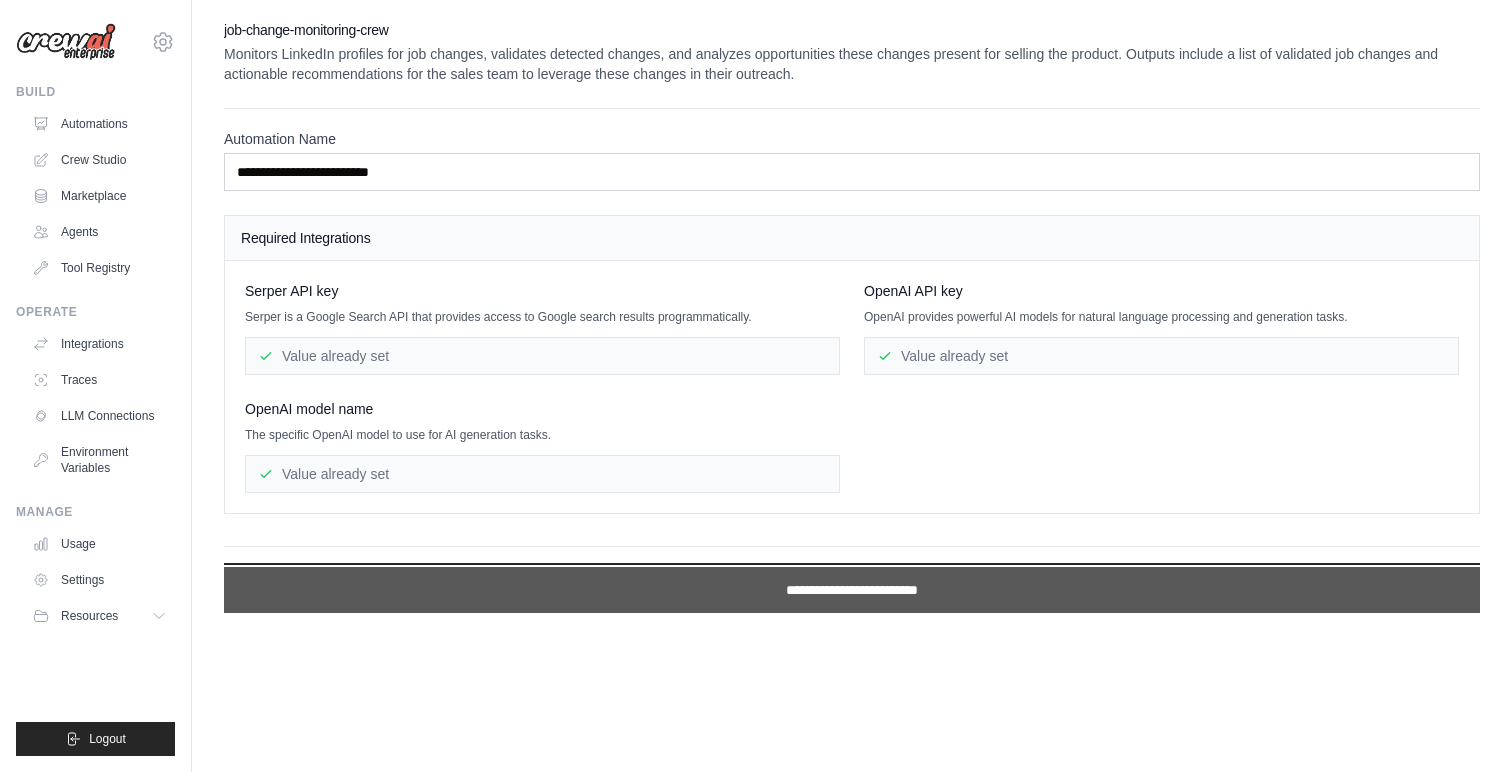 click on "**********" at bounding box center [852, 590] 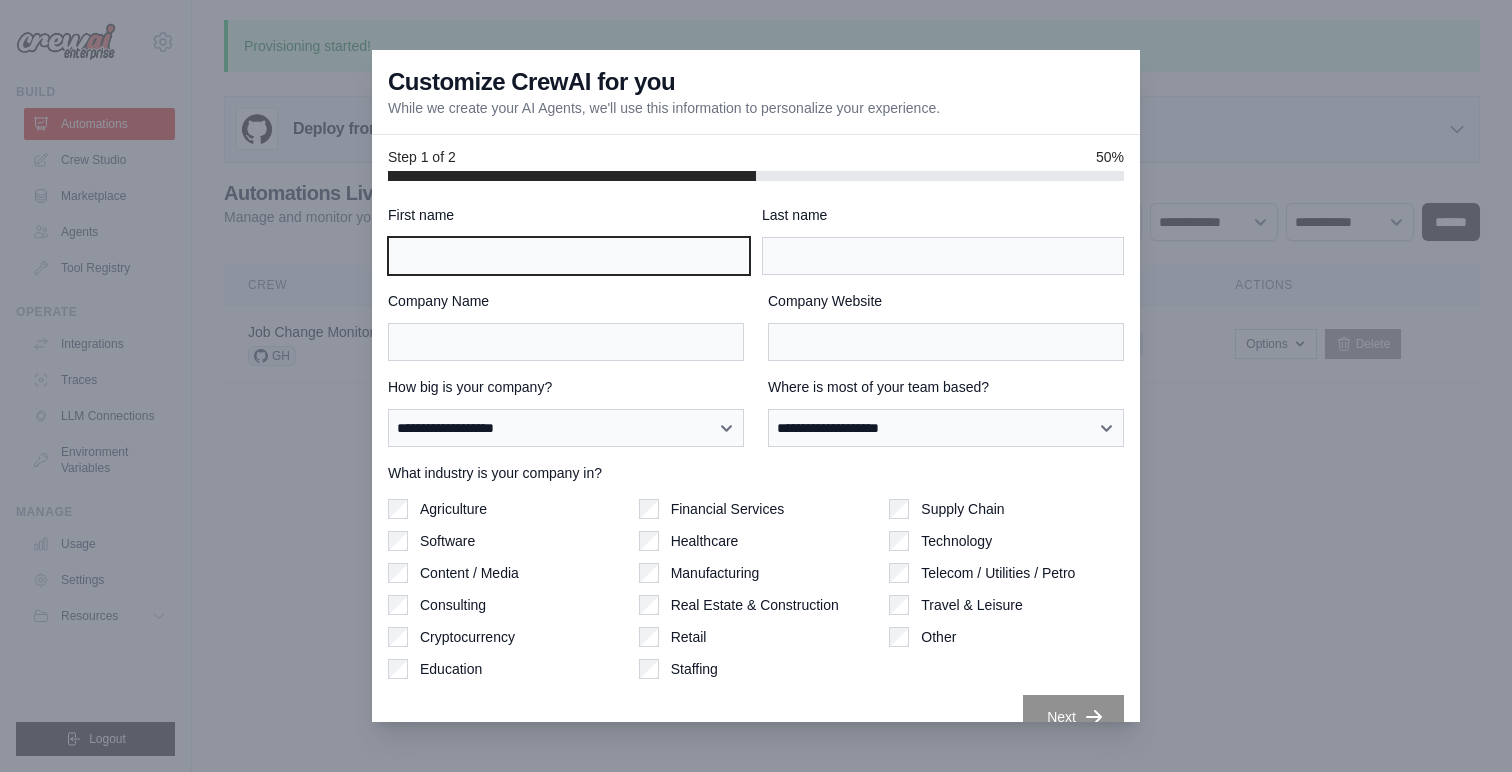click on "First name" at bounding box center (569, 256) 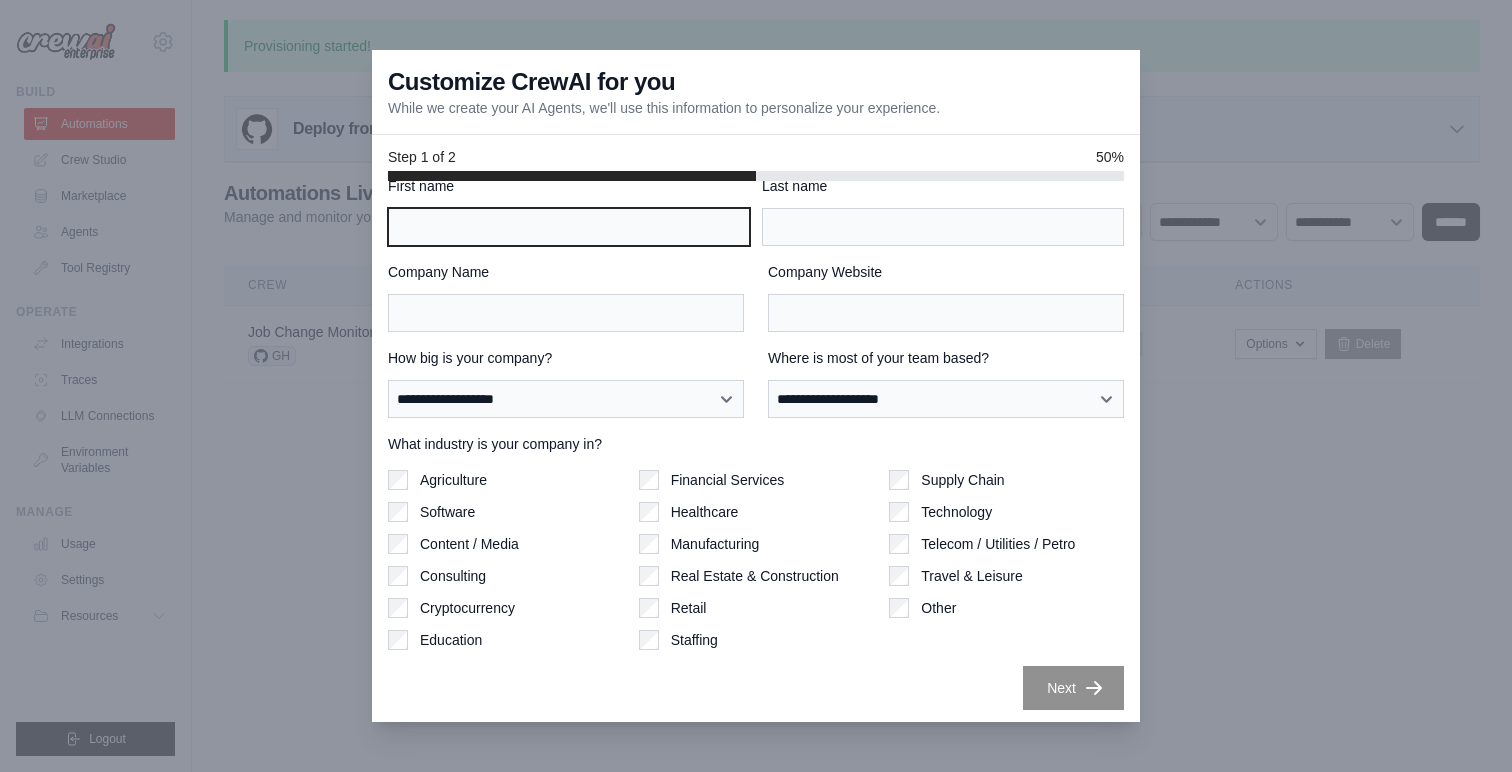 scroll, scrollTop: 0, scrollLeft: 0, axis: both 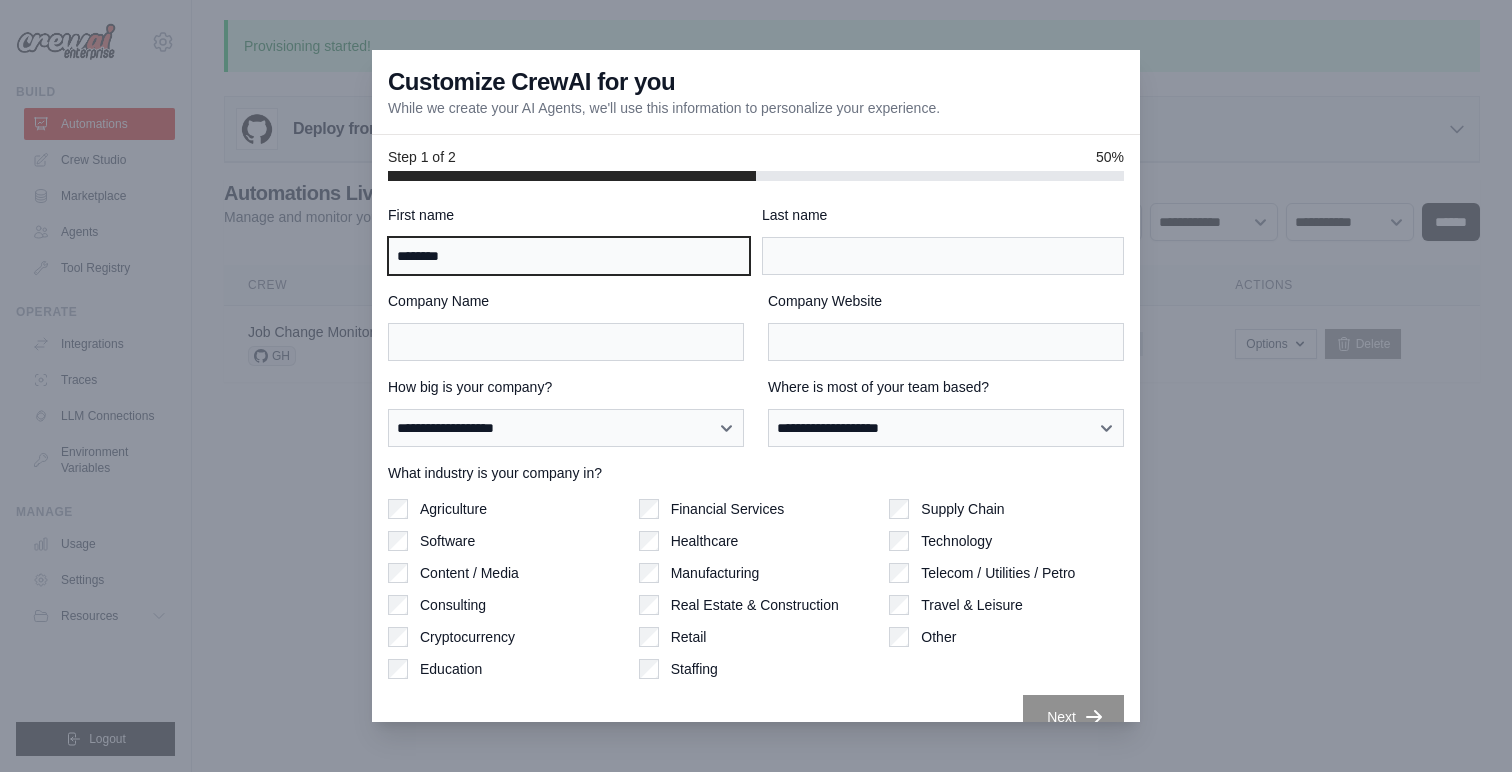 type on "********" 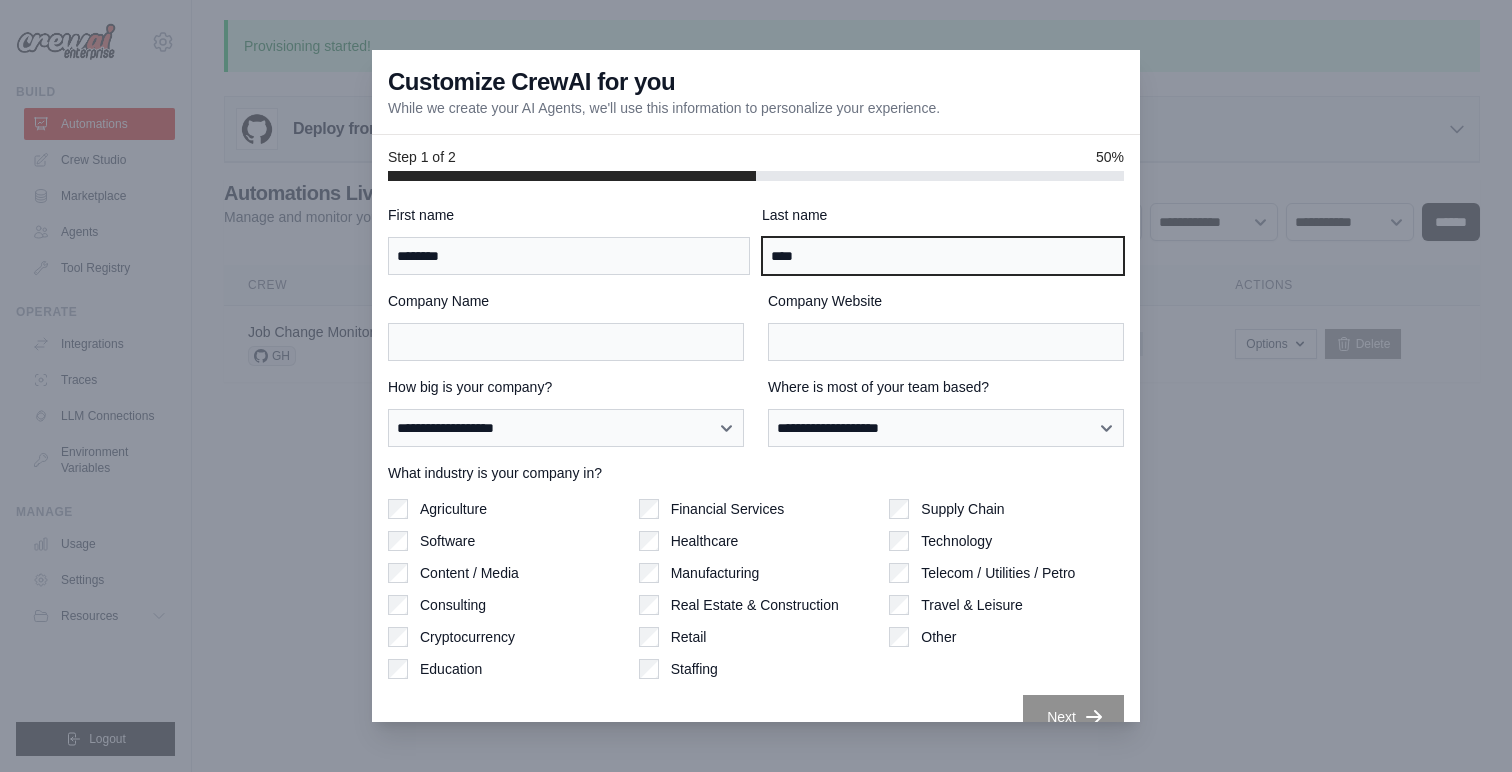 type on "****" 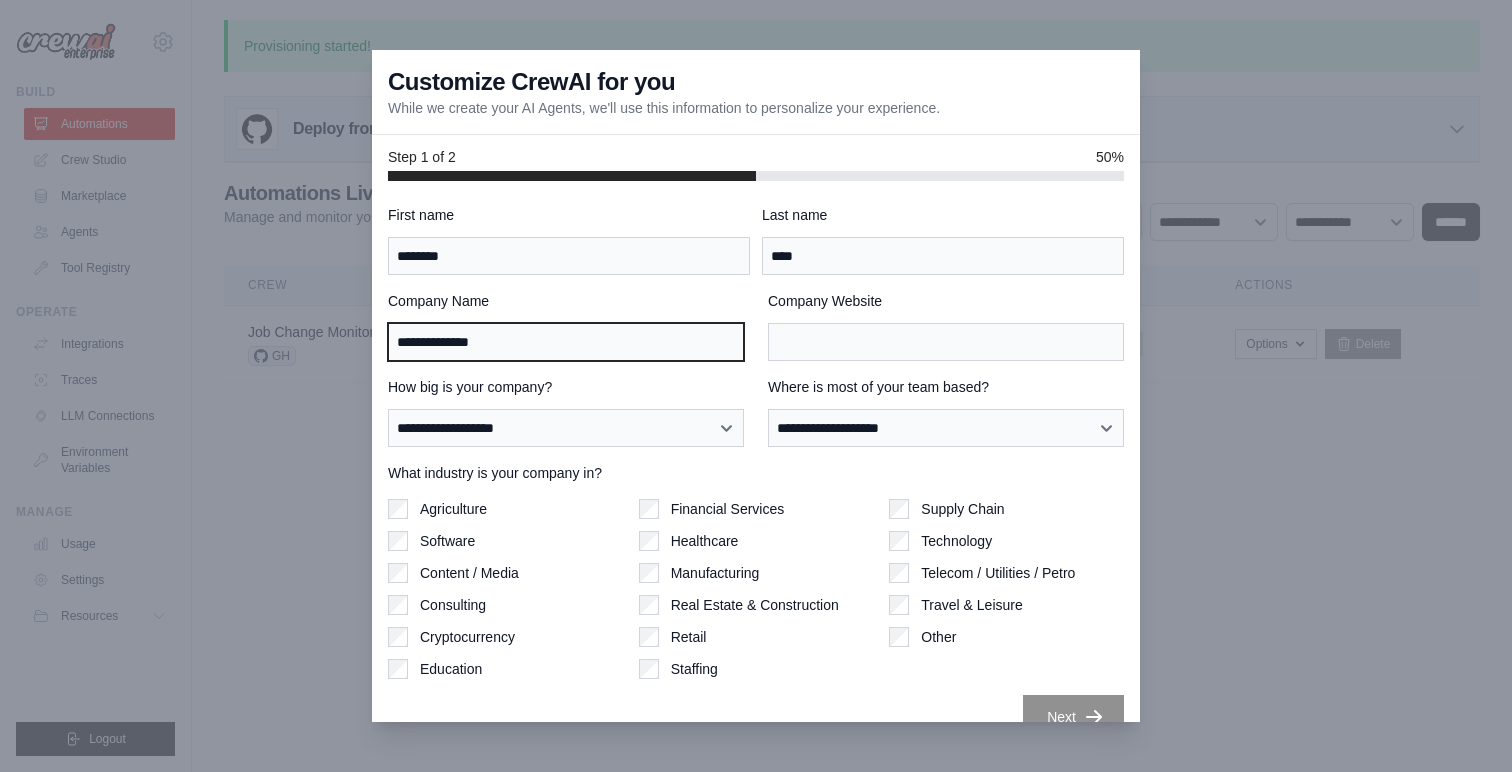 type on "**********" 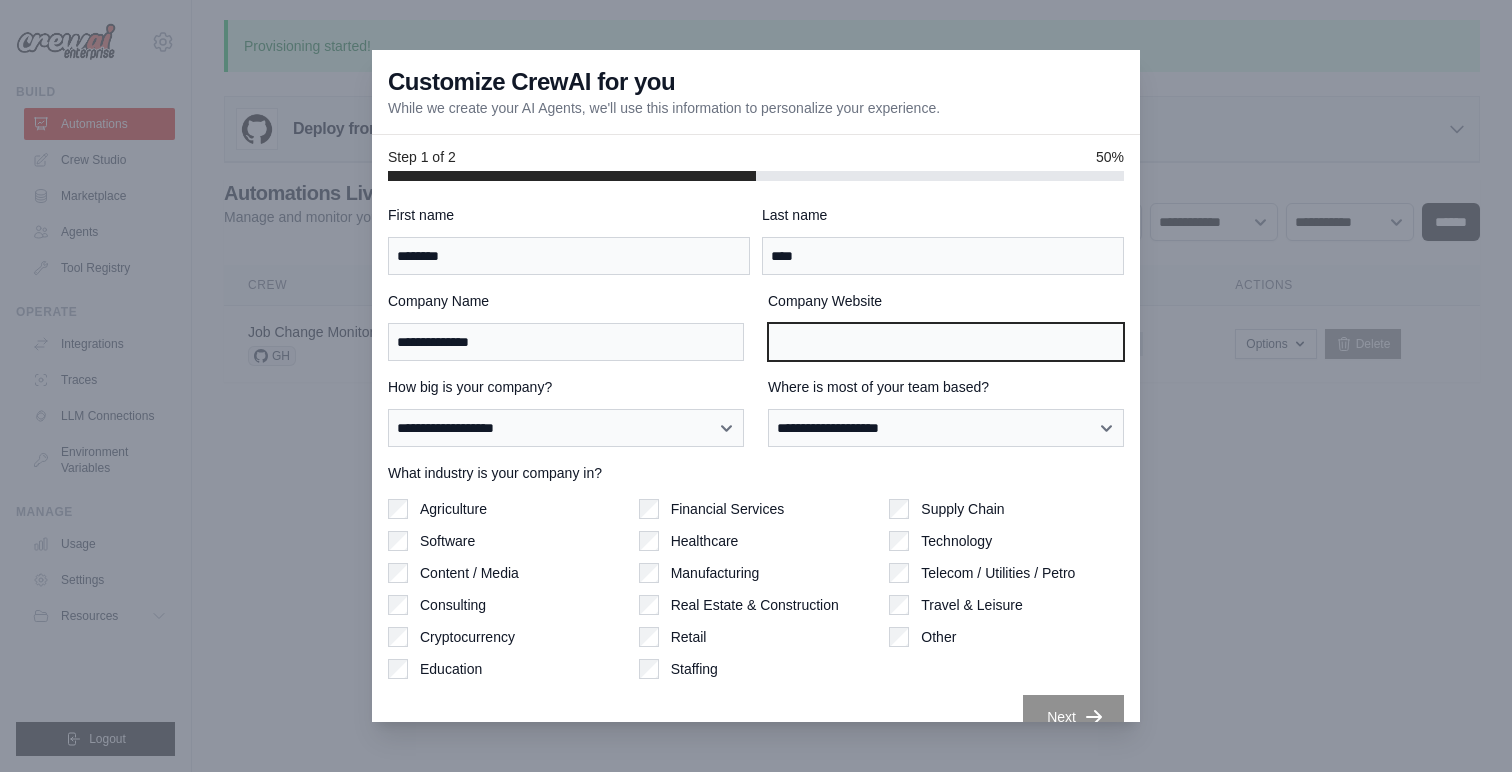type on "*" 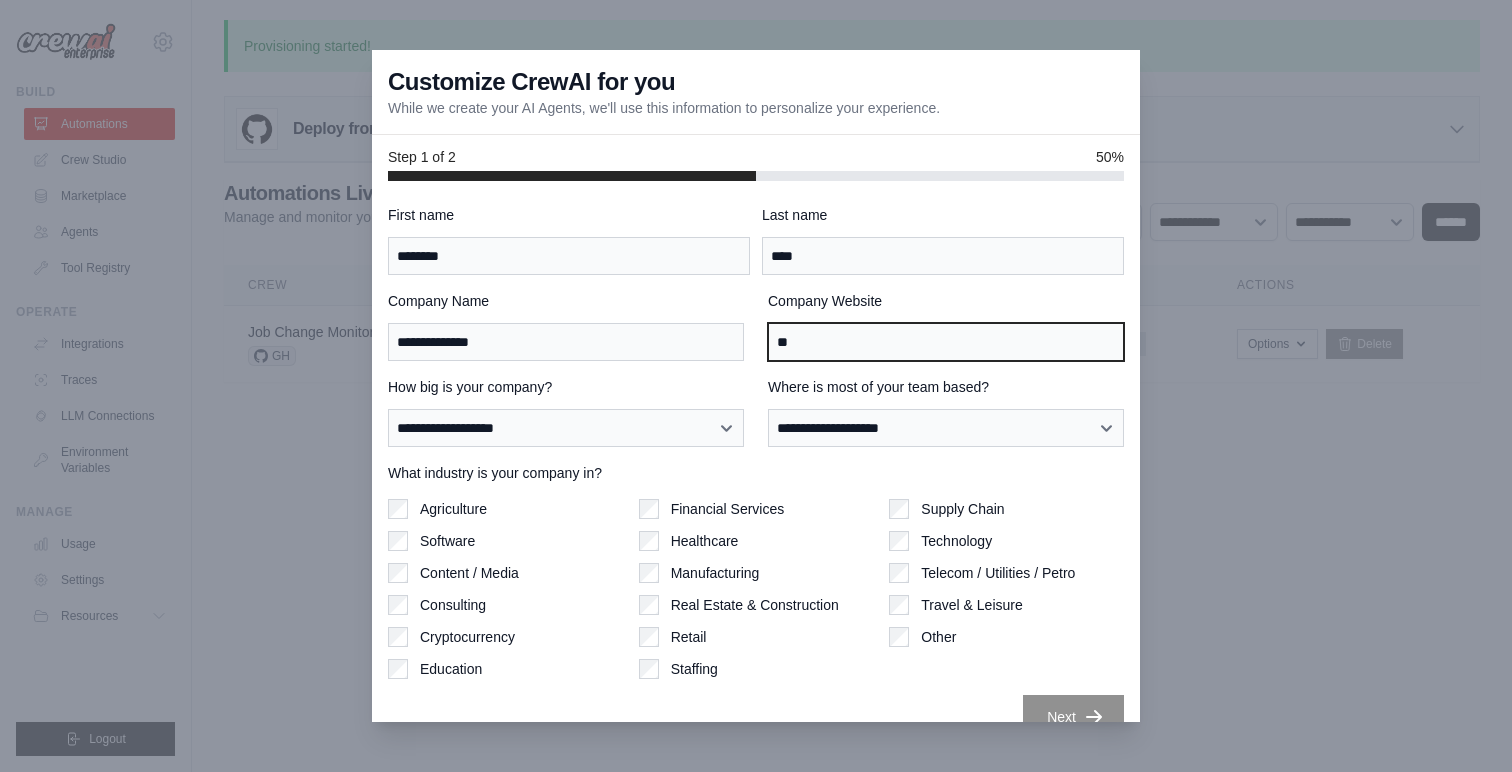 paste on "**********" 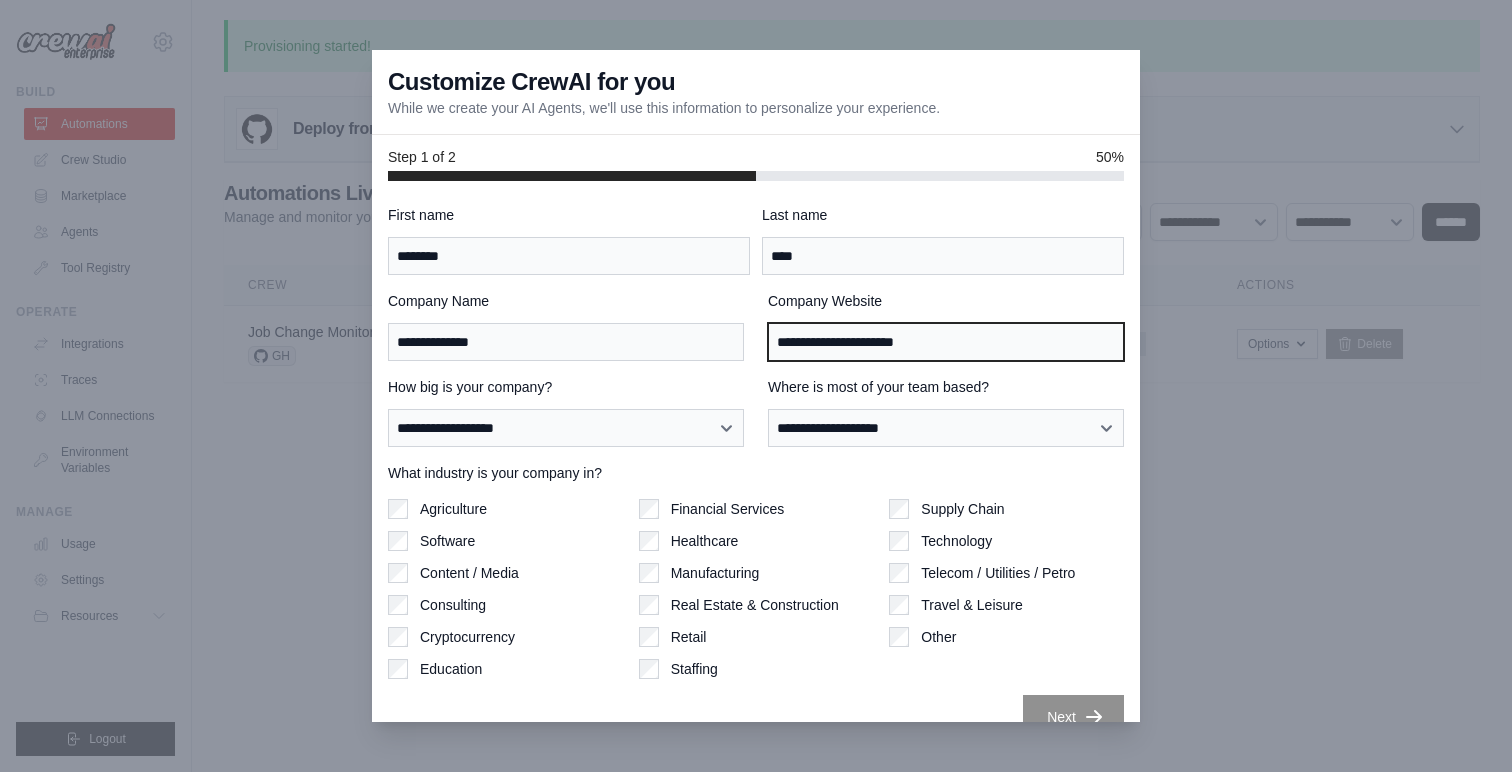scroll, scrollTop: 33, scrollLeft: 0, axis: vertical 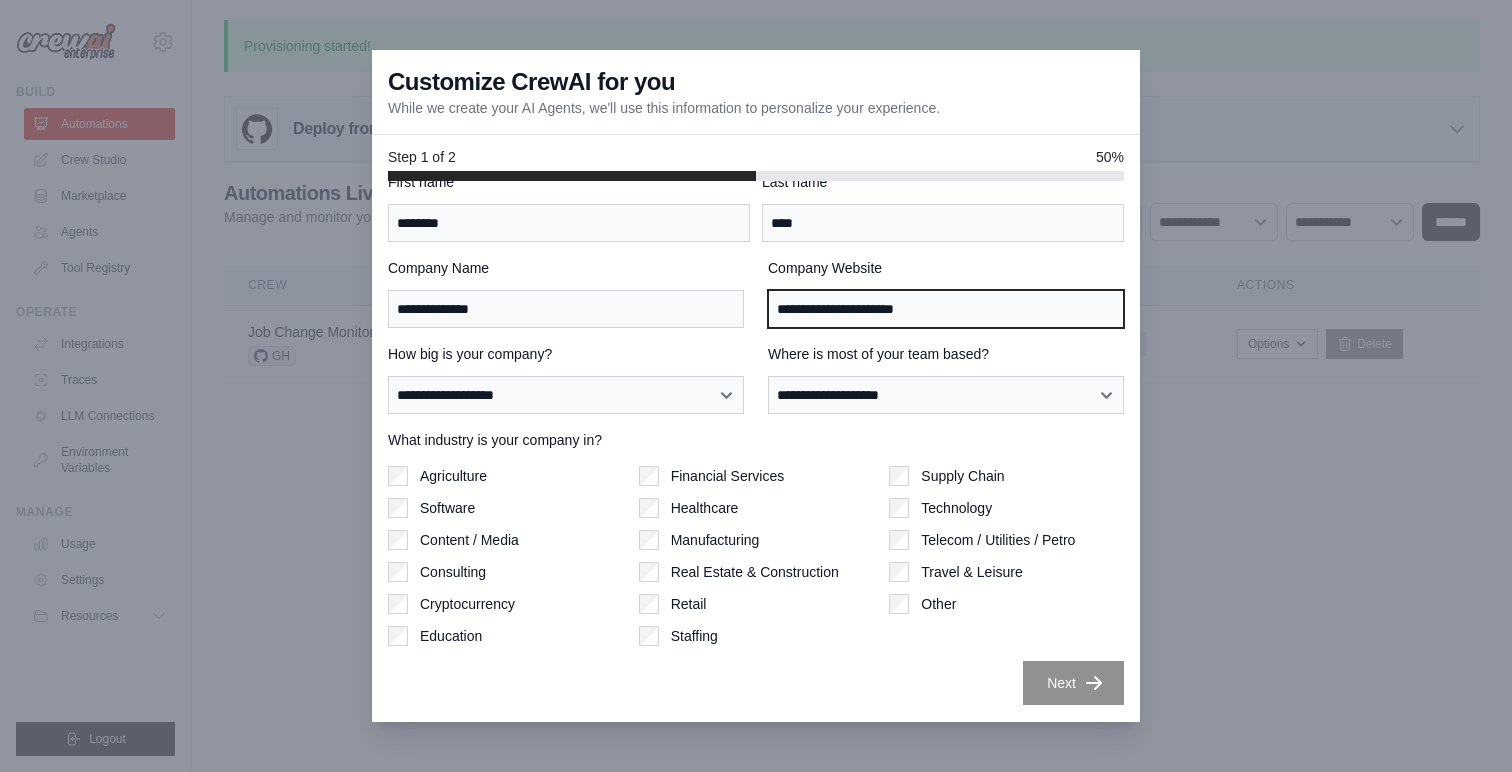 type on "**********" 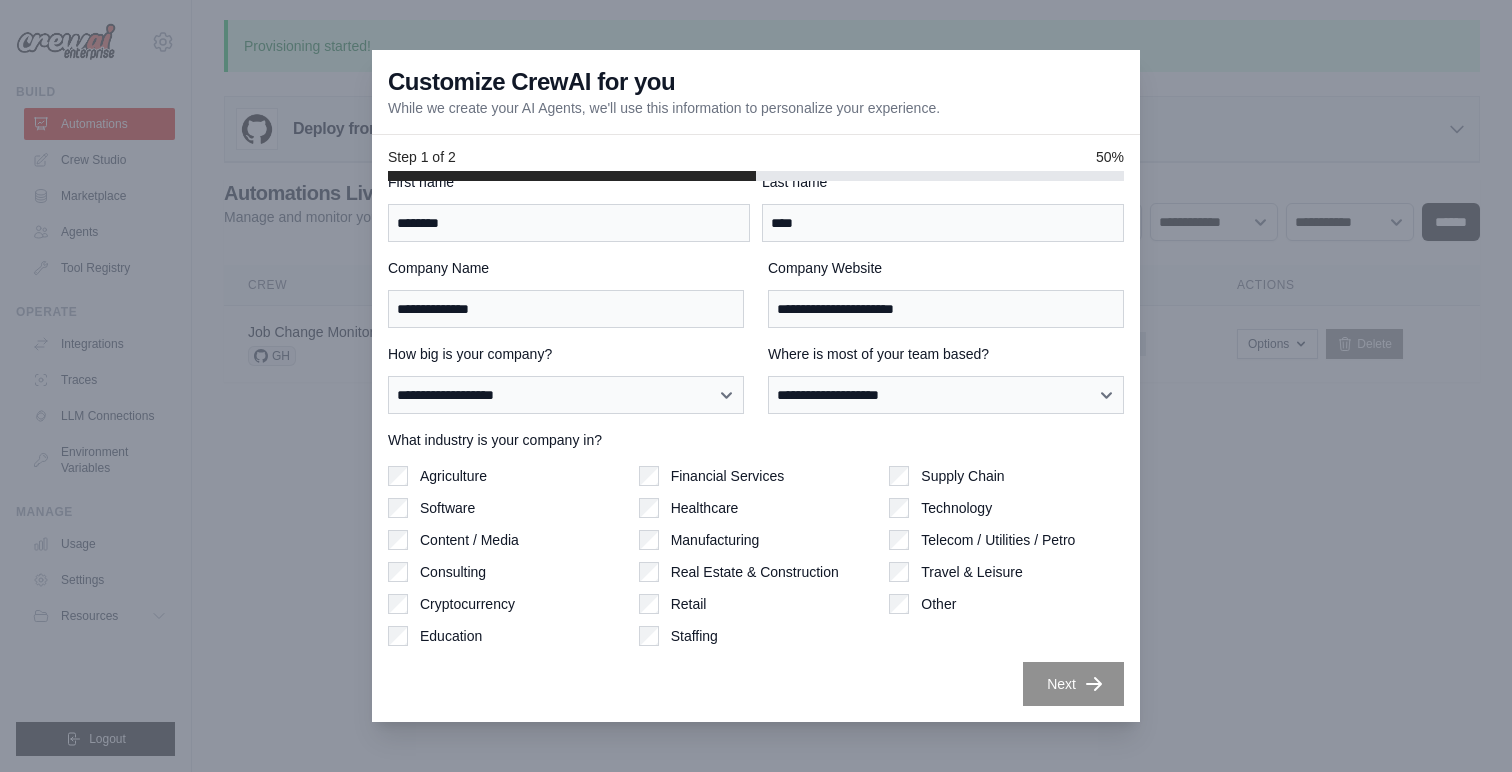 click on "Other" at bounding box center (938, 604) 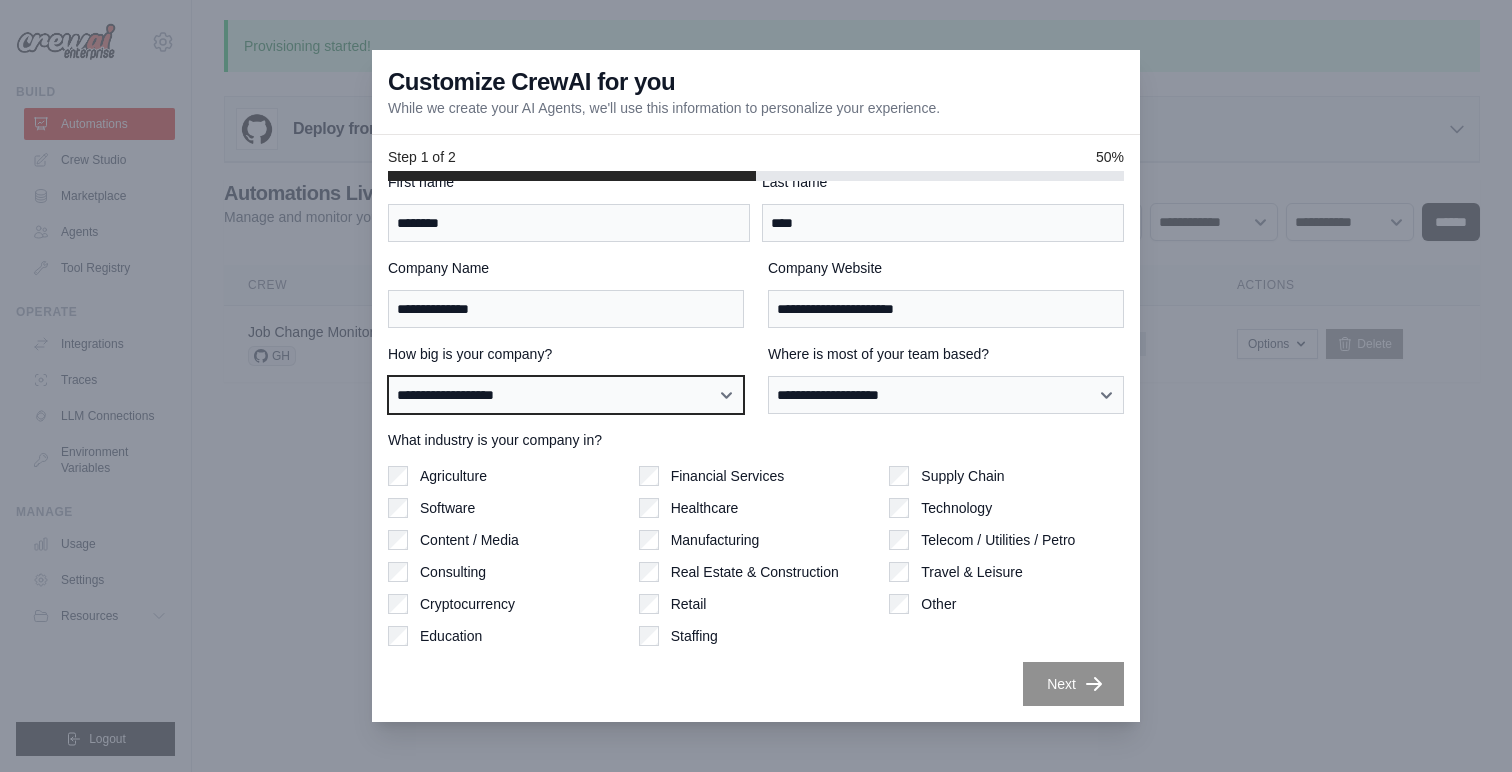 click on "**********" at bounding box center (566, 395) 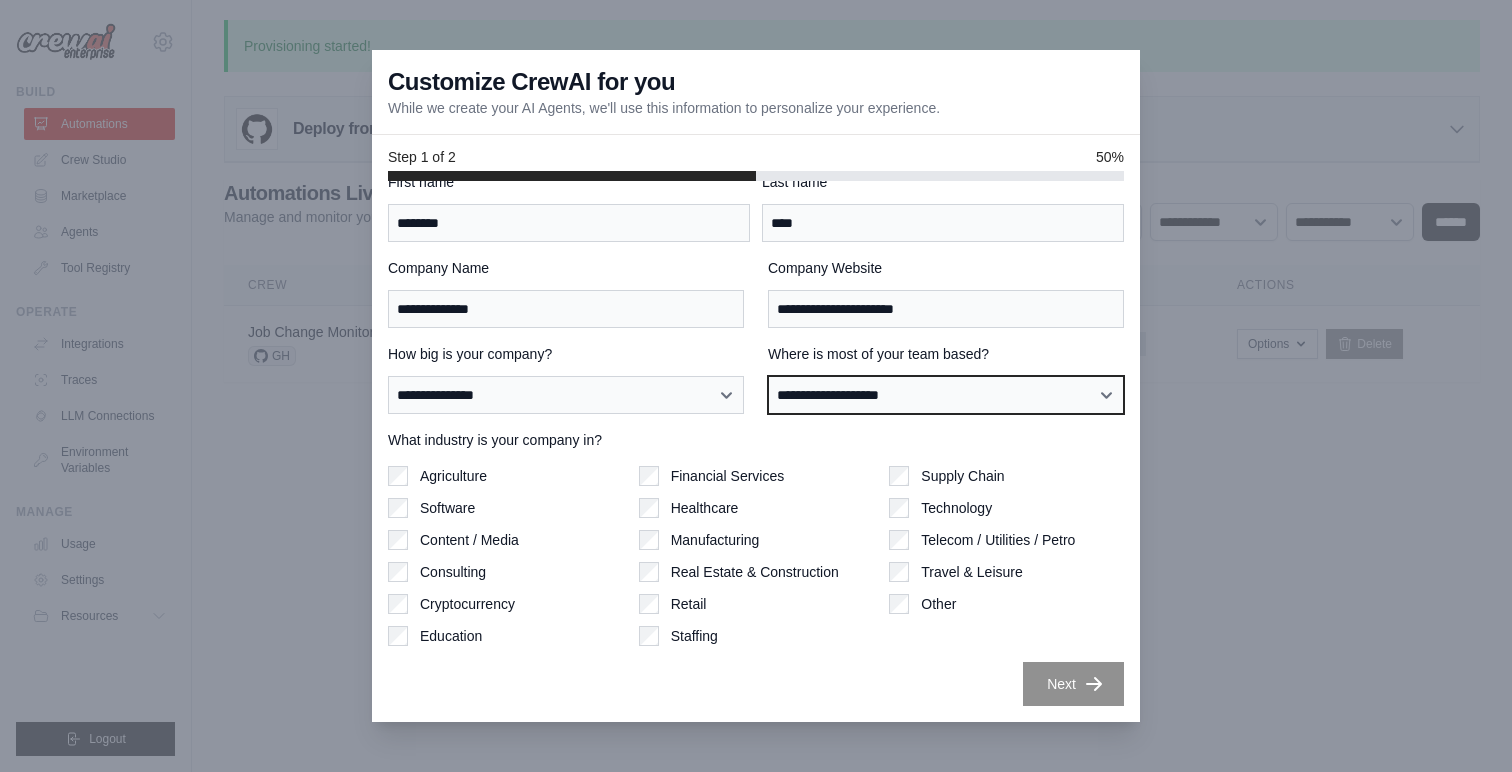 click on "**********" at bounding box center [946, 395] 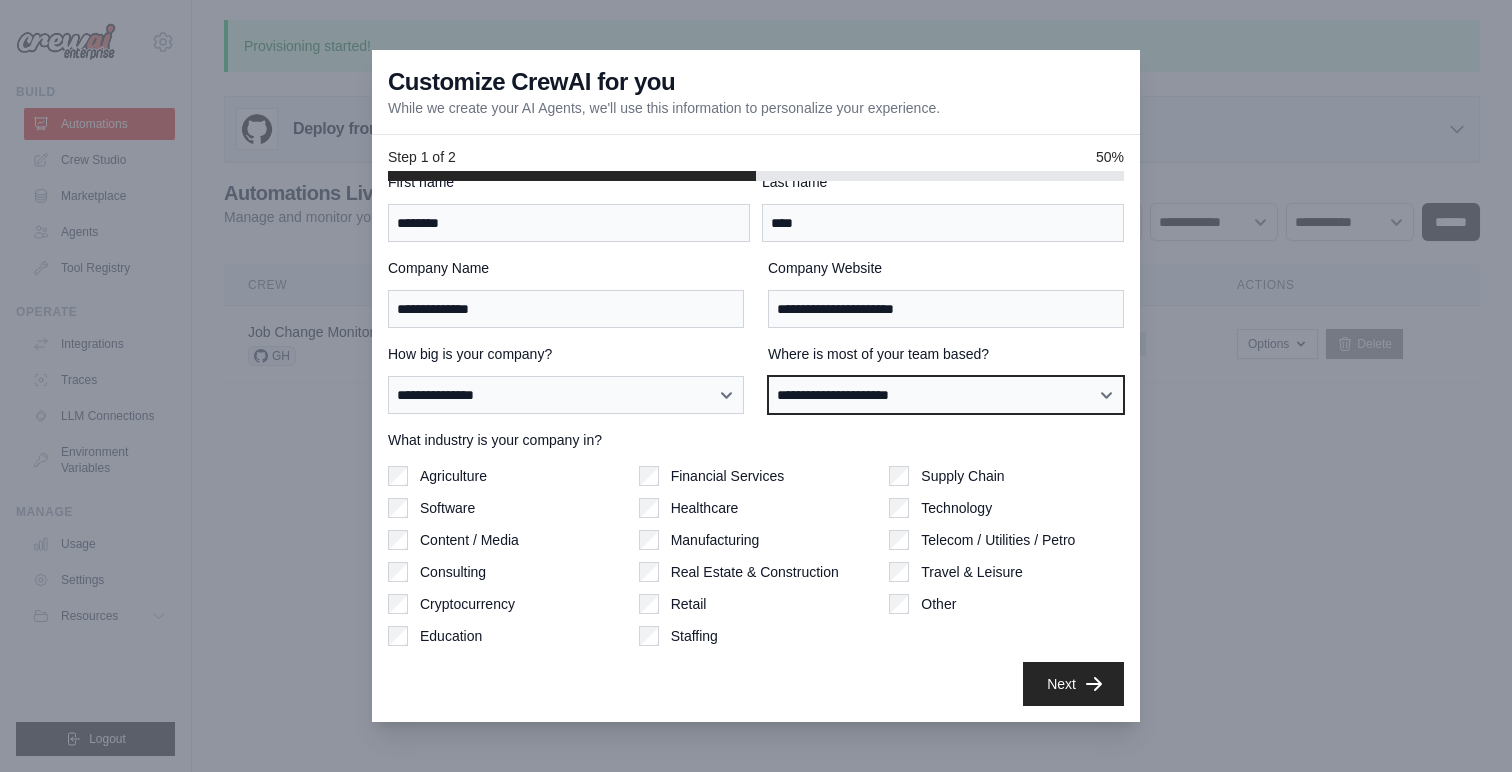 click on "**********" at bounding box center (946, 395) 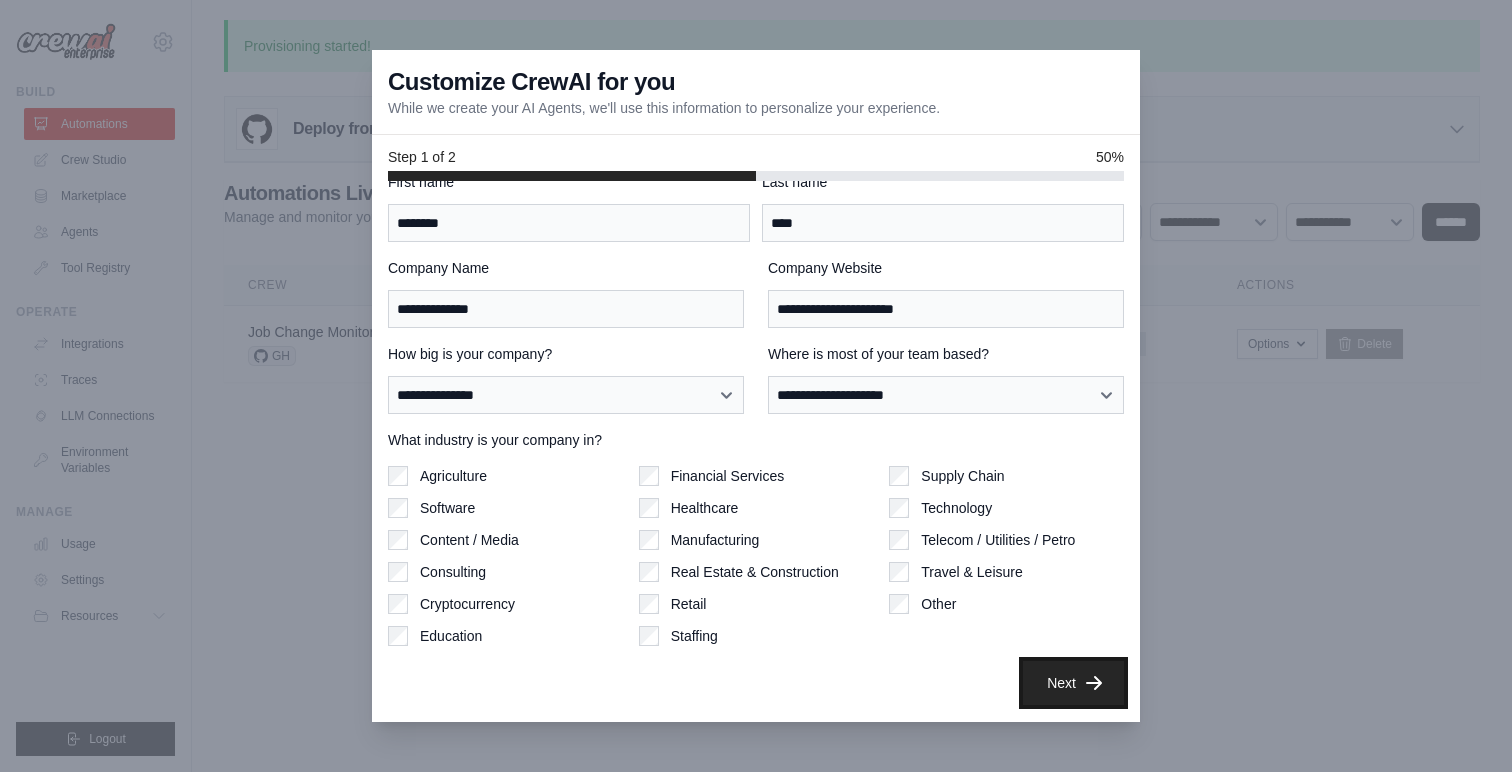 click on "Next" at bounding box center [1073, 683] 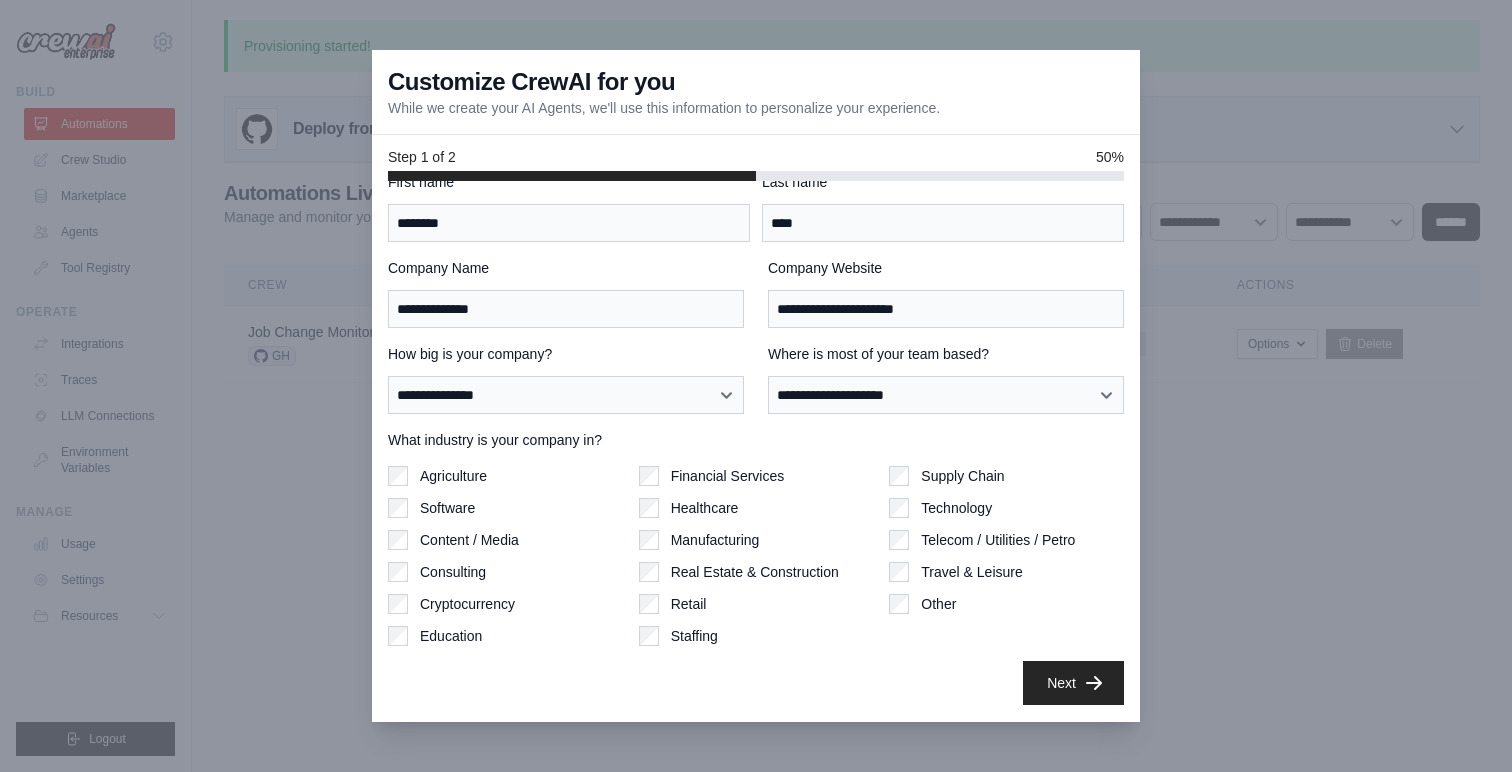 scroll, scrollTop: 0, scrollLeft: 0, axis: both 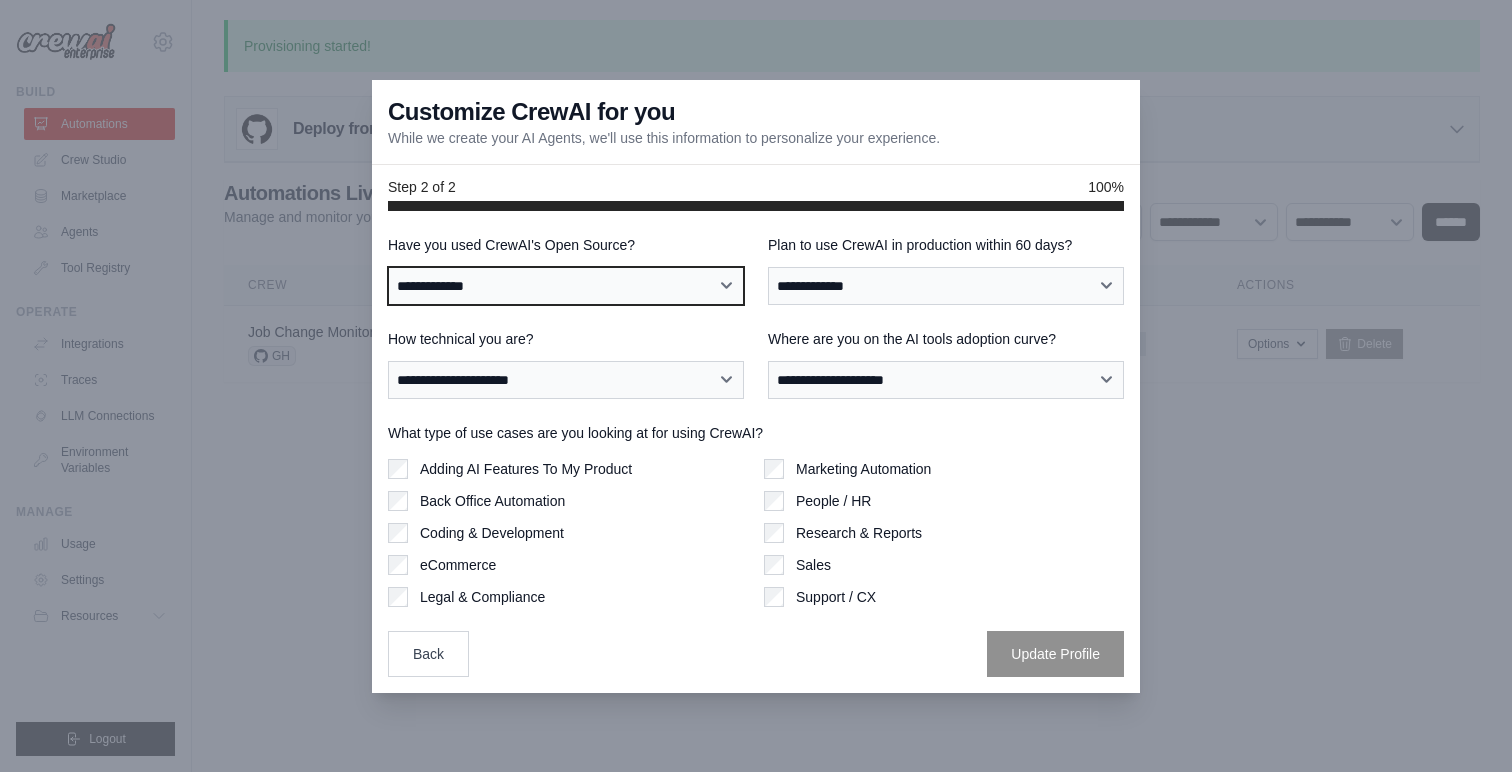 click on "**********" at bounding box center (566, 286) 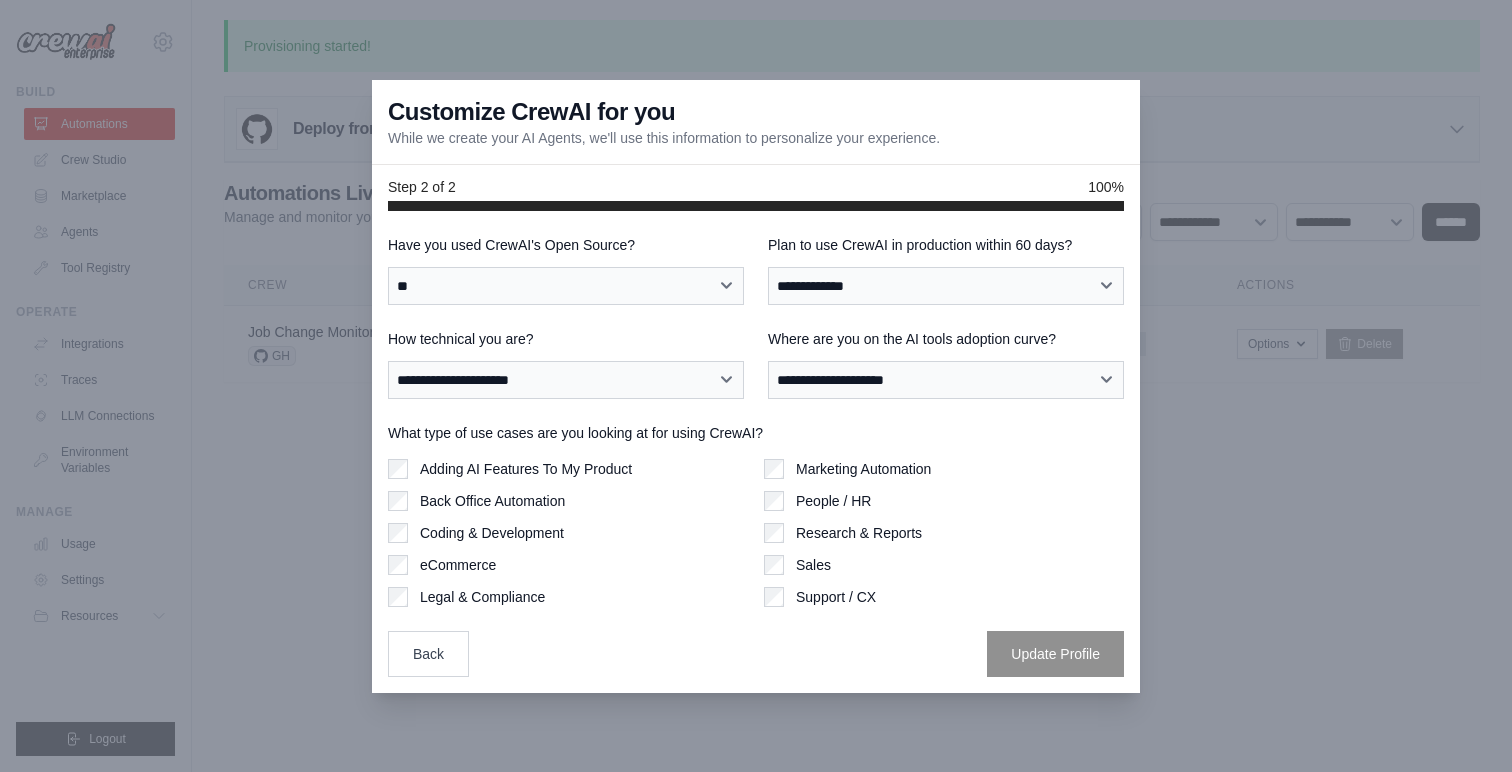 click on "**********" at bounding box center [756, 456] 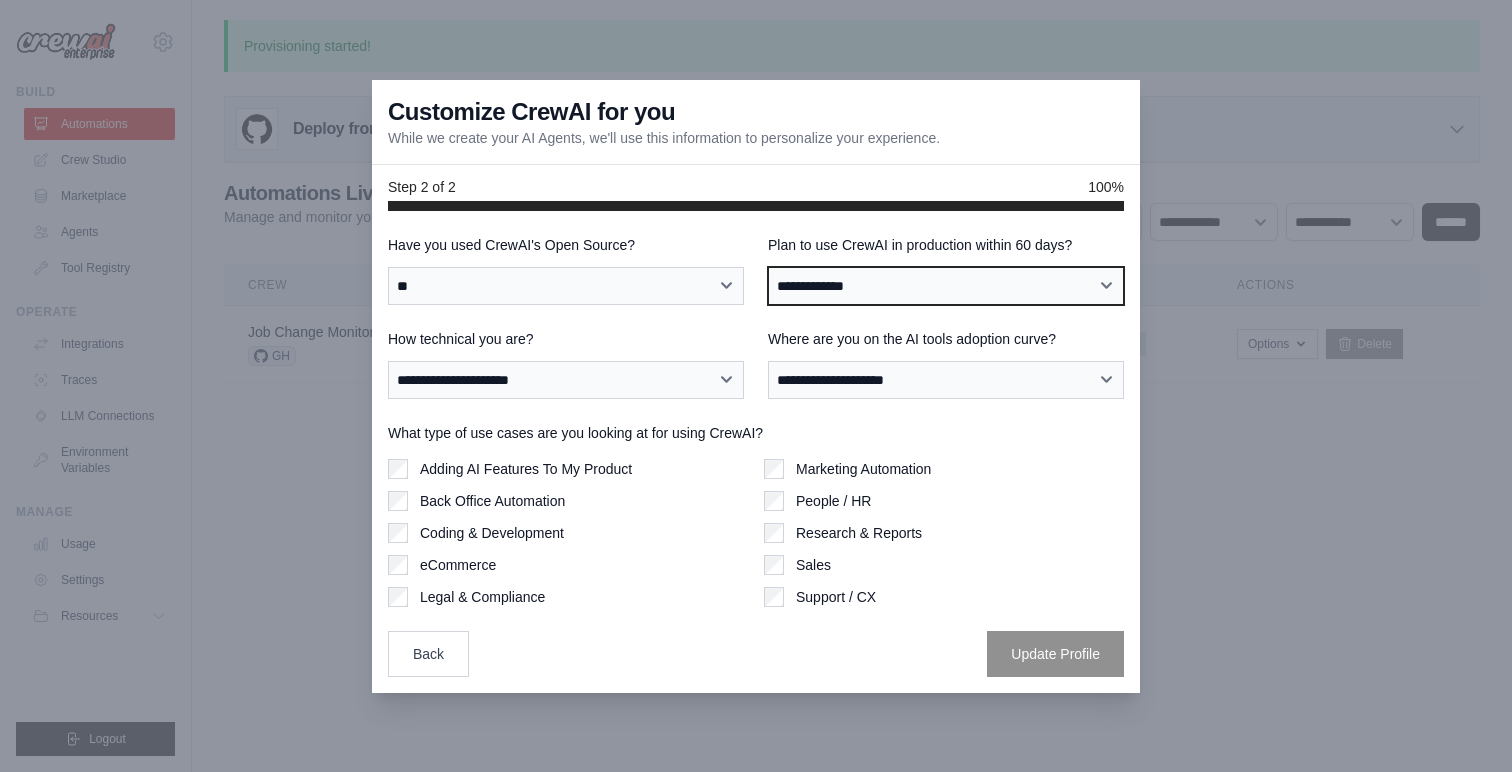 click on "**********" at bounding box center [946, 286] 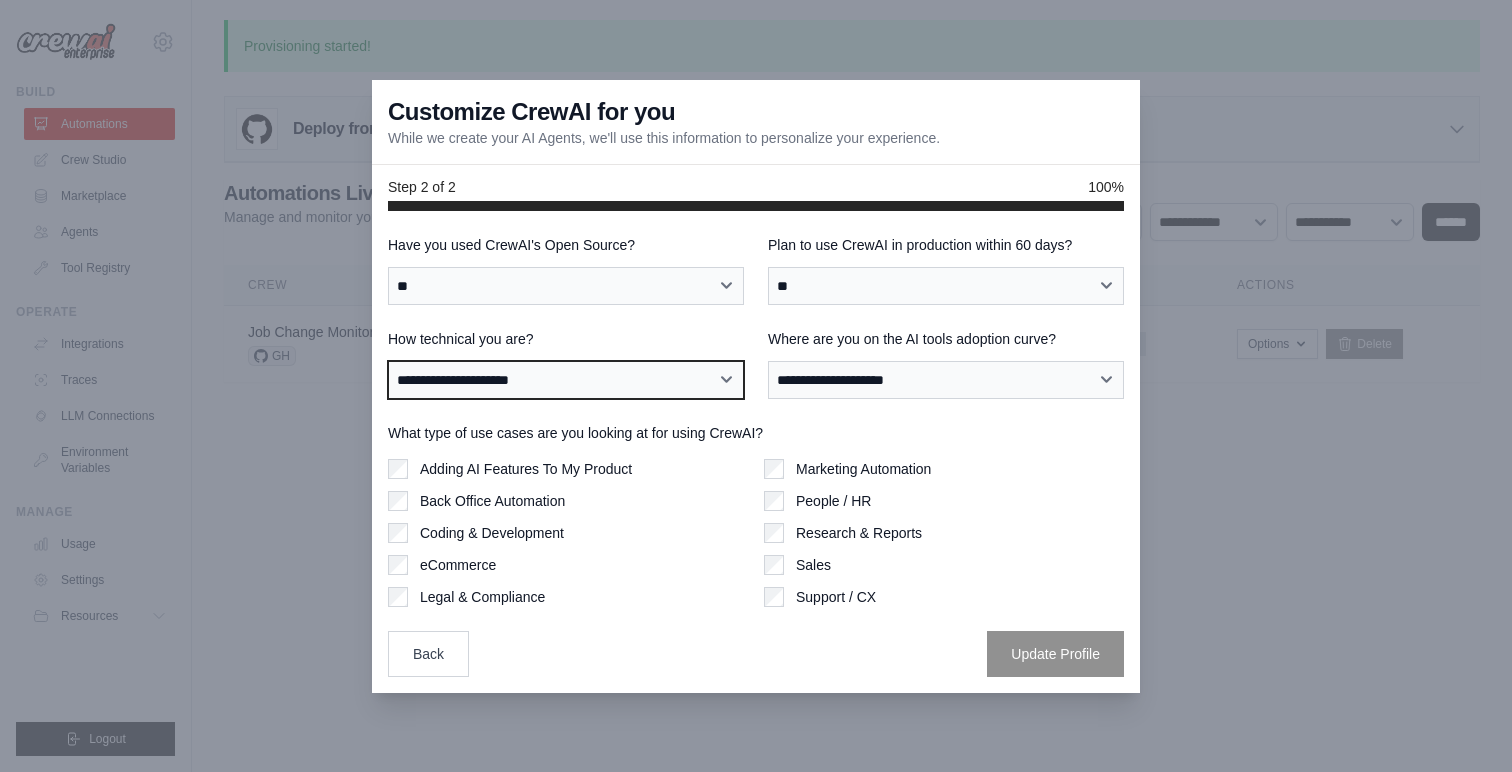 click on "**********" at bounding box center (566, 380) 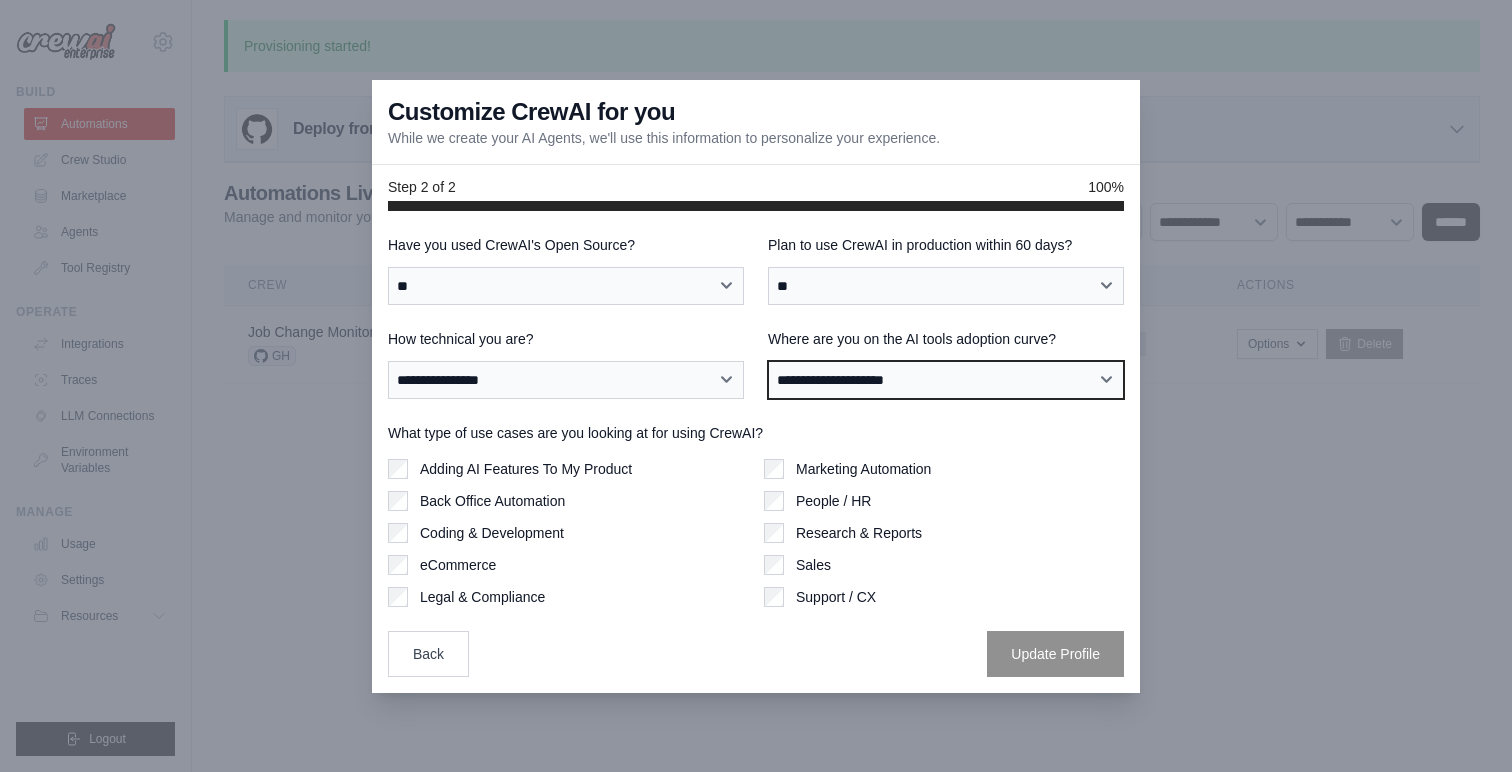 click on "**********" at bounding box center [946, 380] 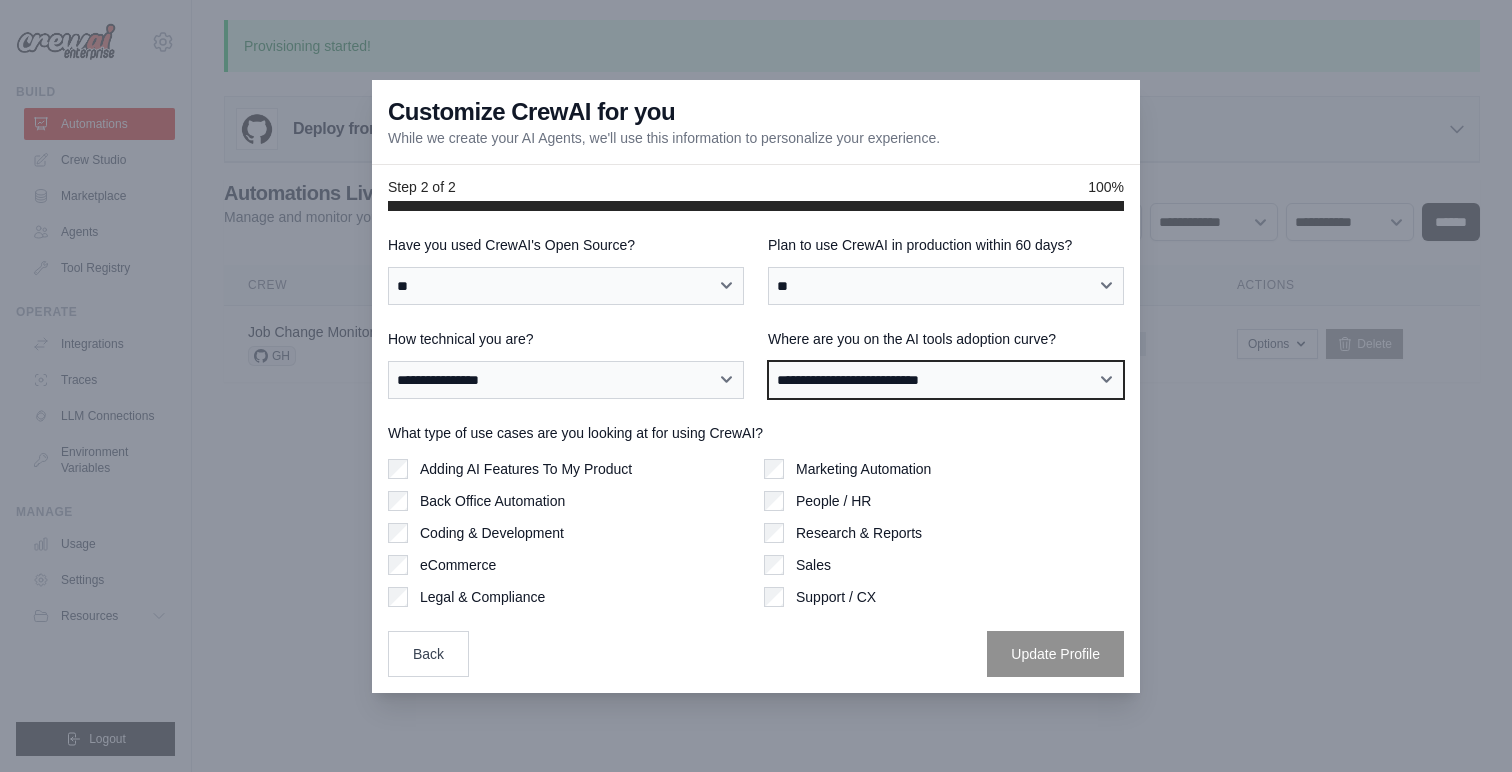 click on "**********" at bounding box center [946, 380] 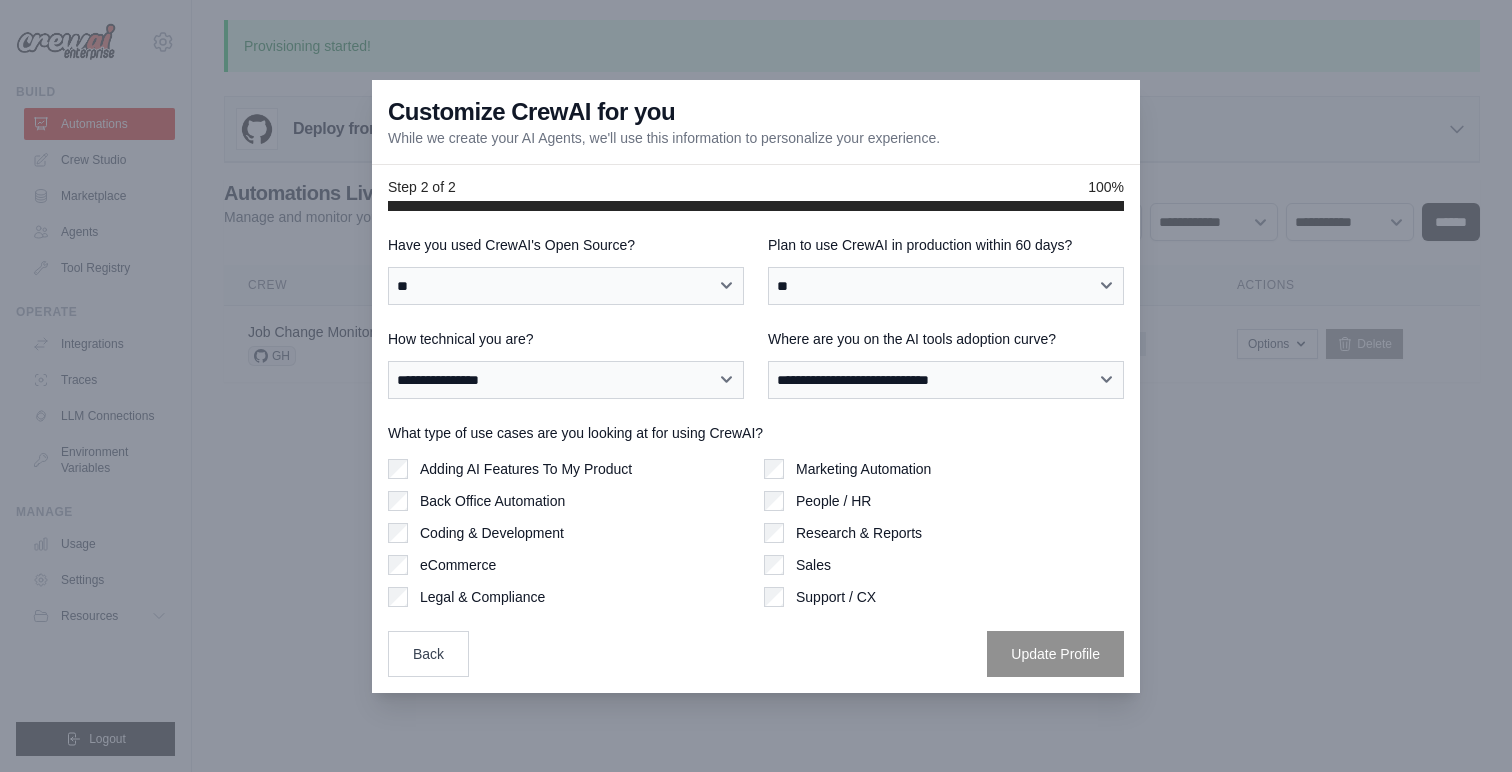 click on "Research & Reports" at bounding box center [944, 533] 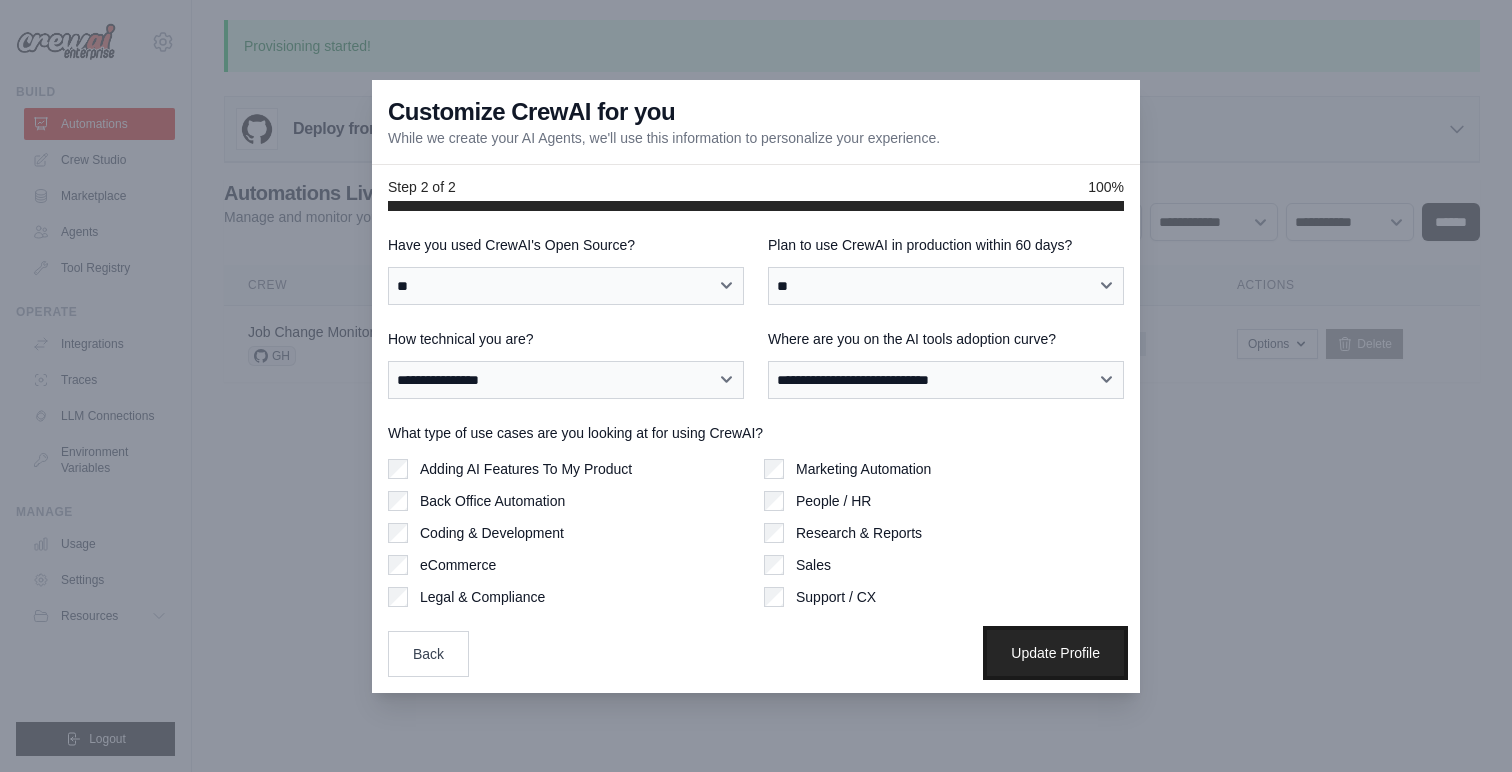 click on "Update Profile" at bounding box center (1055, 653) 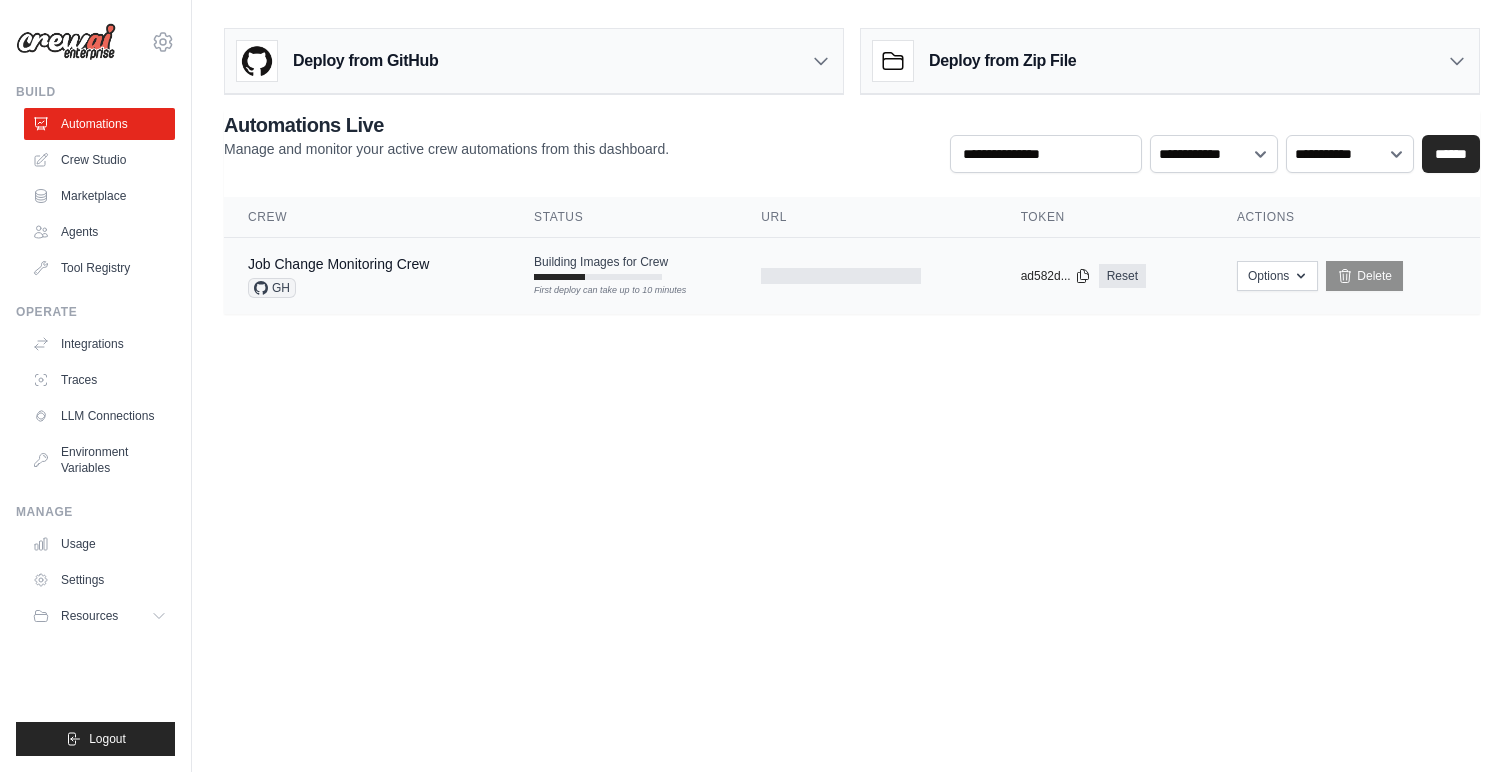 scroll, scrollTop: 0, scrollLeft: 0, axis: both 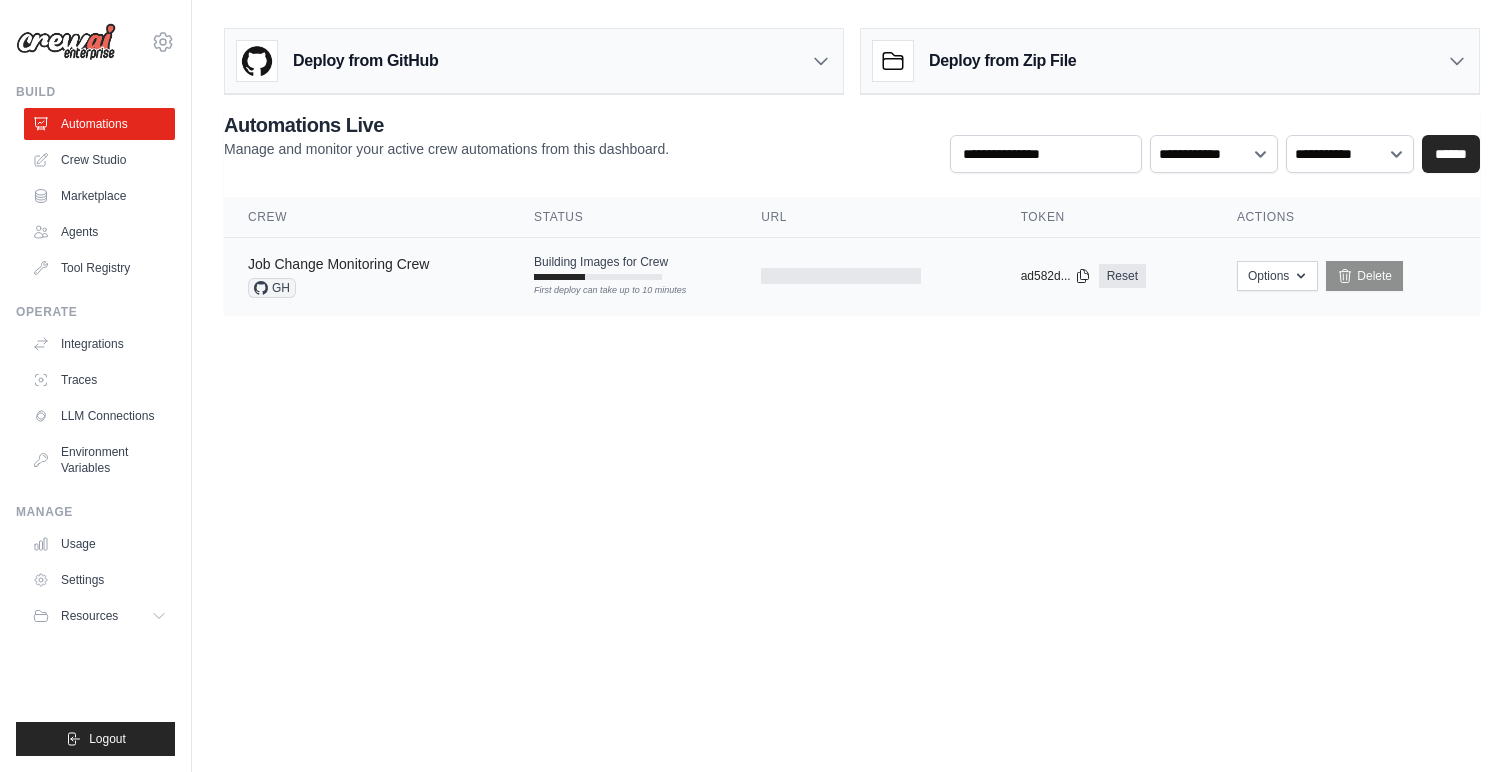 click on "Job Change Monitoring Crew" at bounding box center (338, 264) 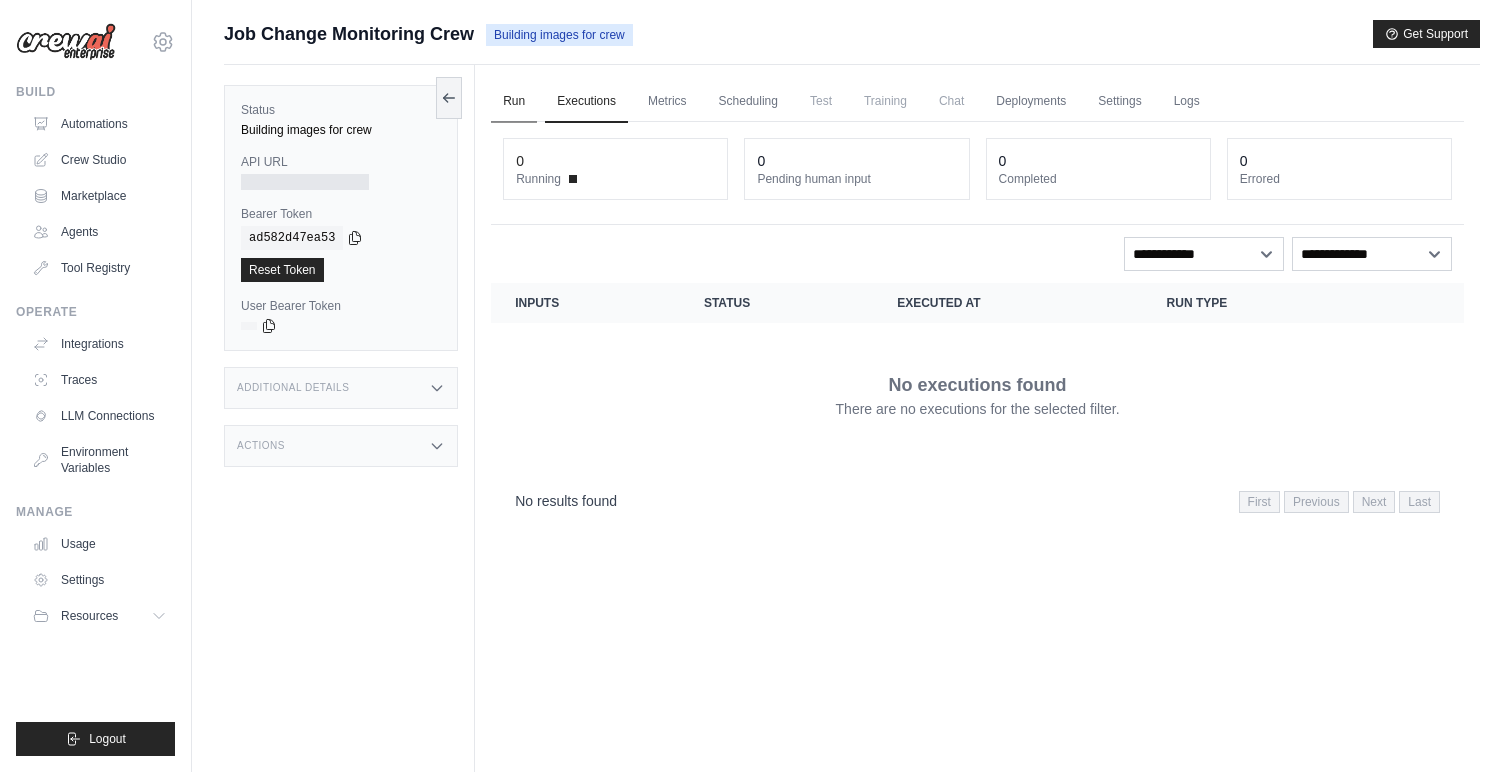 click on "Run" at bounding box center (514, 102) 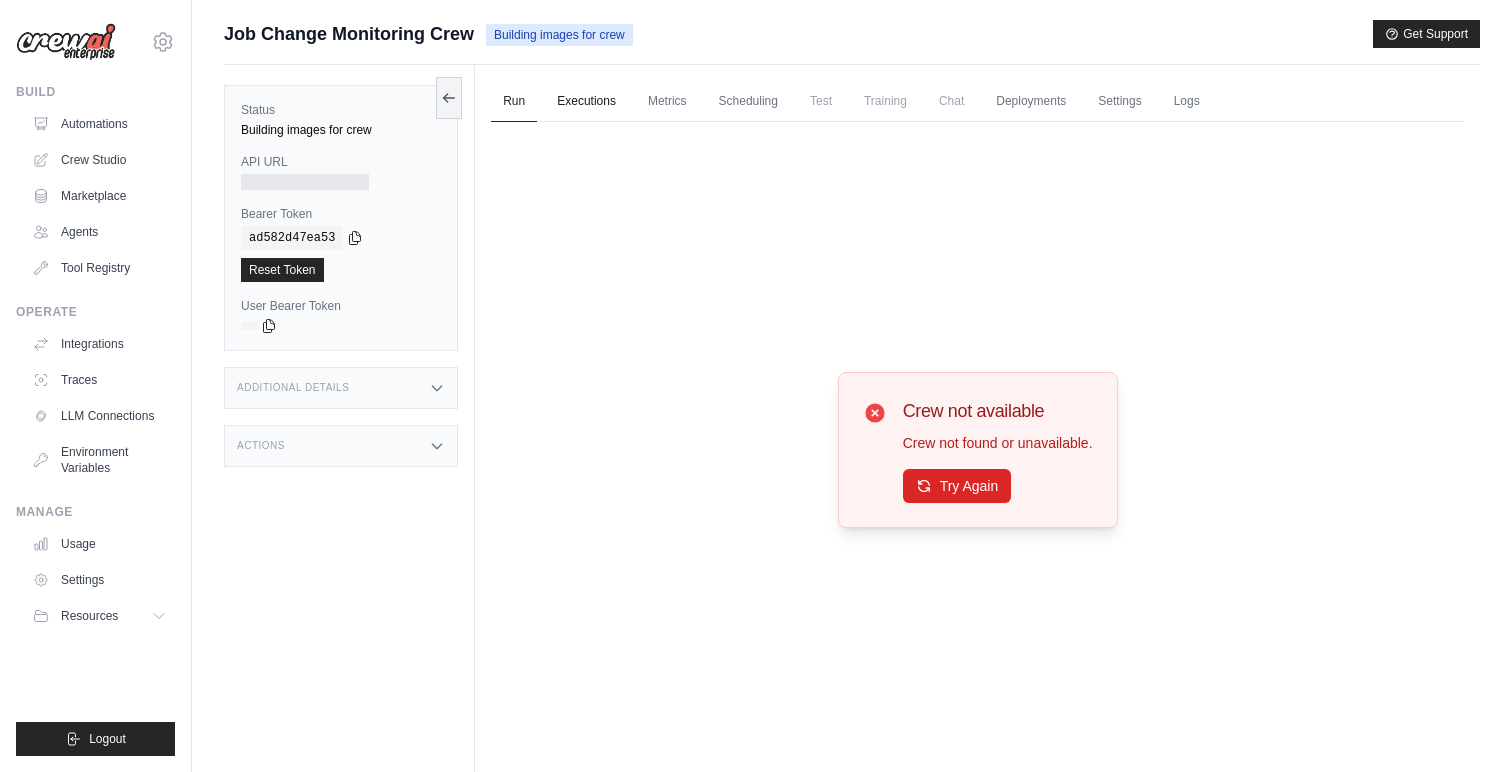 click on "Executions" at bounding box center (586, 102) 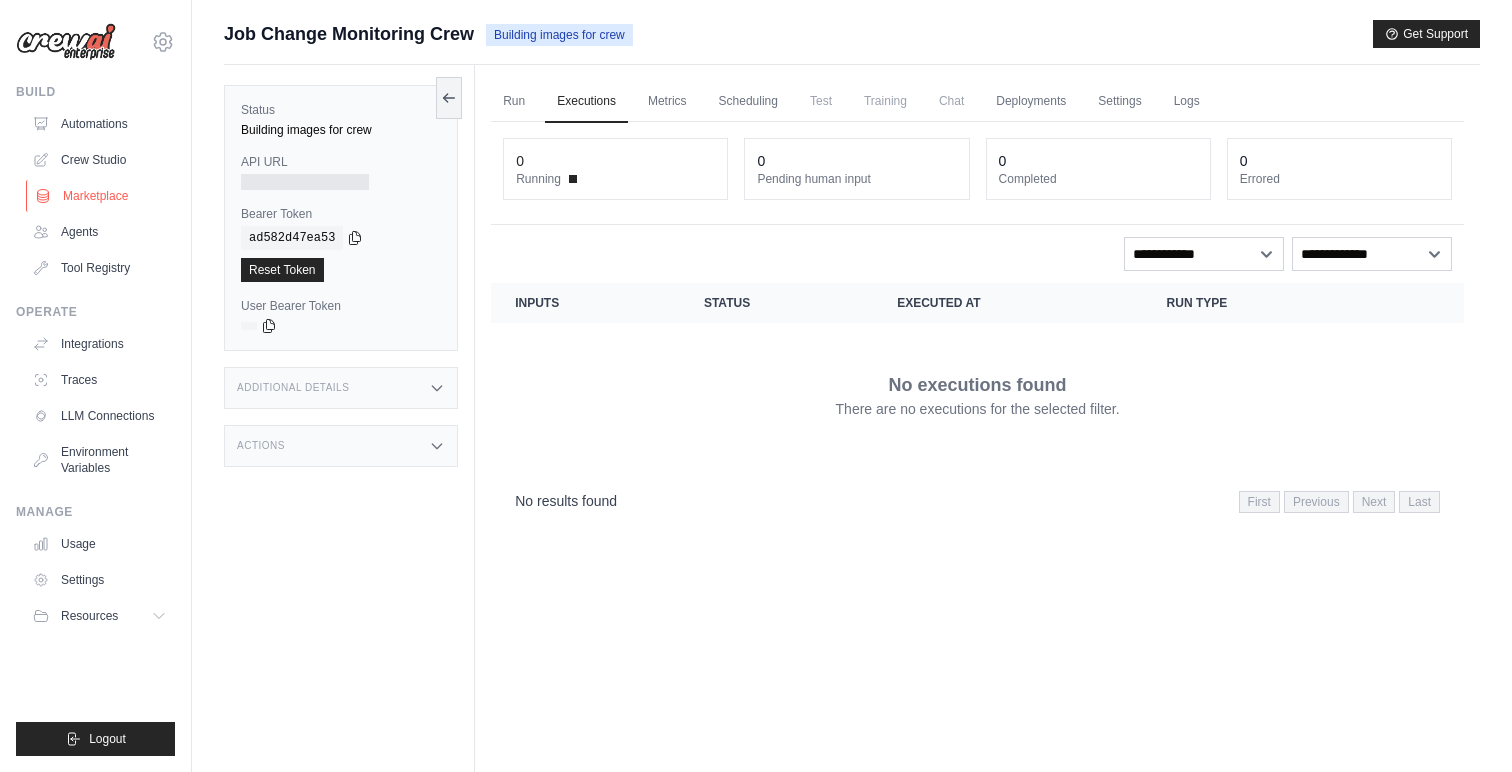click on "Marketplace" at bounding box center (101, 196) 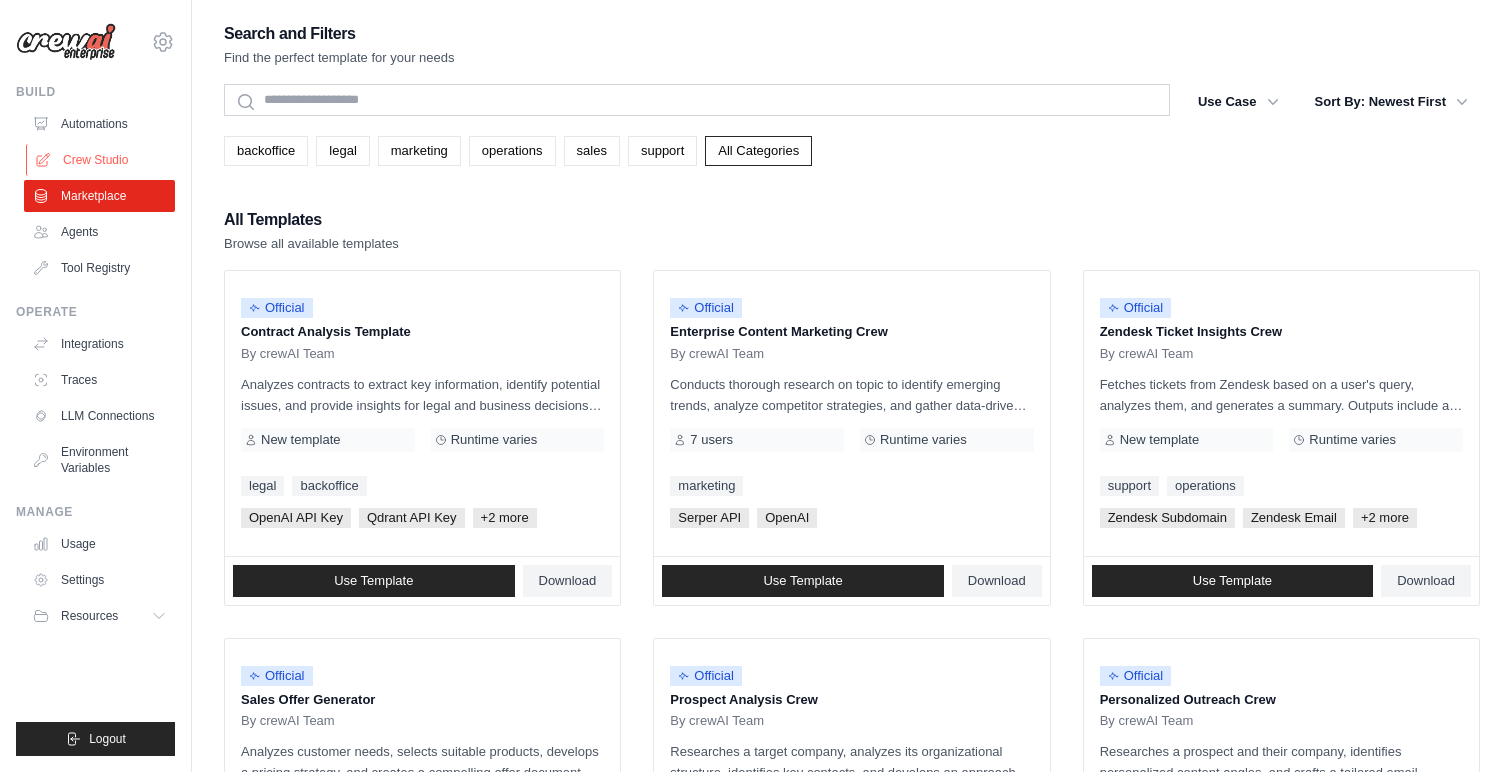 click on "Crew Studio" at bounding box center [101, 160] 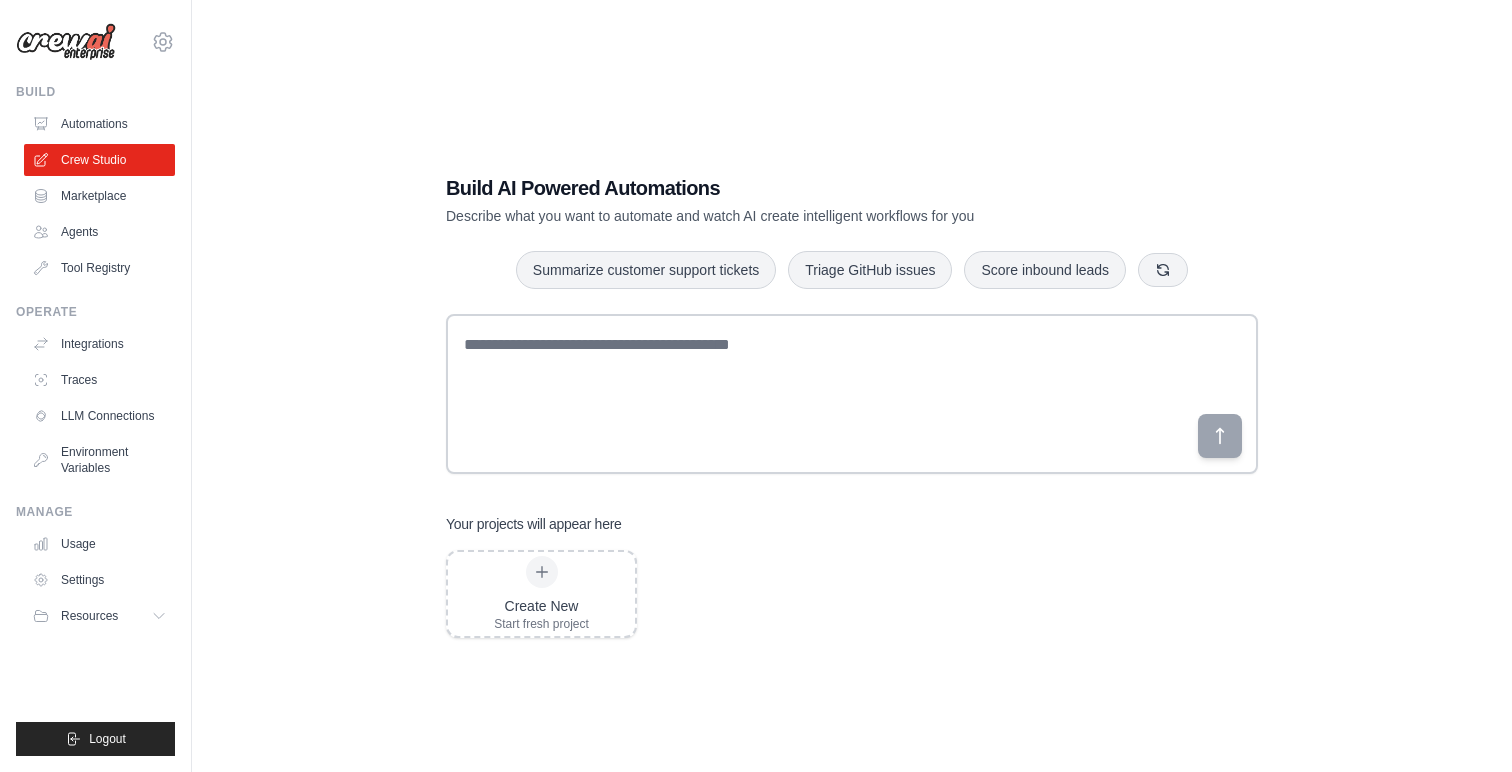 scroll, scrollTop: 0, scrollLeft: 0, axis: both 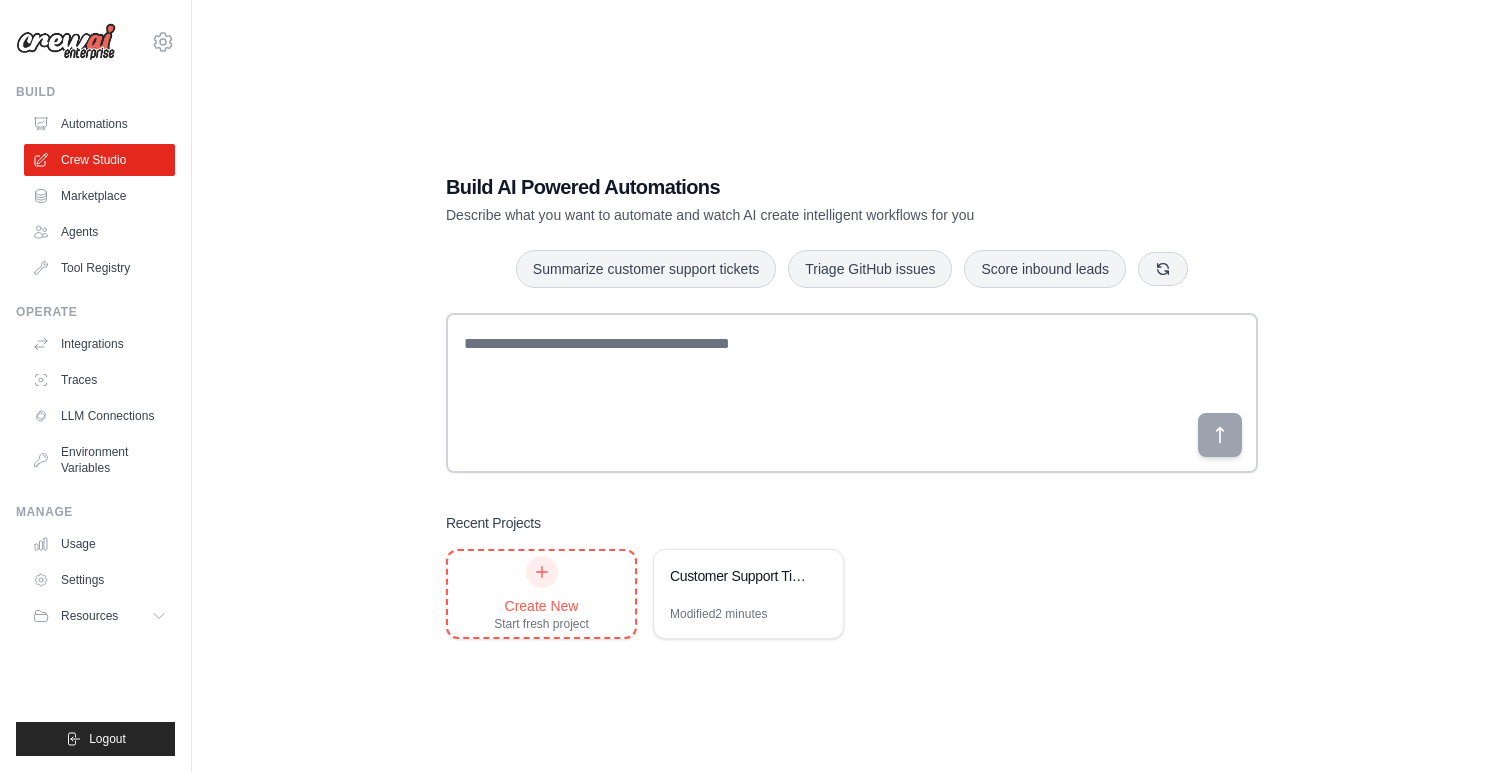 click on "Create New Start fresh project" at bounding box center (541, 594) 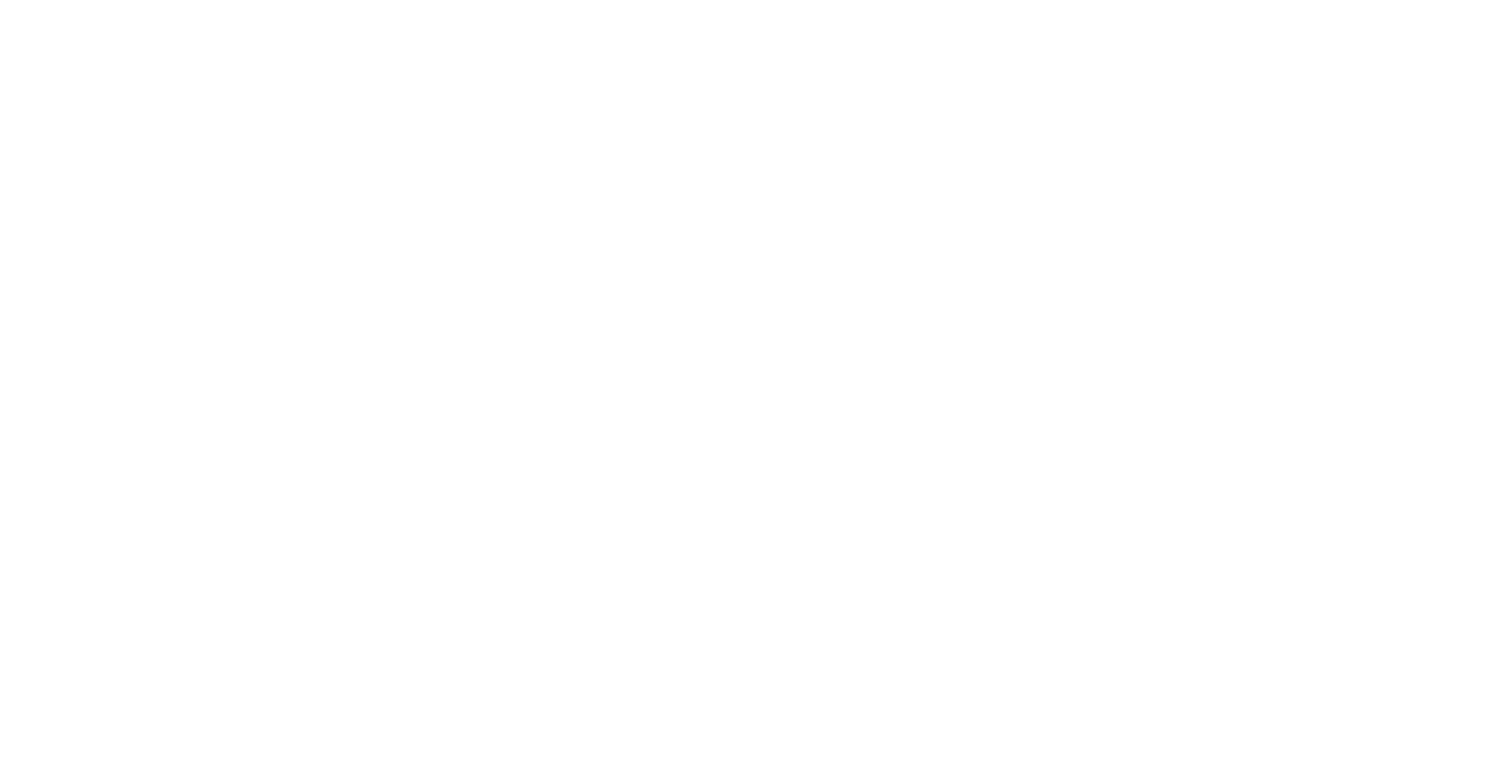 scroll, scrollTop: 0, scrollLeft: 0, axis: both 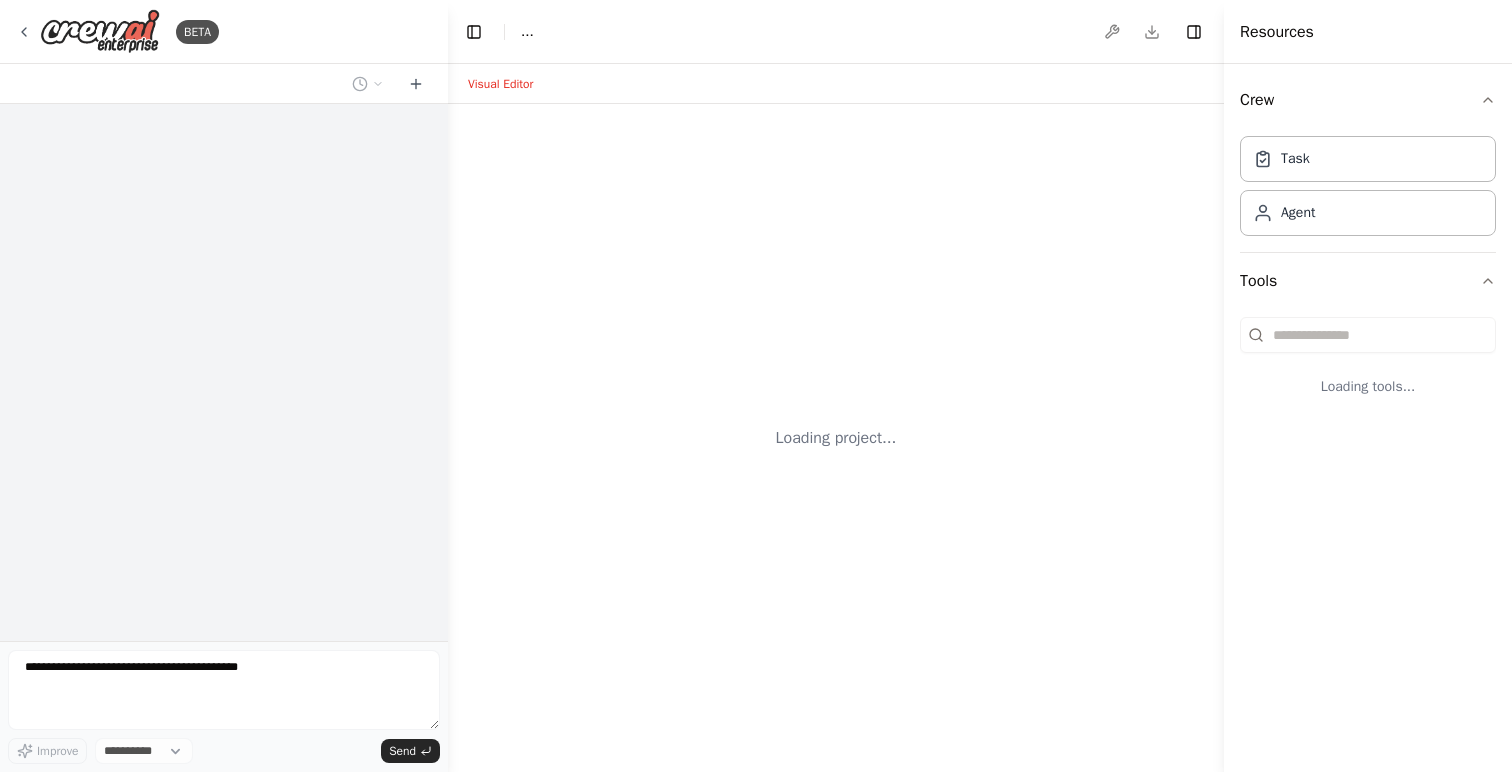select on "****" 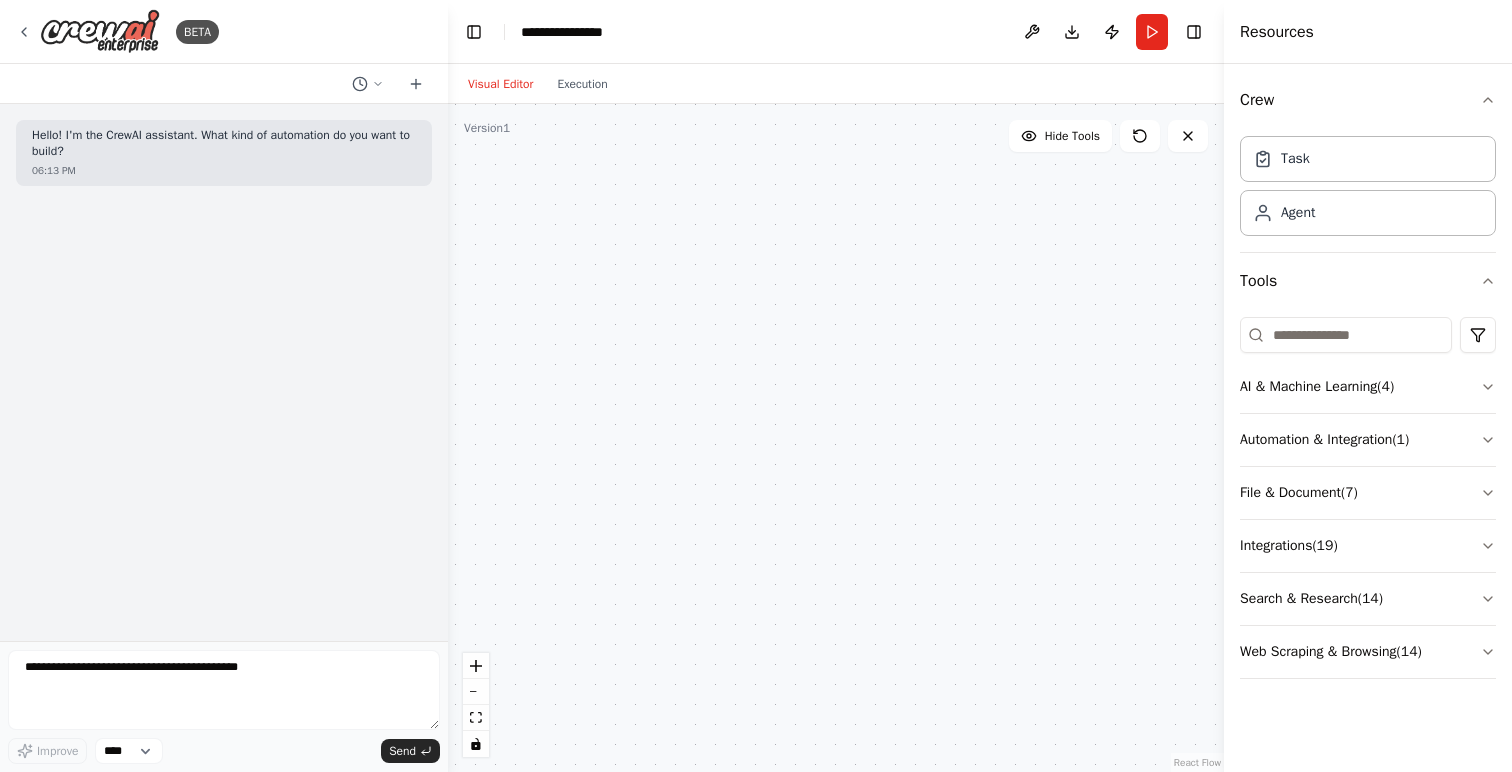 drag, startPoint x: 580, startPoint y: 200, endPoint x: 647, endPoint y: 313, distance: 131.3697 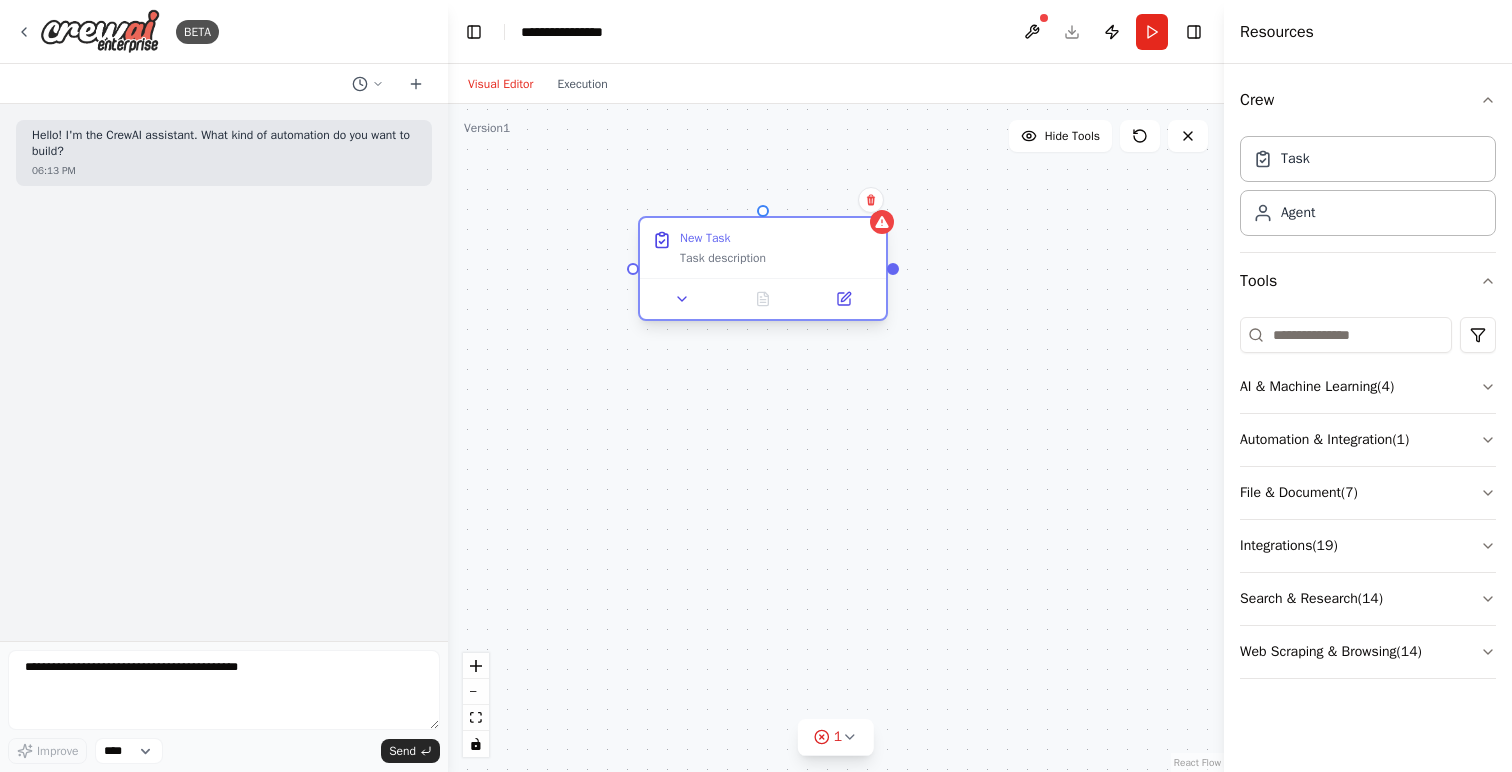 drag, startPoint x: 868, startPoint y: 248, endPoint x: 640, endPoint y: 254, distance: 228.07893 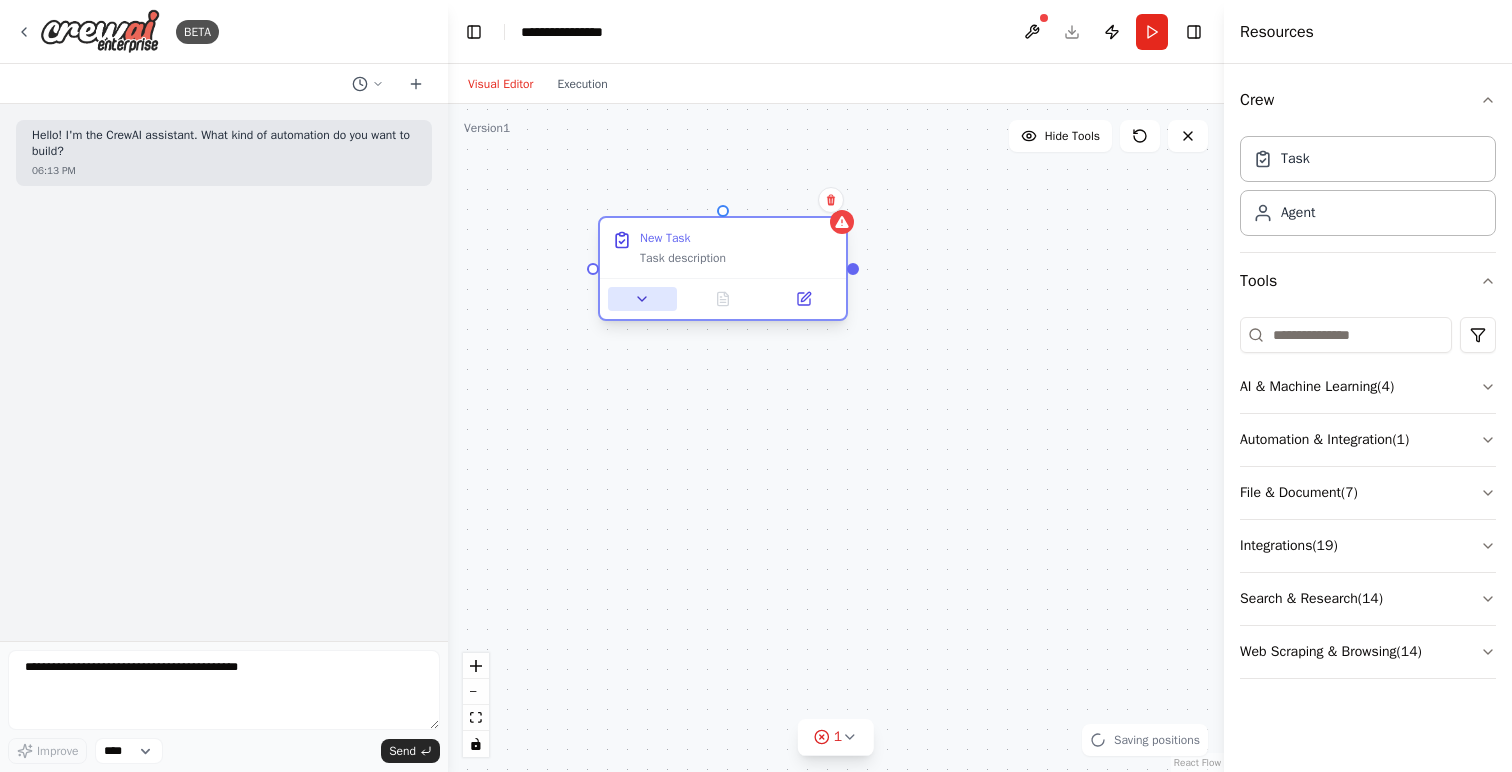 click at bounding box center (642, 299) 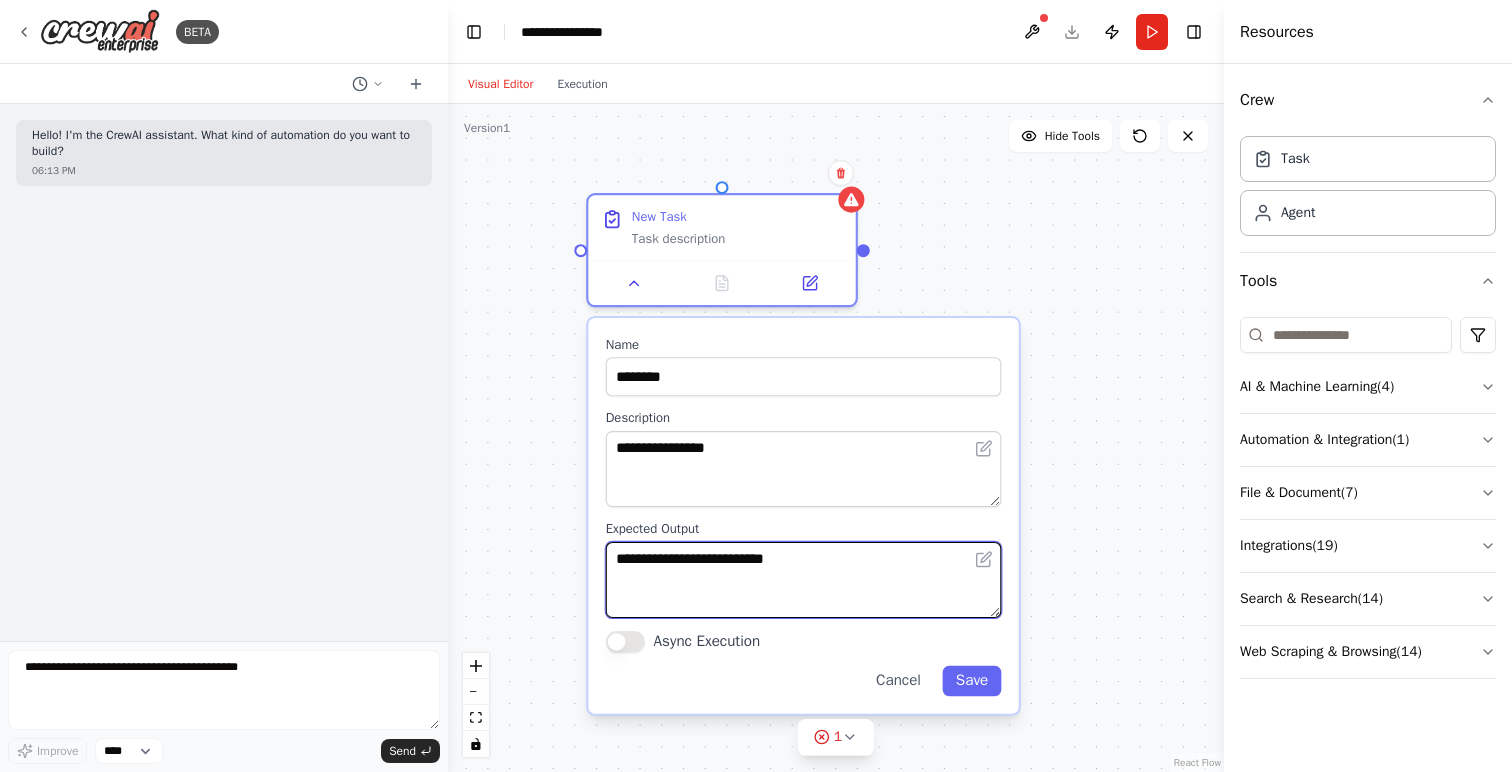 click on "**********" at bounding box center (804, 580) 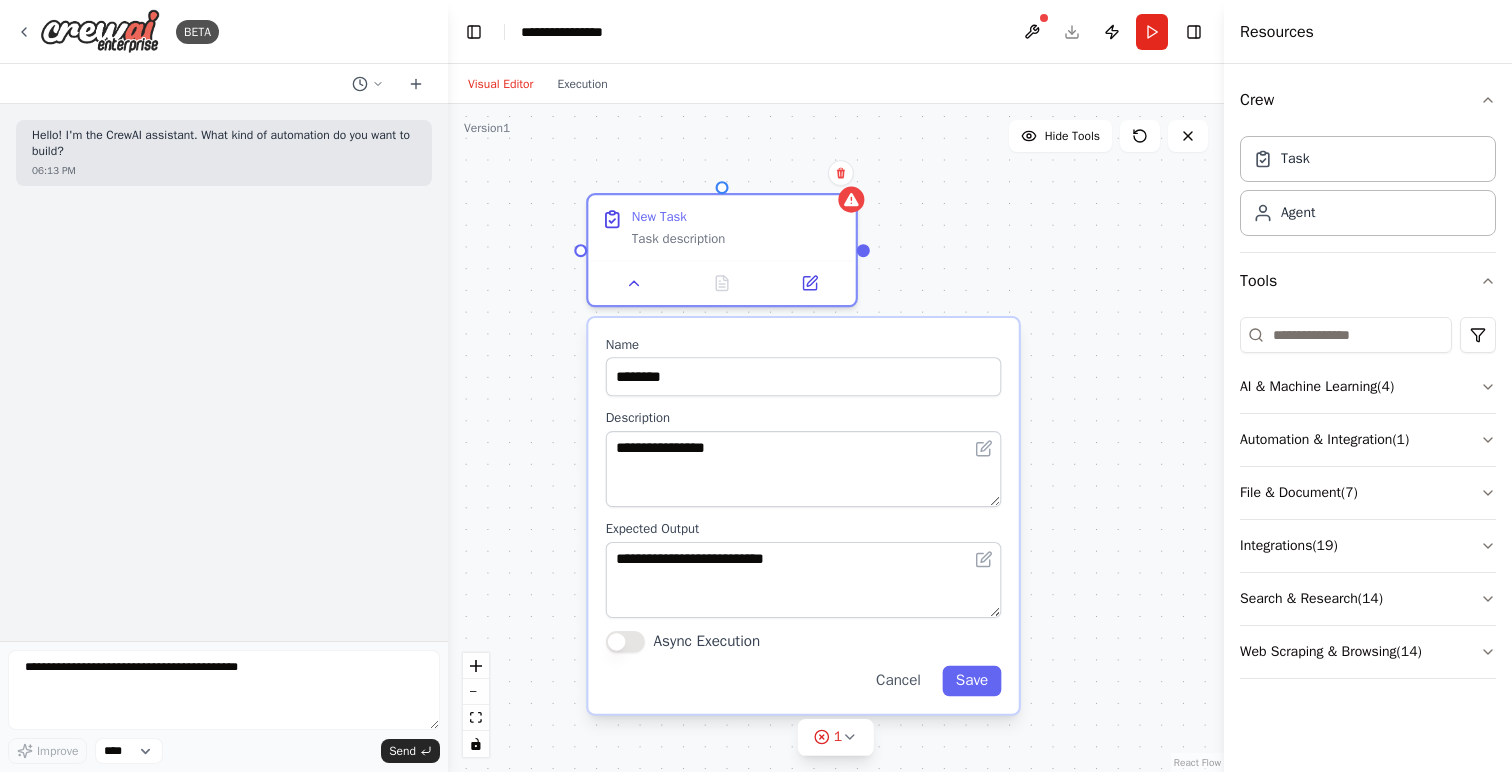click on "Async Execution" at bounding box center (625, 642) 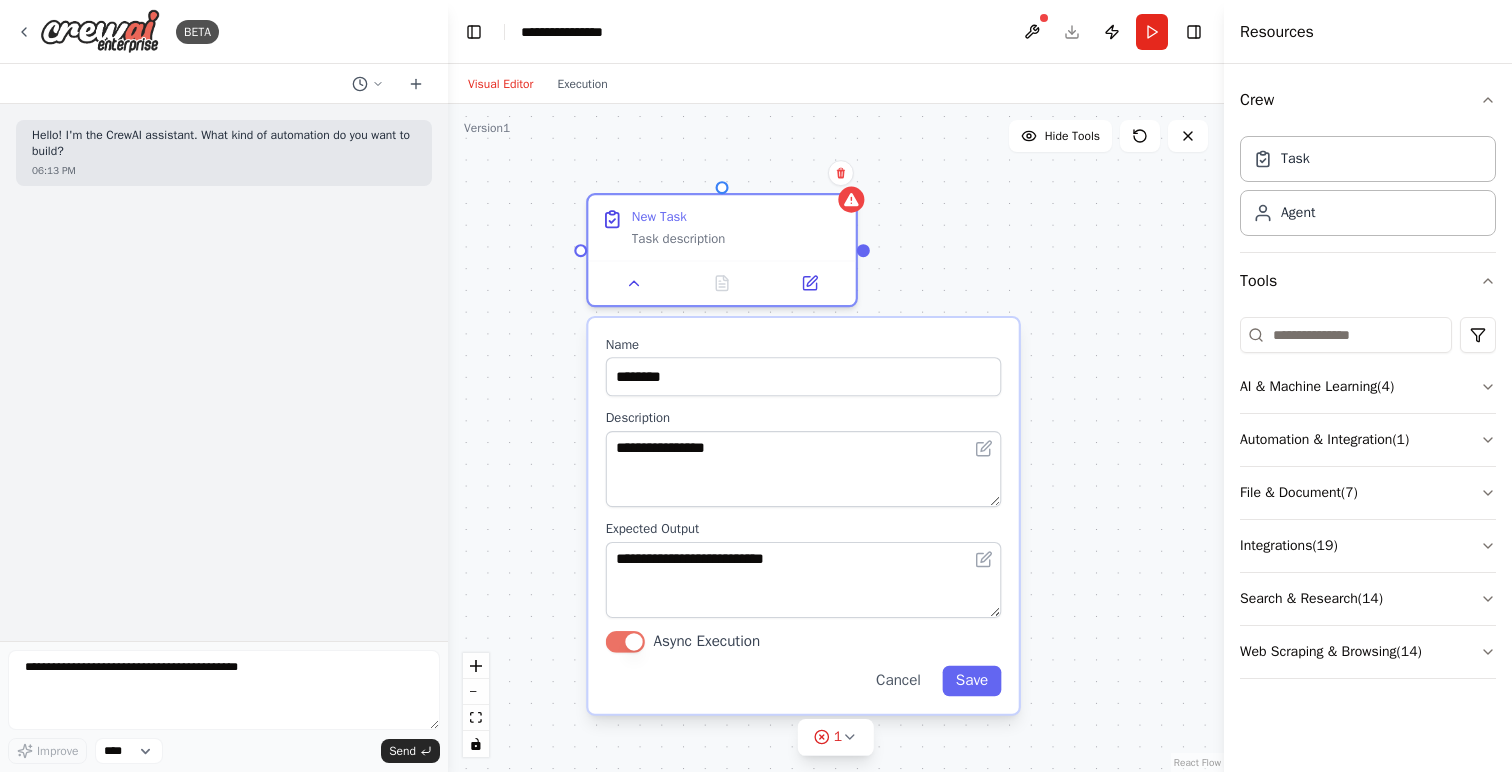 click on "Async Execution" at bounding box center (625, 642) 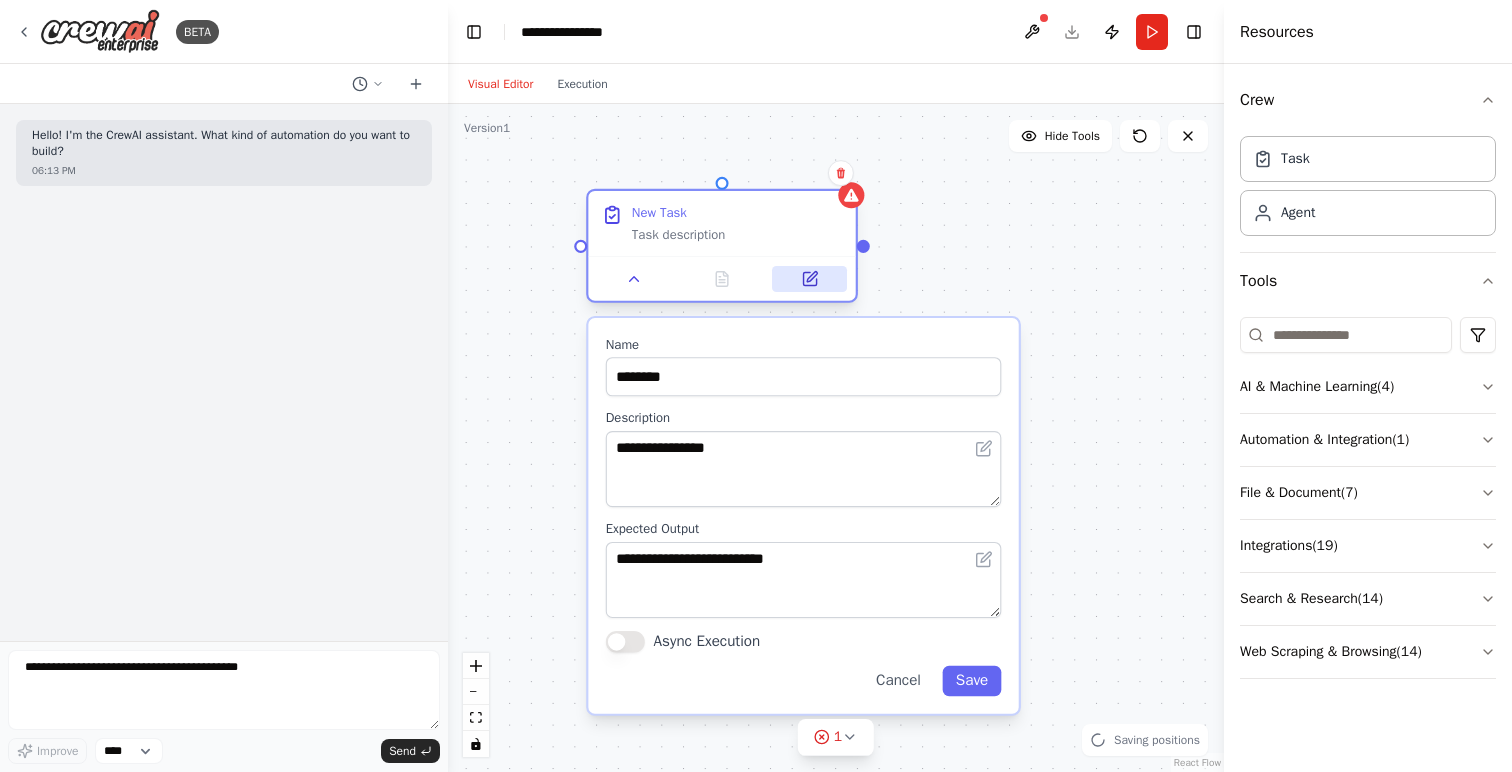 click 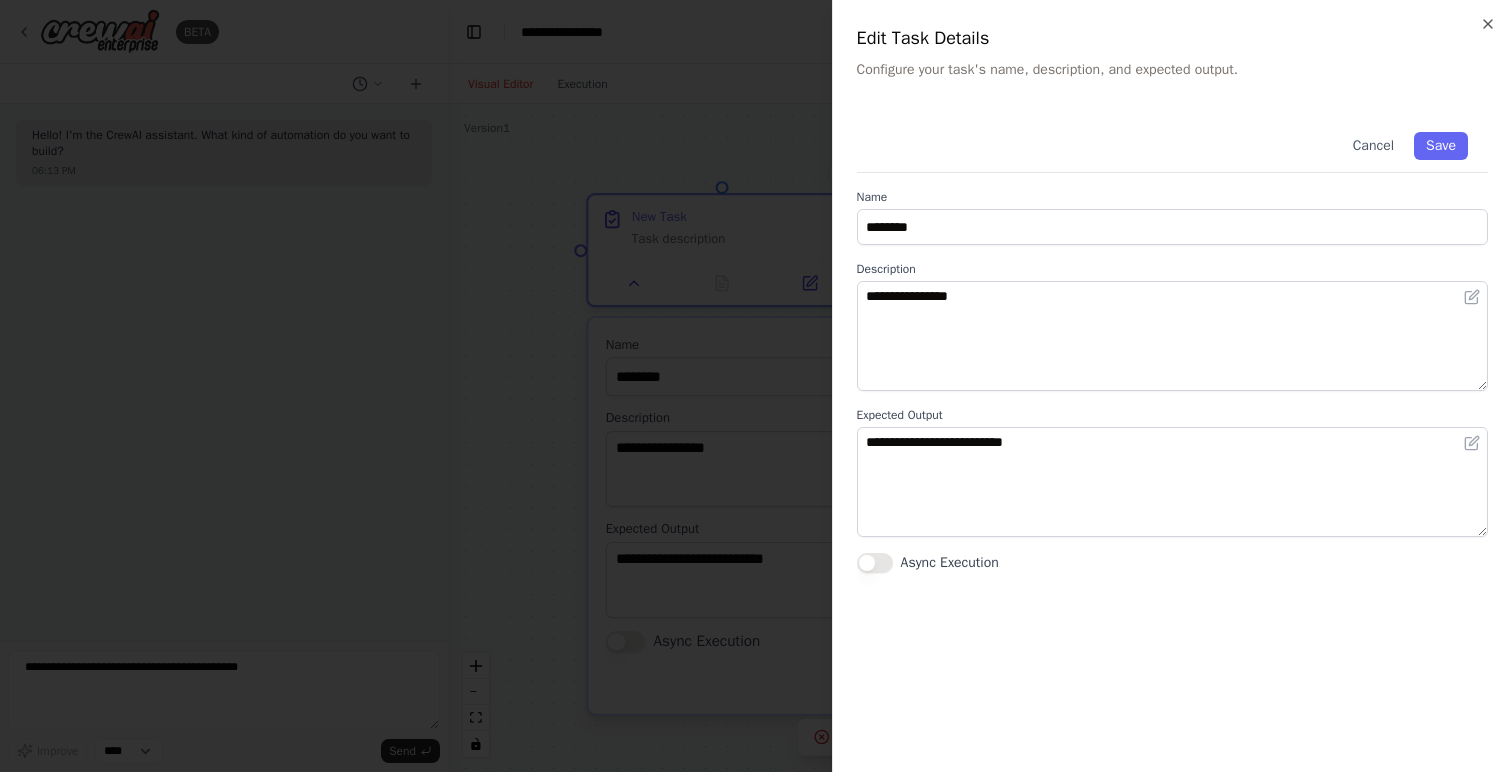 click at bounding box center (756, 386) 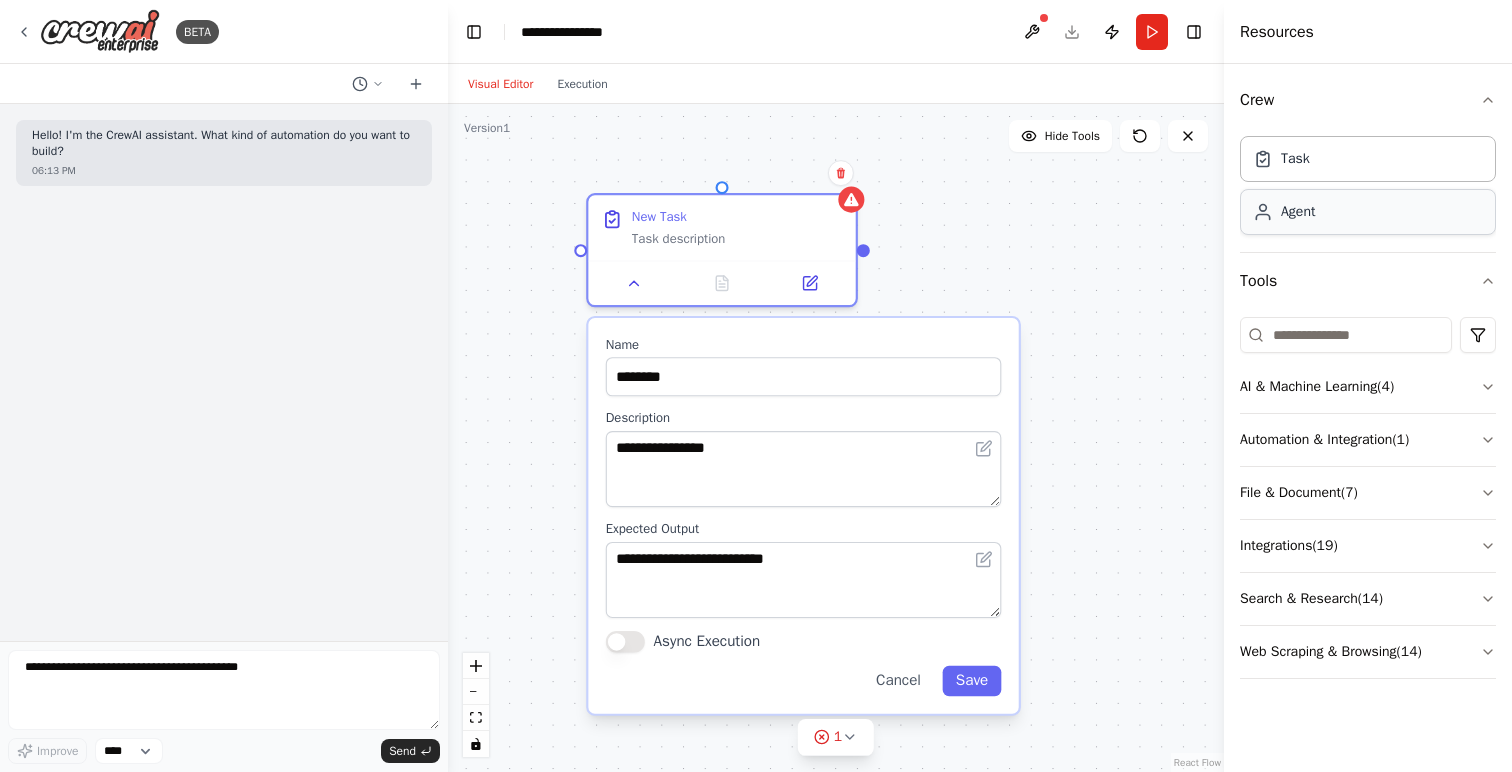 click on "Agent" at bounding box center (1298, 212) 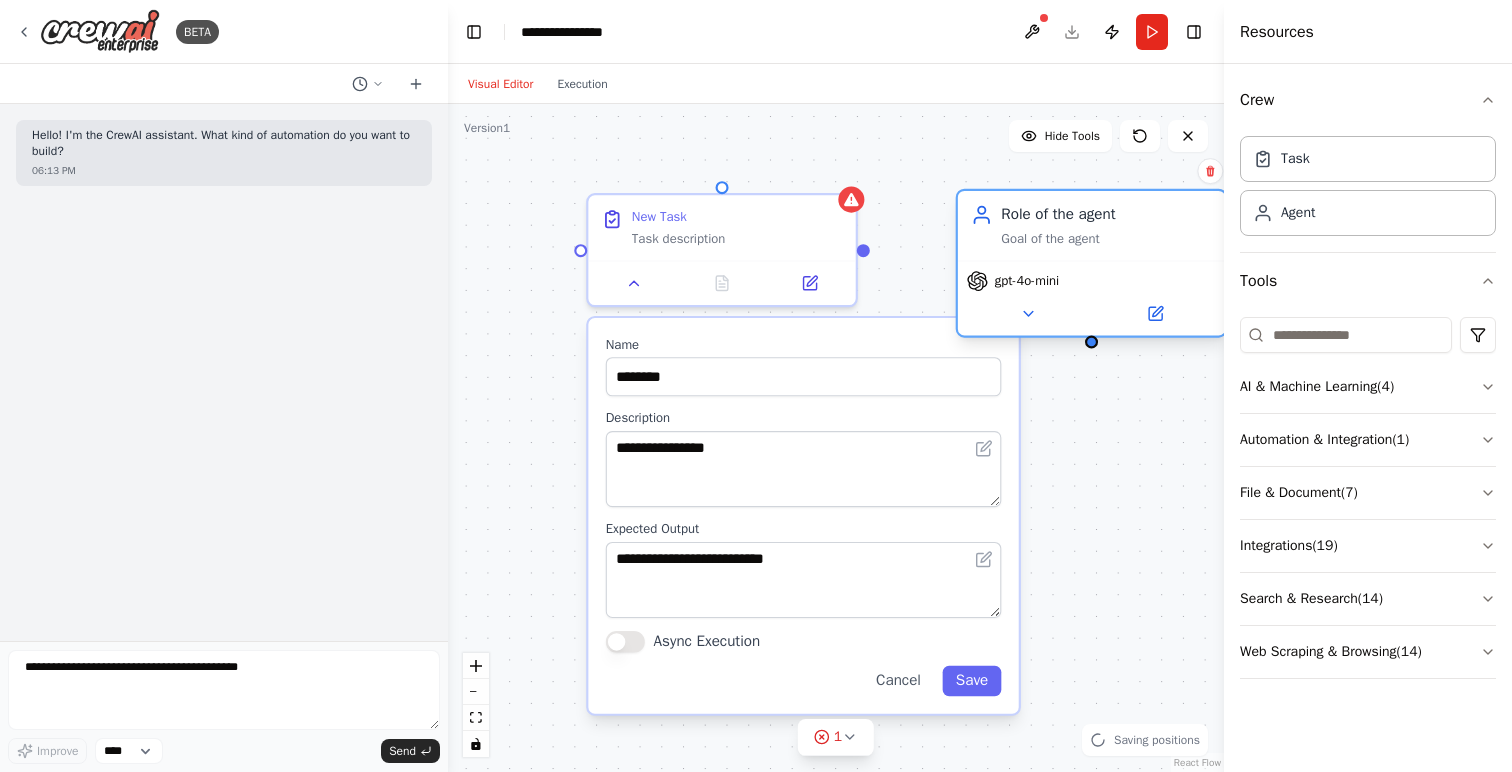 drag, startPoint x: 1016, startPoint y: 271, endPoint x: 1018, endPoint y: 220, distance: 51.0392 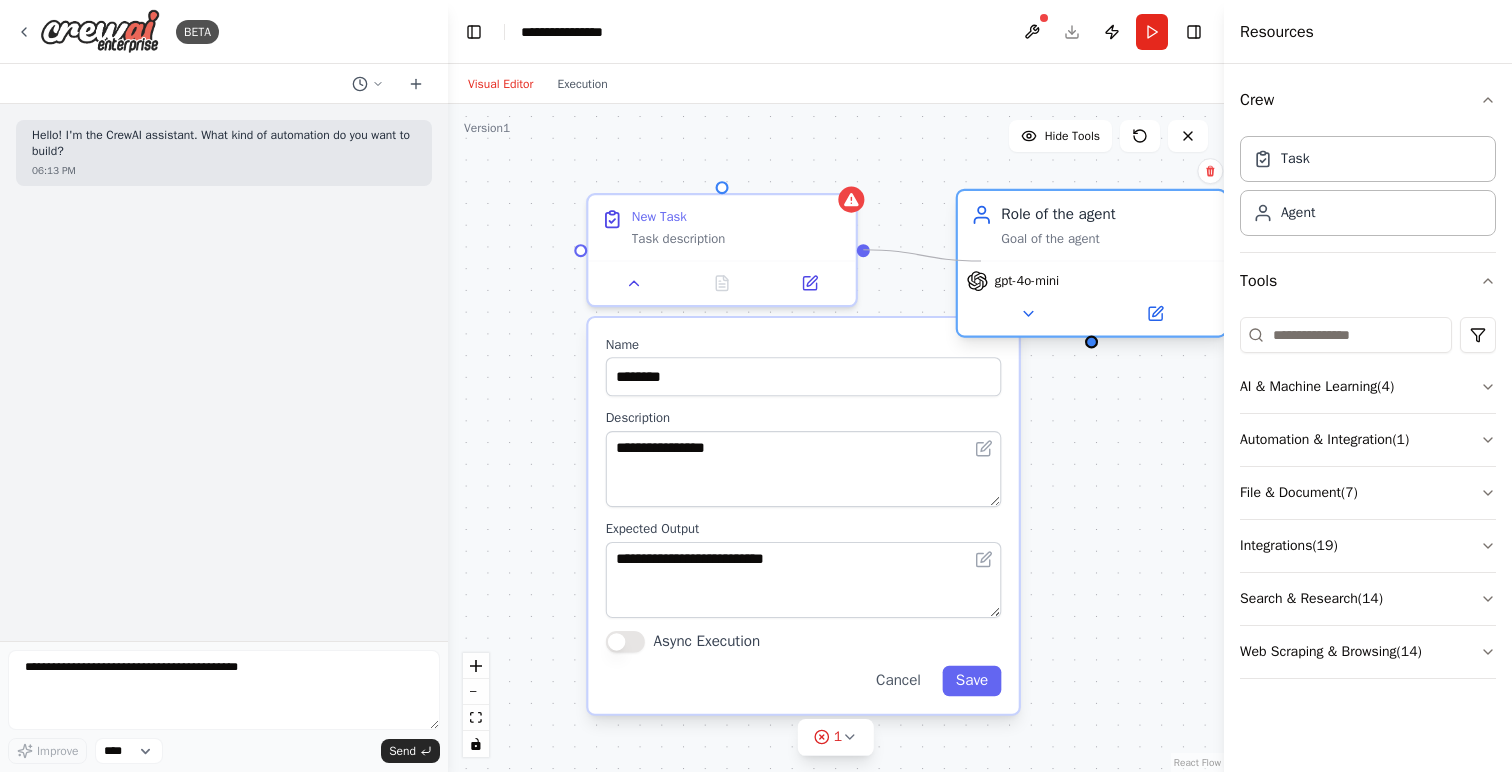 drag, startPoint x: 867, startPoint y: 252, endPoint x: 983, endPoint y: 261, distance: 116.34862 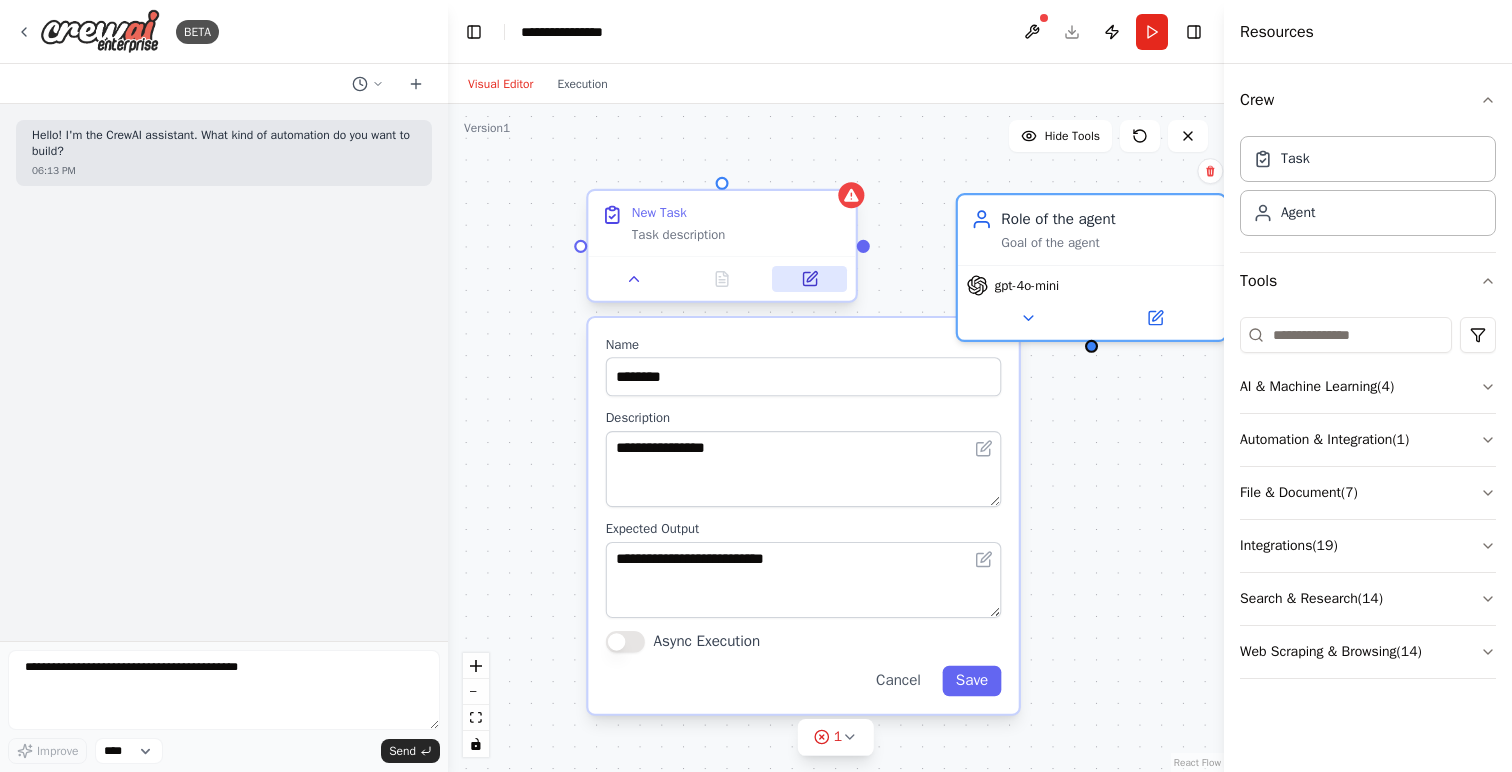 click 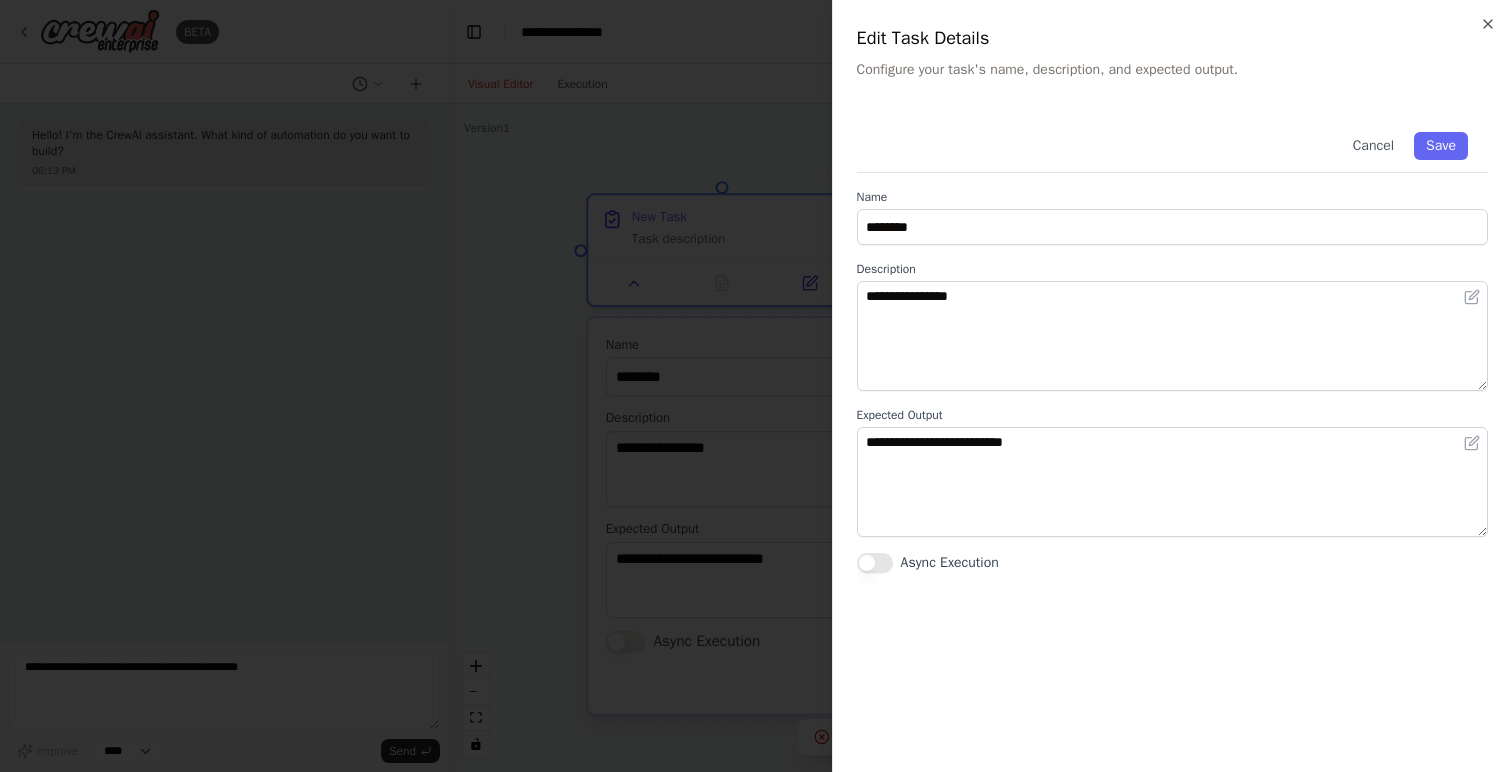 click at bounding box center [756, 386] 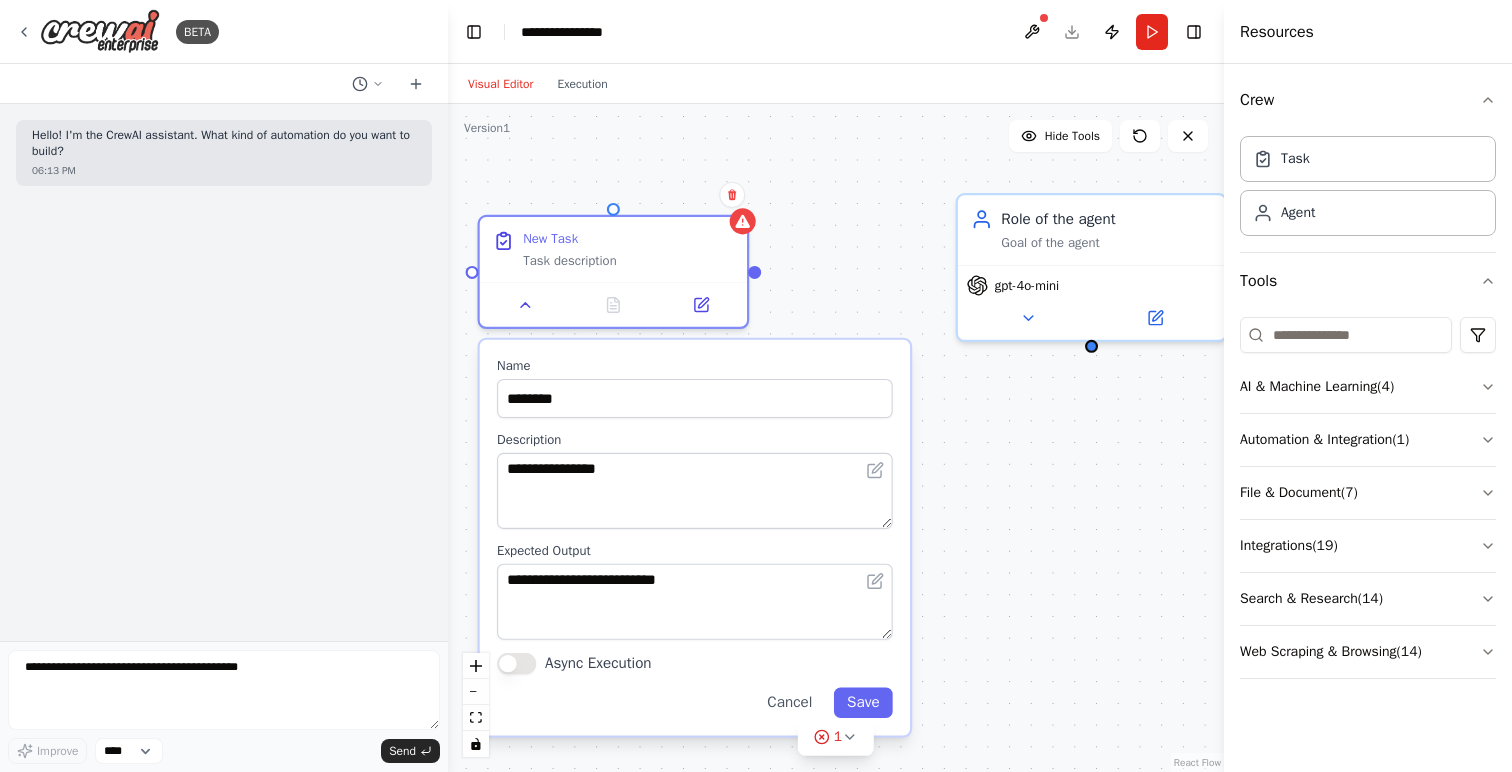 drag, startPoint x: 863, startPoint y: 340, endPoint x: 761, endPoint y: 367, distance: 105.51303 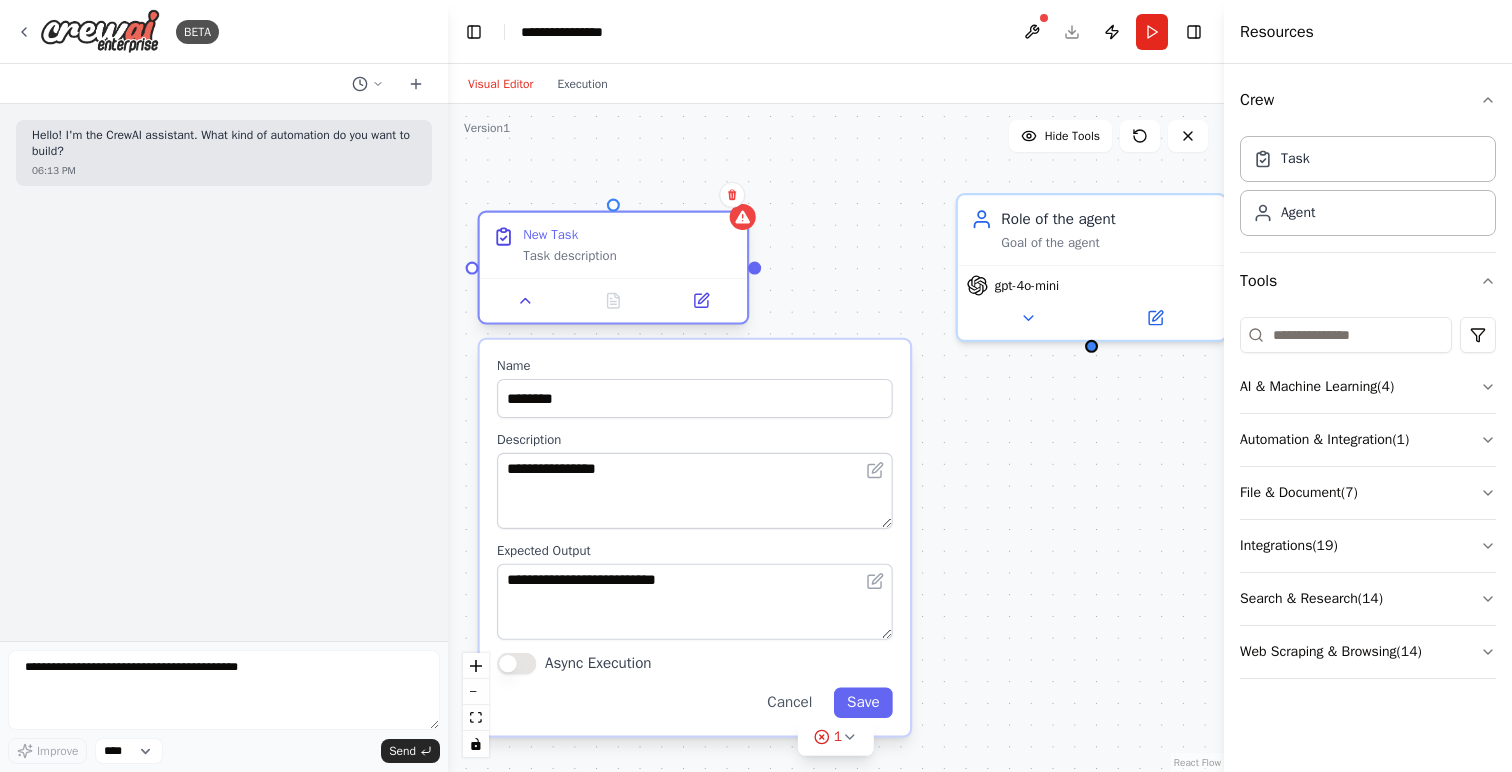 click at bounding box center [613, 300] 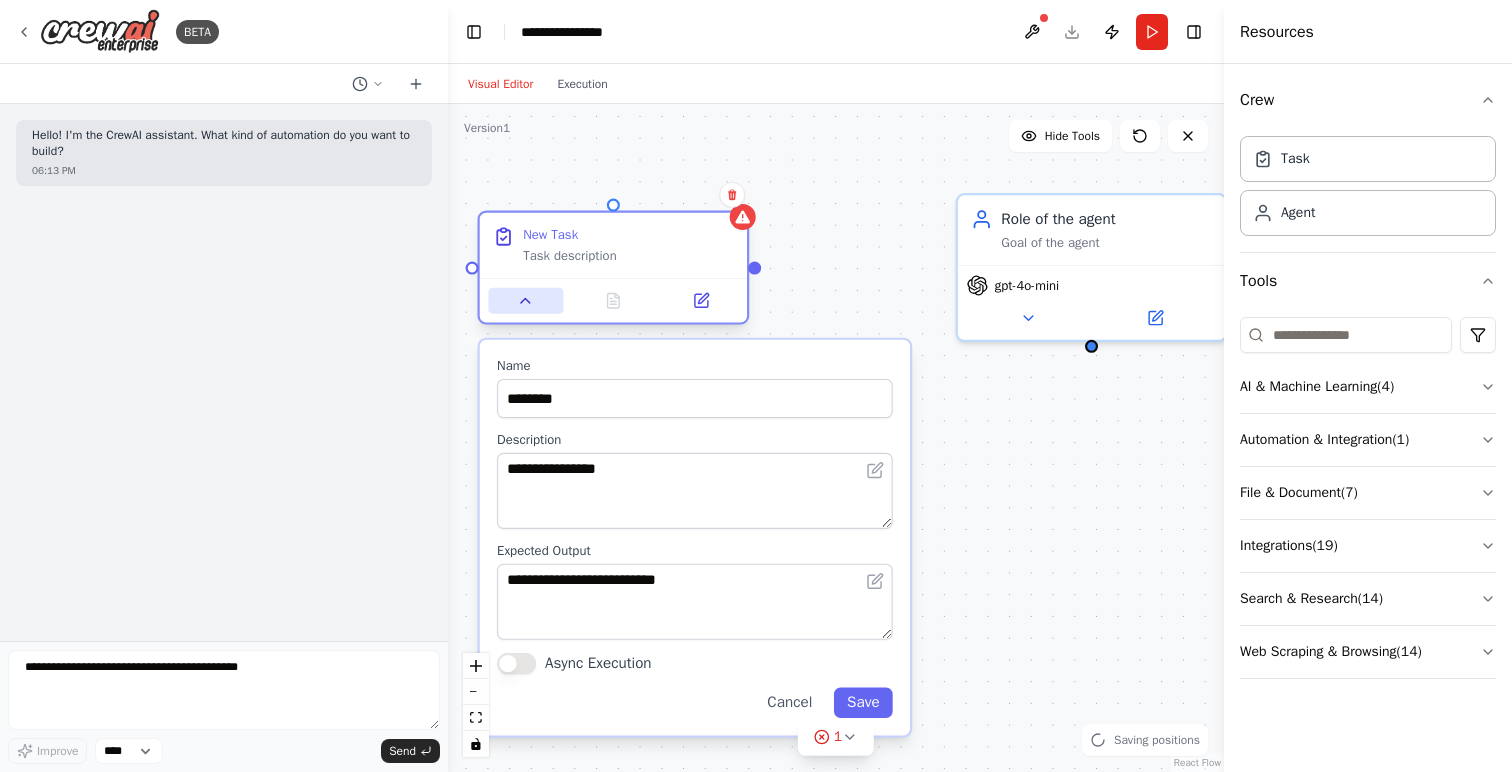 click 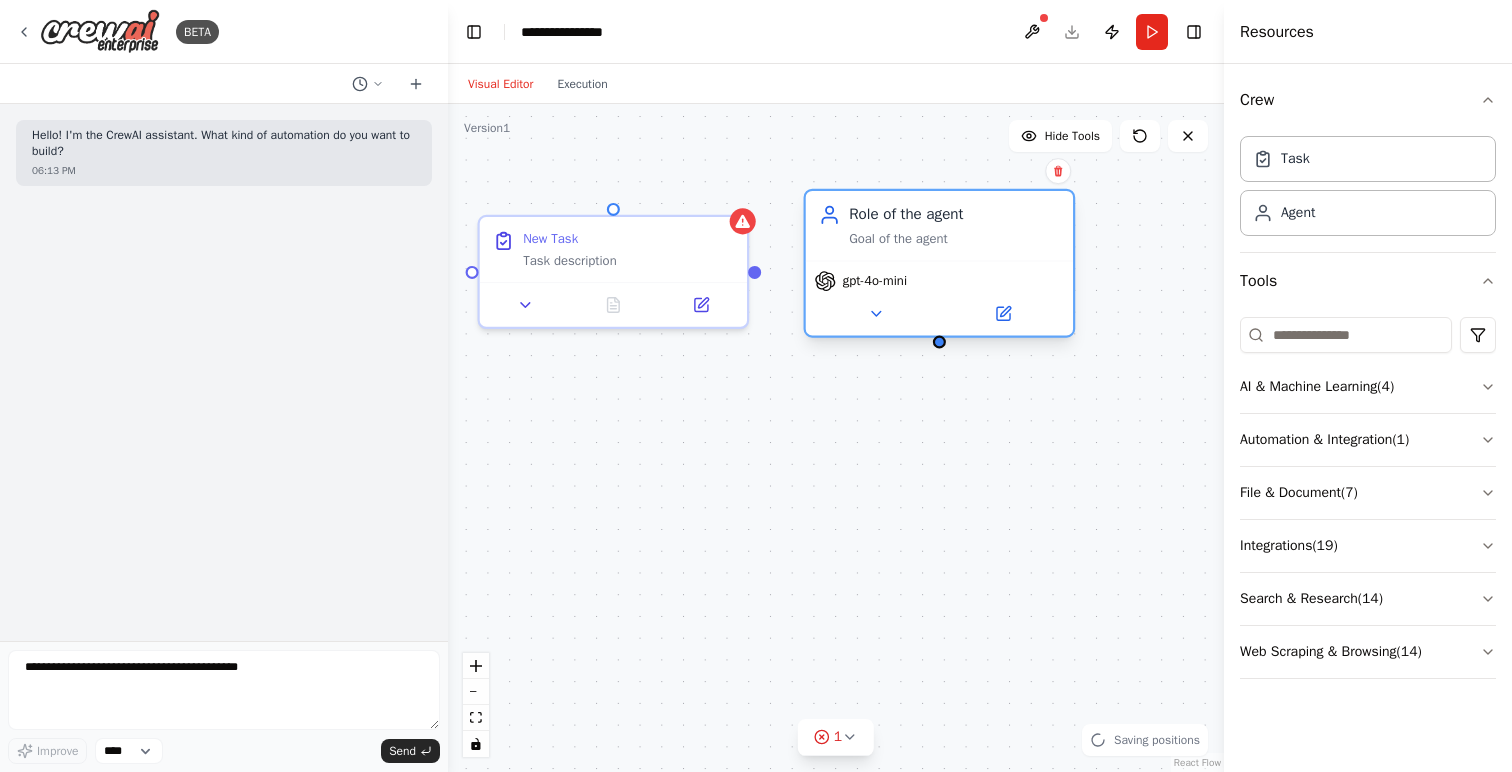 drag, startPoint x: 1038, startPoint y: 210, endPoint x: 911, endPoint y: 214, distance: 127.06297 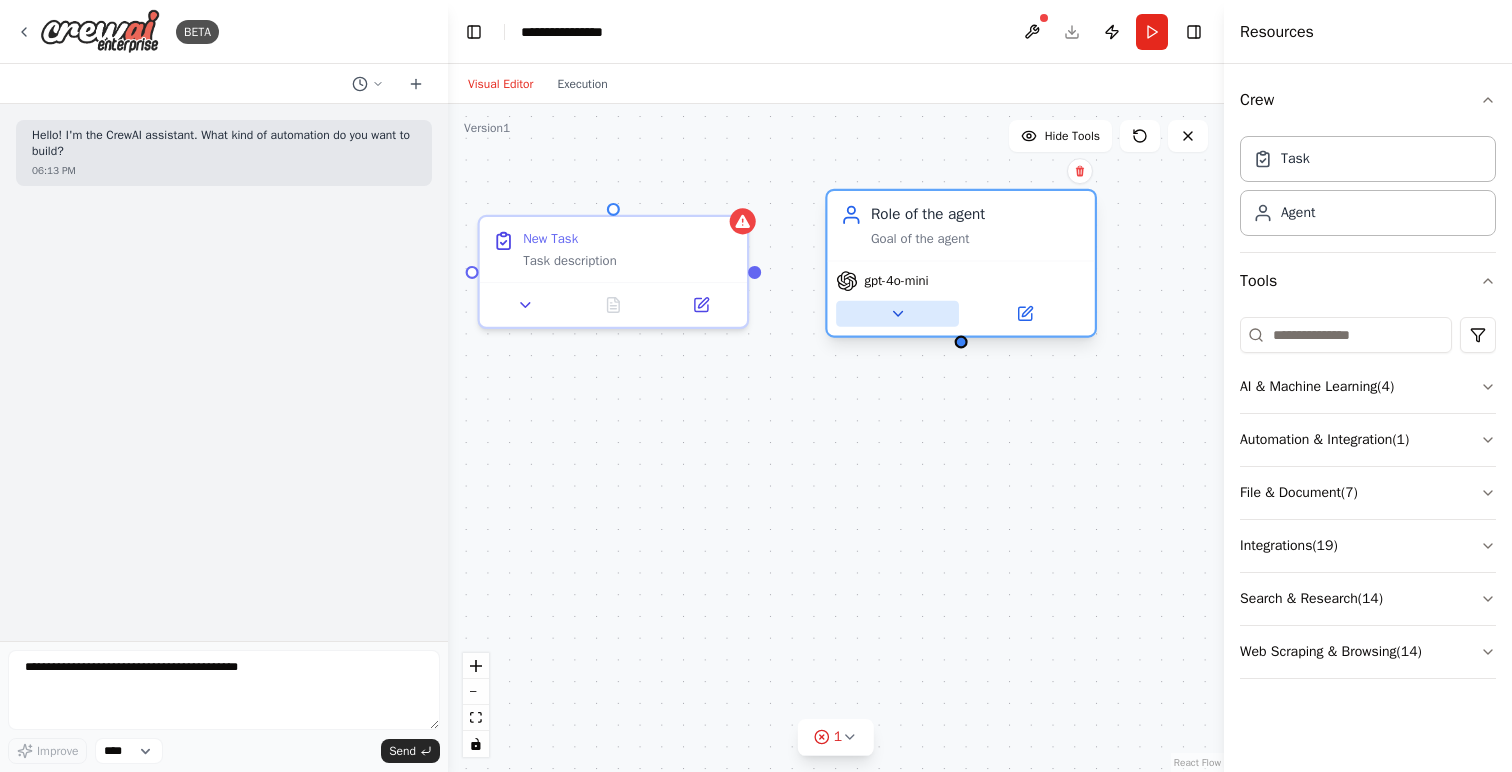 click 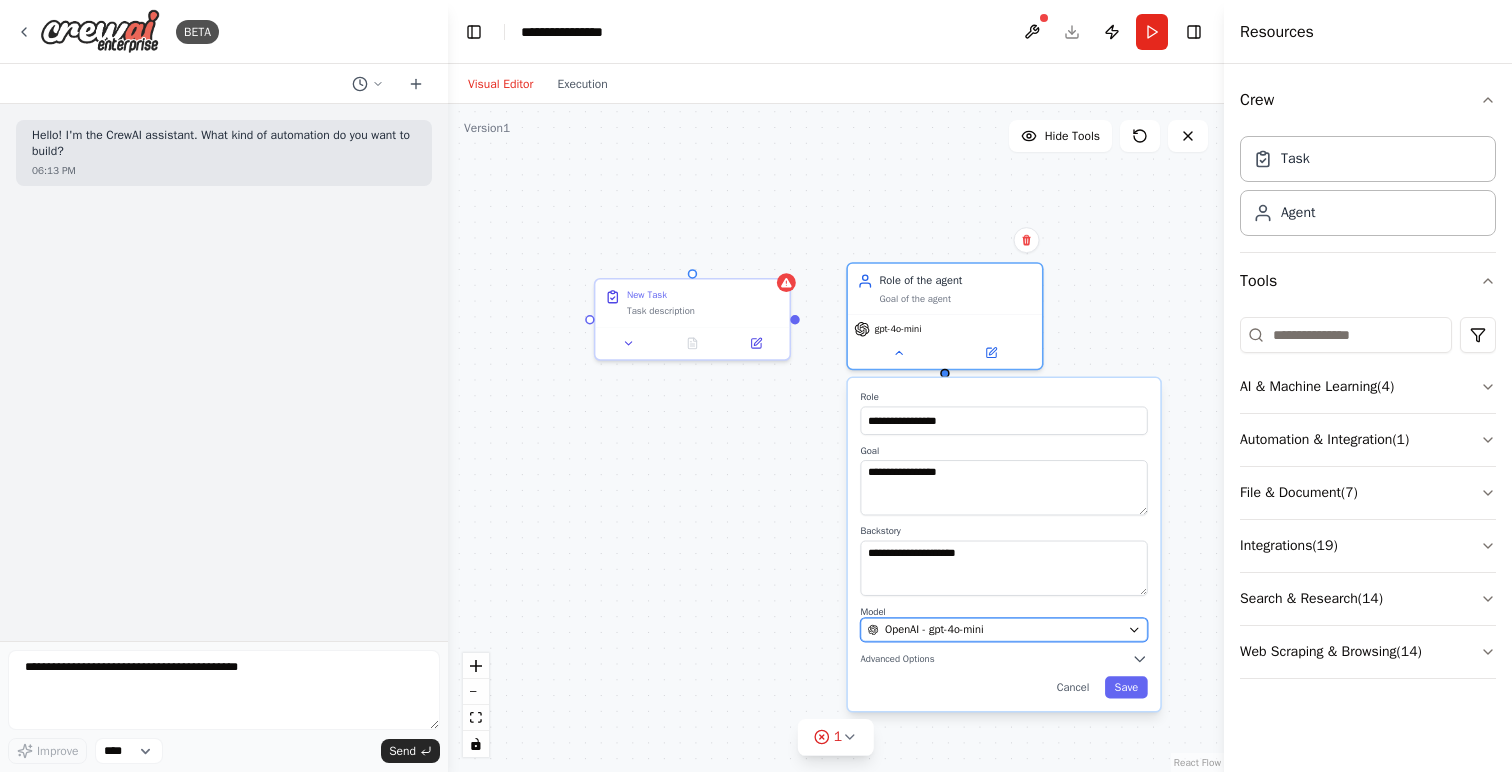 click on "OpenAI - gpt-4o-mini" at bounding box center (934, 630) 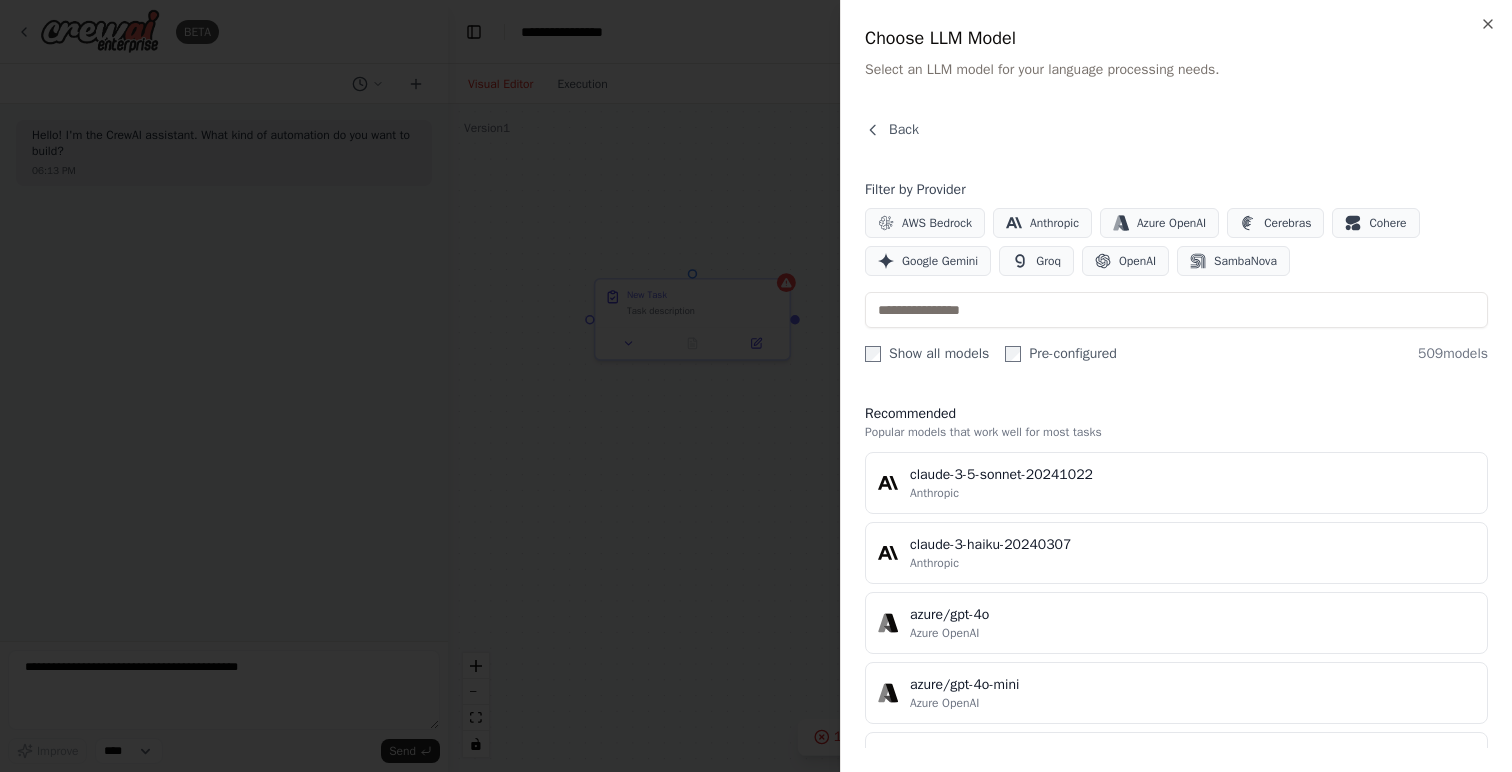 click at bounding box center (756, 386) 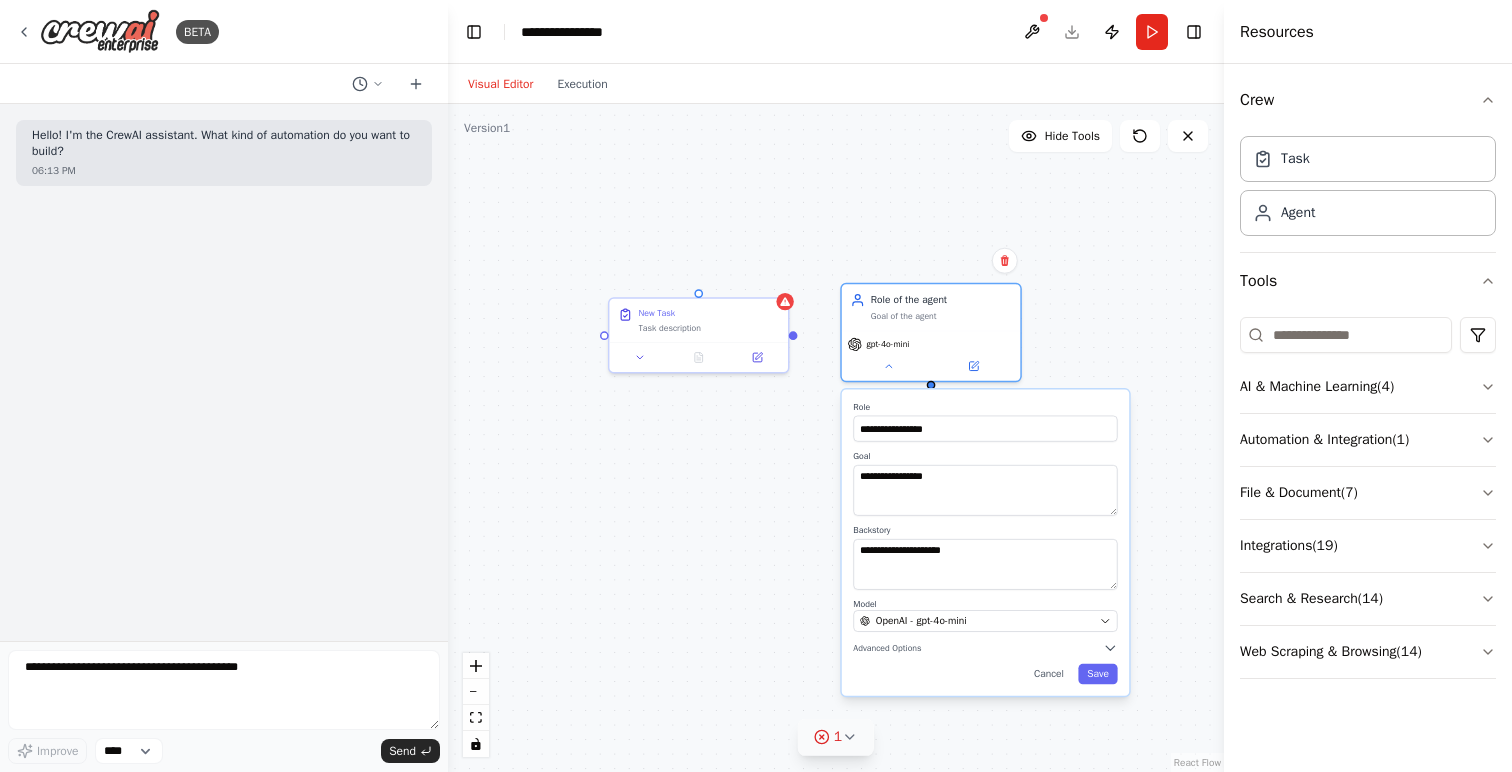 click on "1" at bounding box center [836, 737] 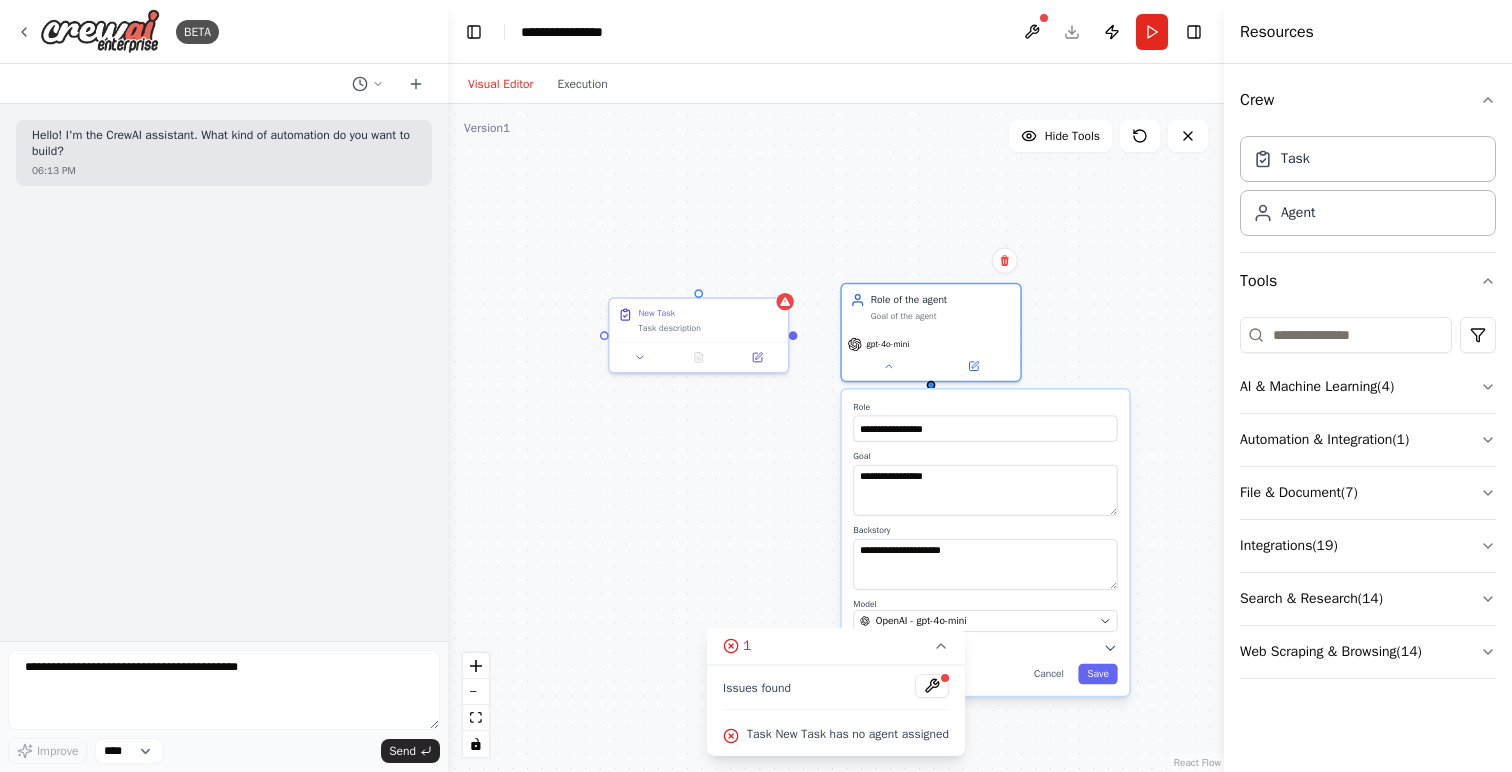 click on "**********" at bounding box center (836, 438) 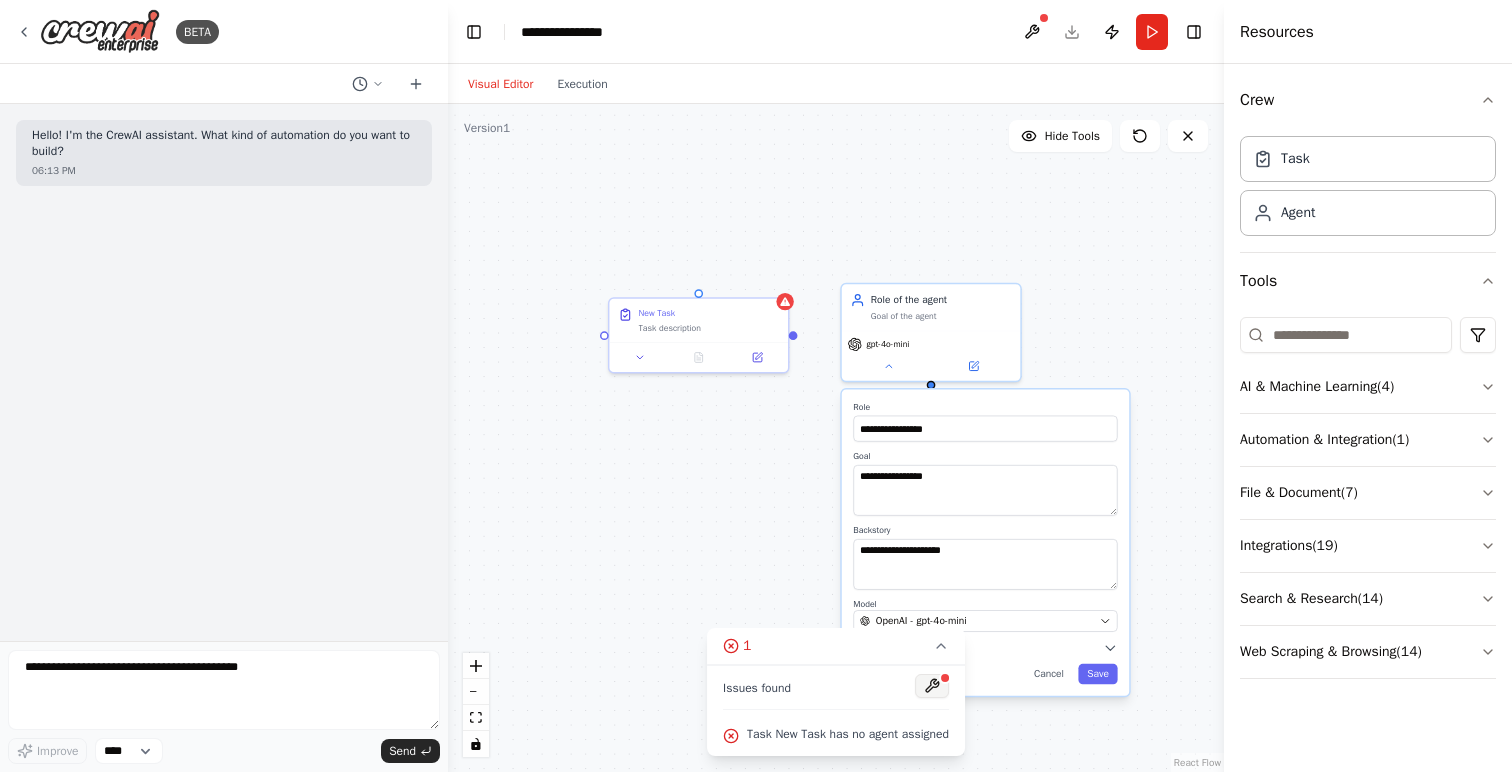 click at bounding box center (932, 686) 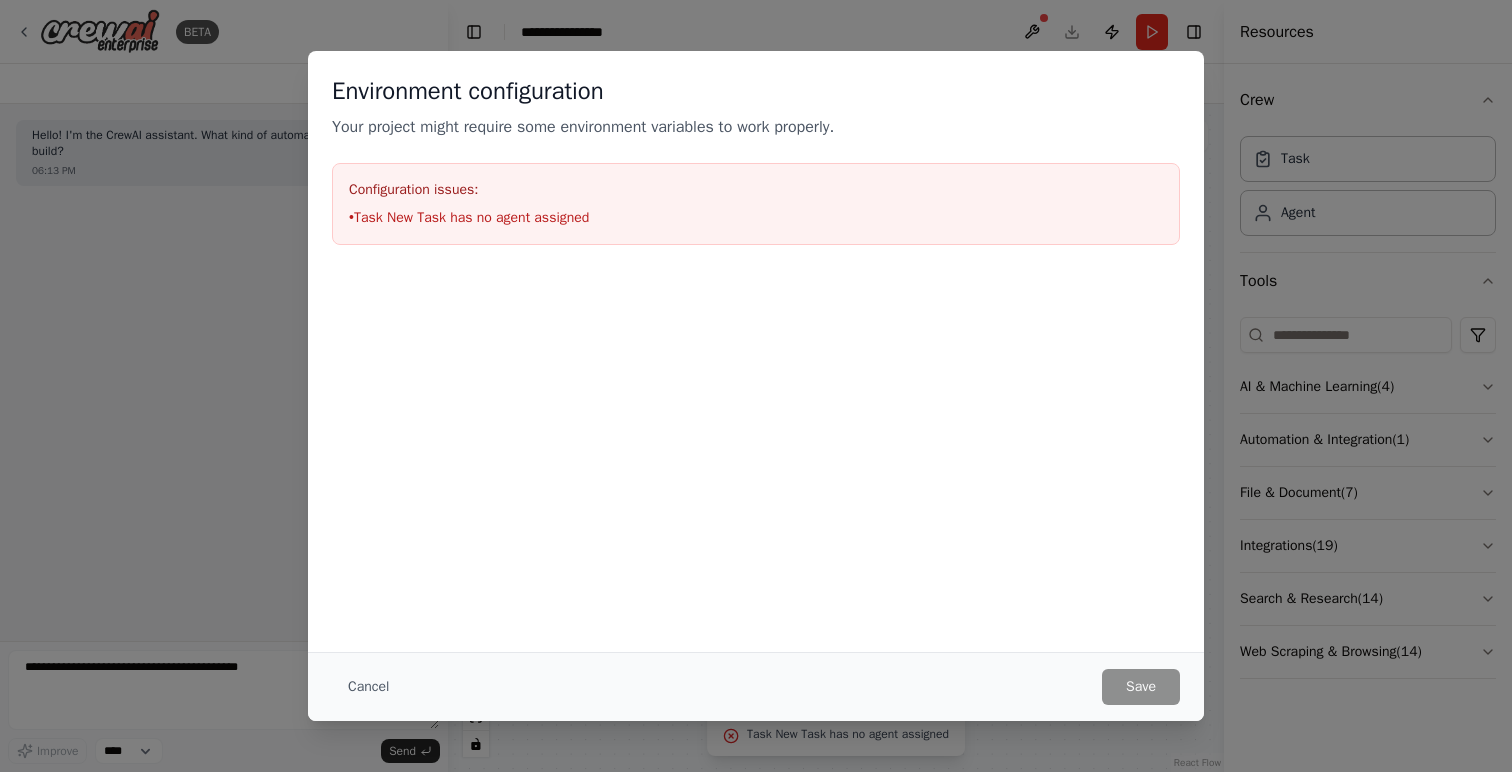 click on "Environment configuration Your project might require some environment variables to work properly. Configuration issues: •  Task New Task has no agent assigned" at bounding box center [756, 351] 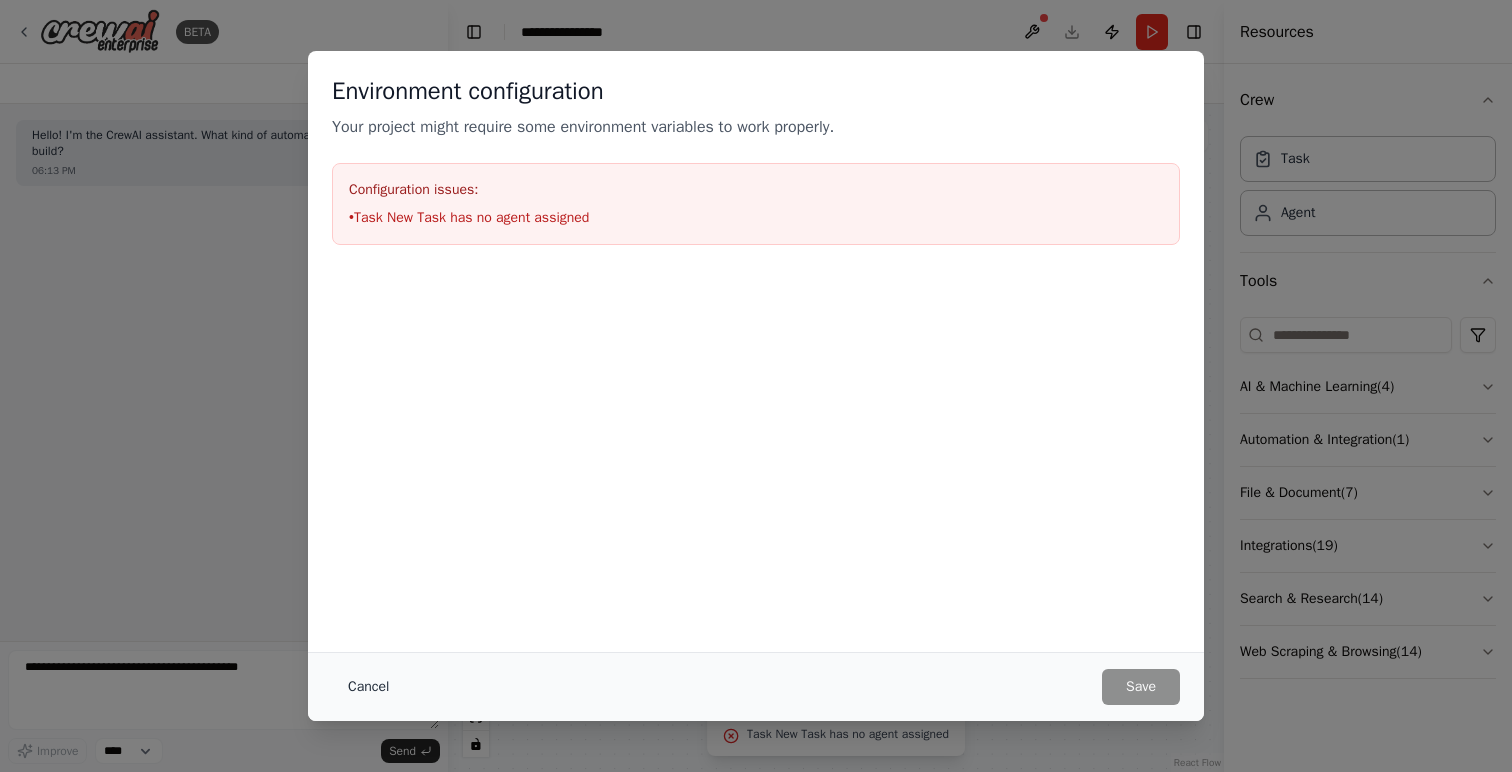 click on "Cancel" at bounding box center [368, 687] 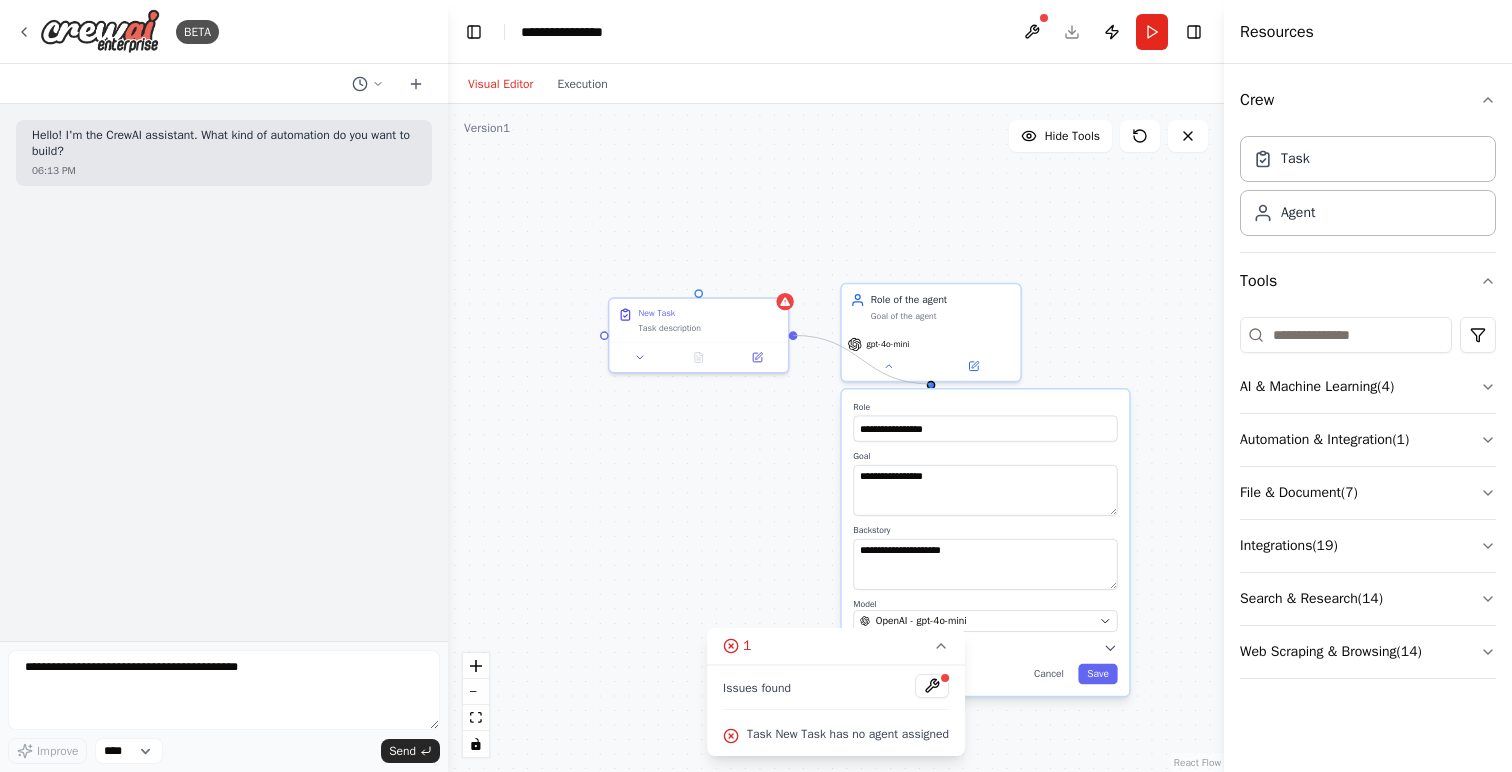 drag, startPoint x: 794, startPoint y: 339, endPoint x: 931, endPoint y: 384, distance: 144.20125 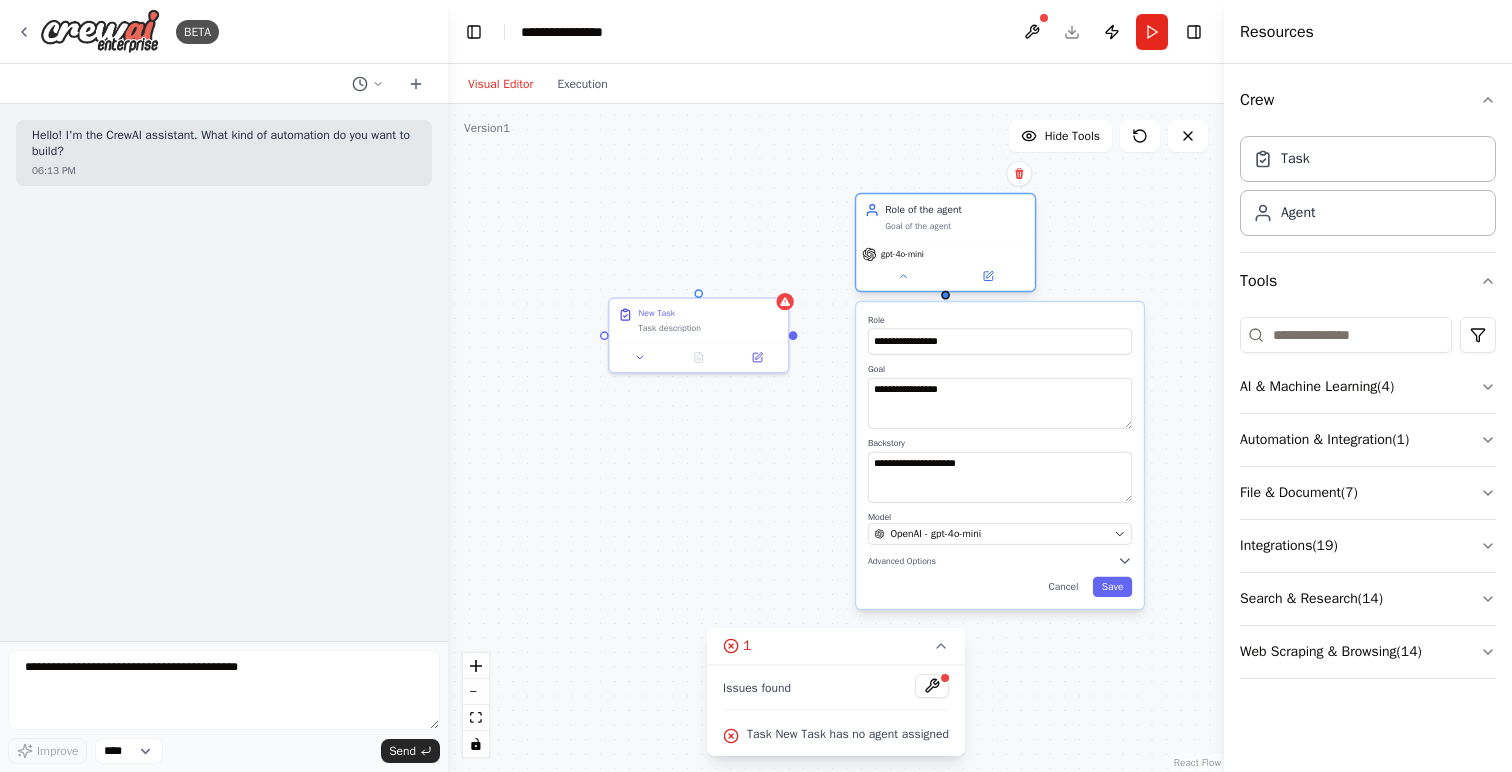 drag, startPoint x: 936, startPoint y: 330, endPoint x: 957, endPoint y: 271, distance: 62.625874 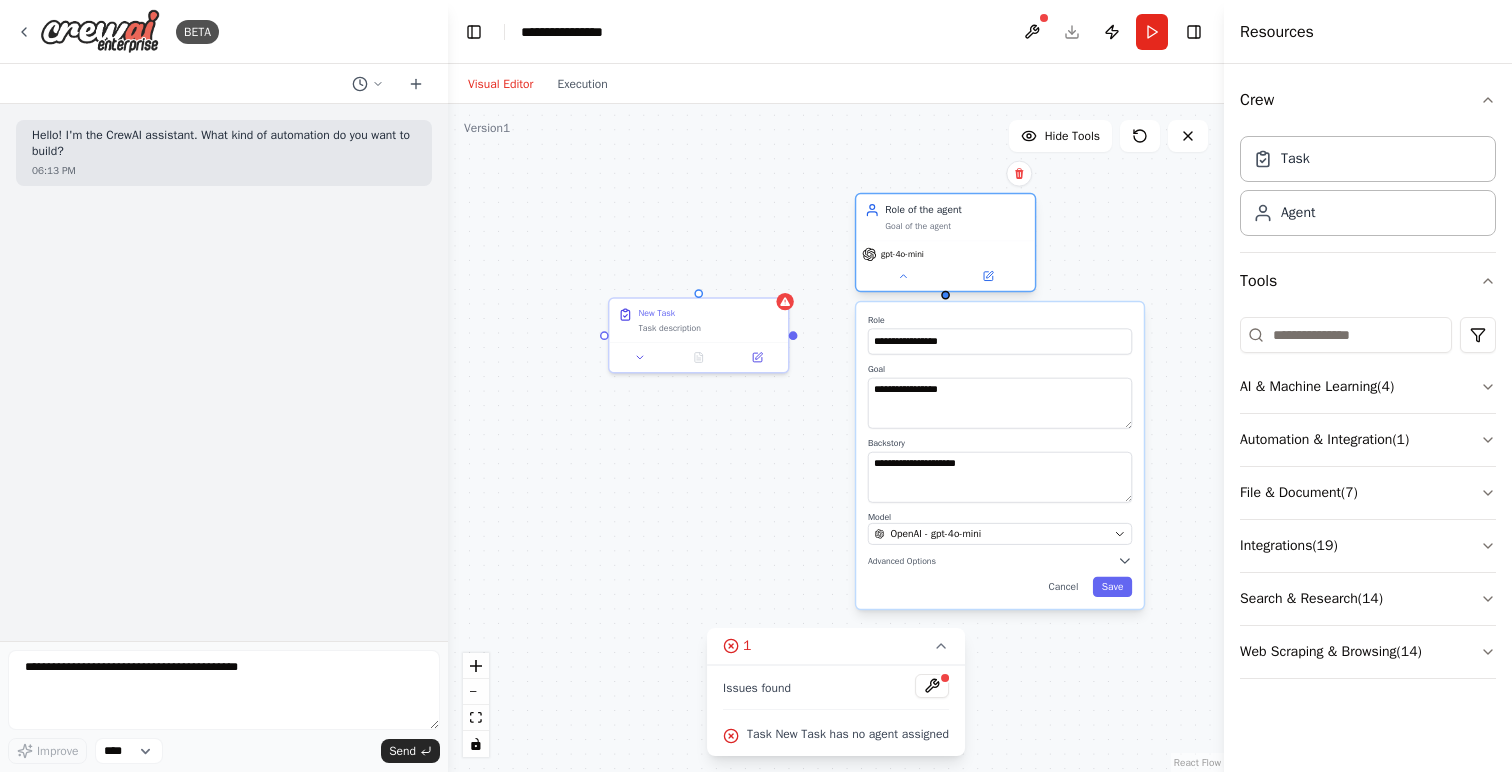 click on "gpt-4o-mini" at bounding box center [945, 266] 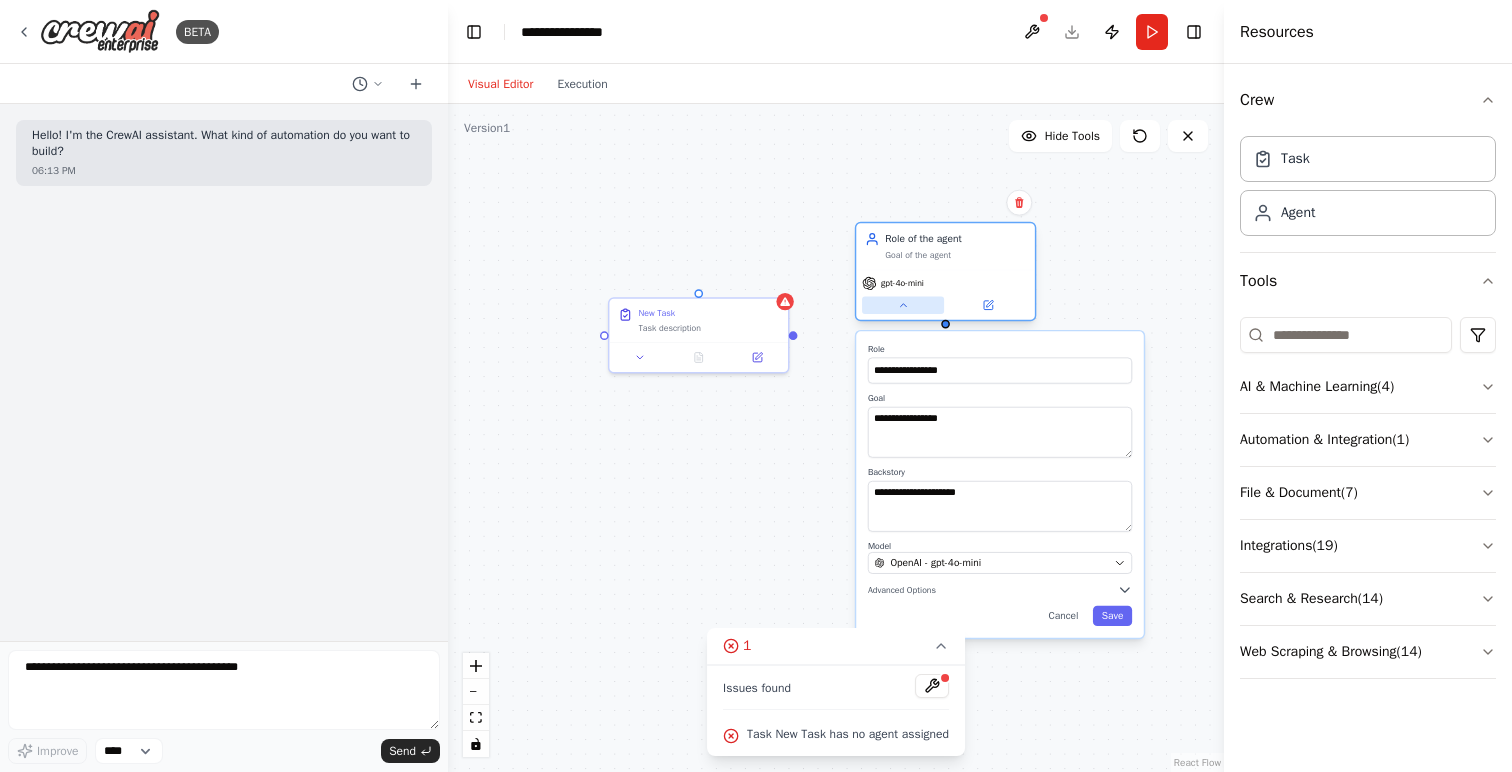 click at bounding box center (903, 305) 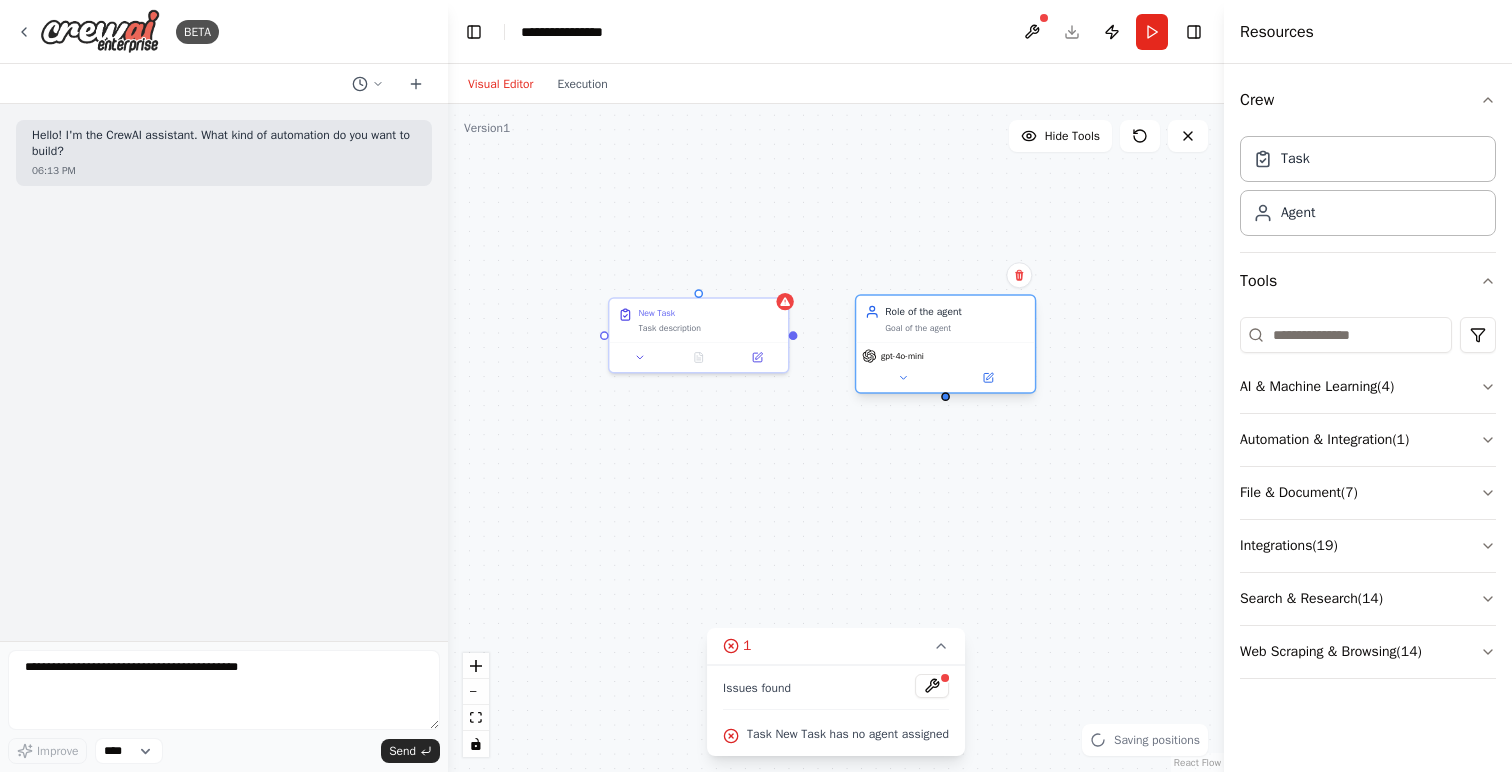 drag, startPoint x: 932, startPoint y: 267, endPoint x: 932, endPoint y: 362, distance: 95 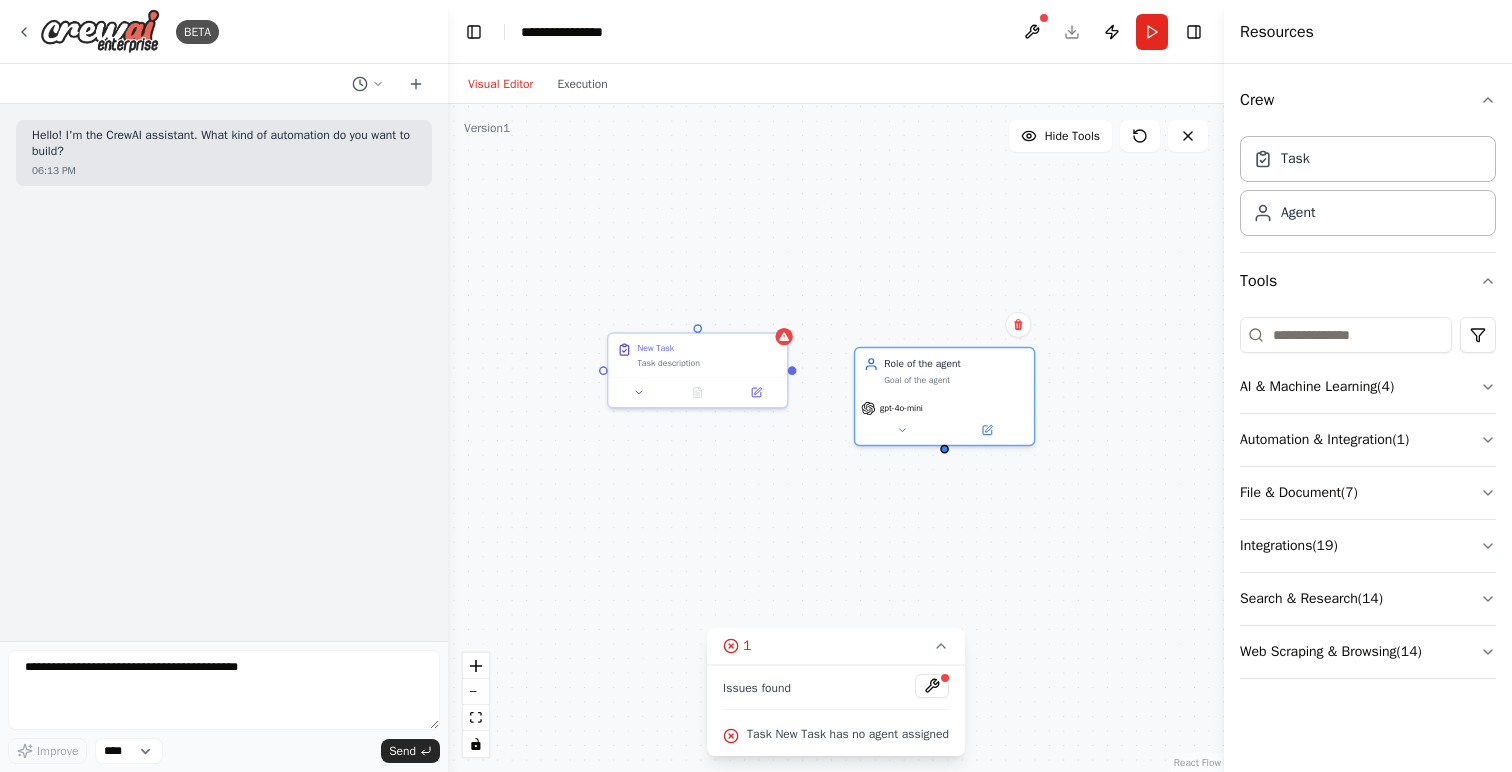 drag, startPoint x: 795, startPoint y: 338, endPoint x: 794, endPoint y: 373, distance: 35.014282 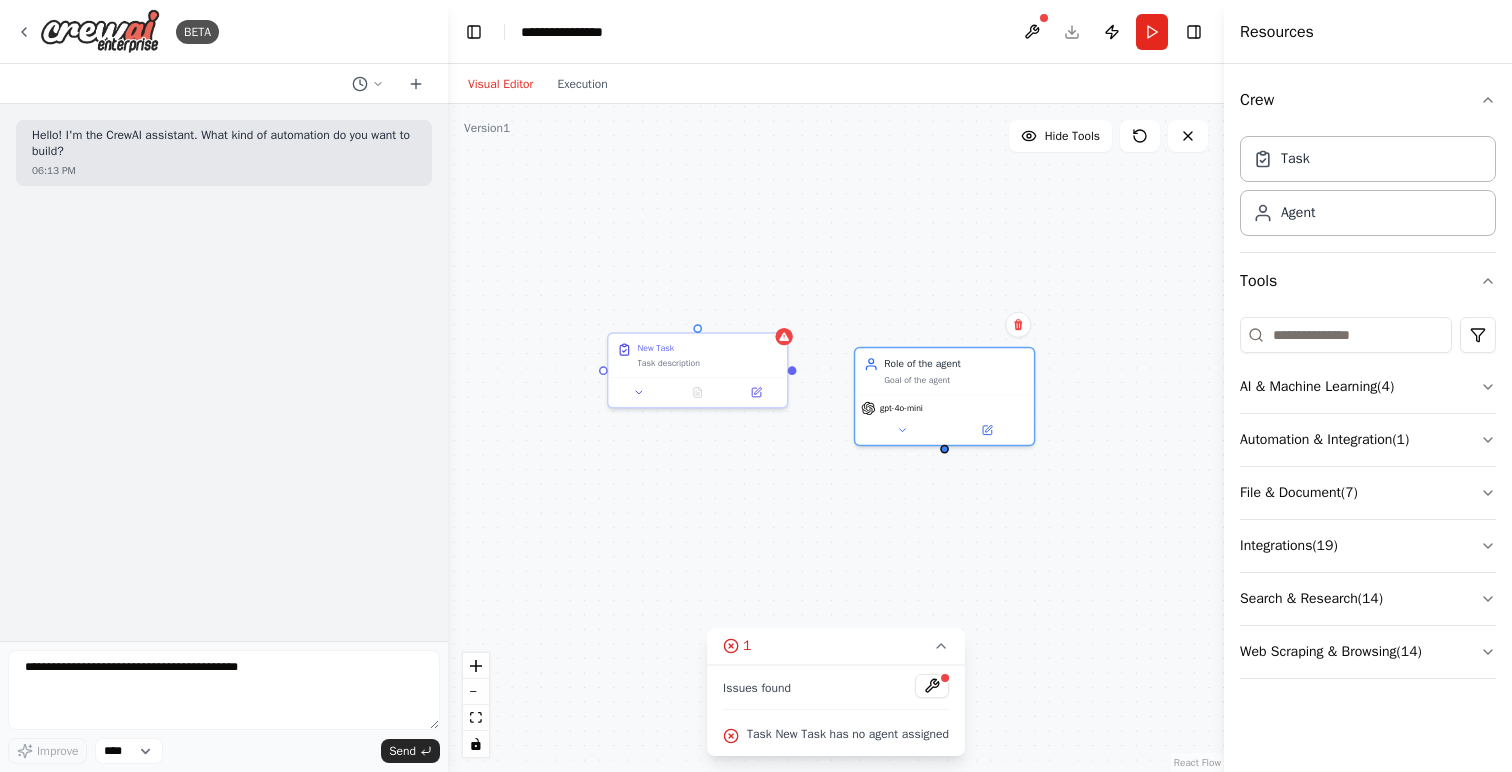 click on "New Task Task description Role of the agent Goal of the agent gpt-4o-mini" at bounding box center [836, 438] 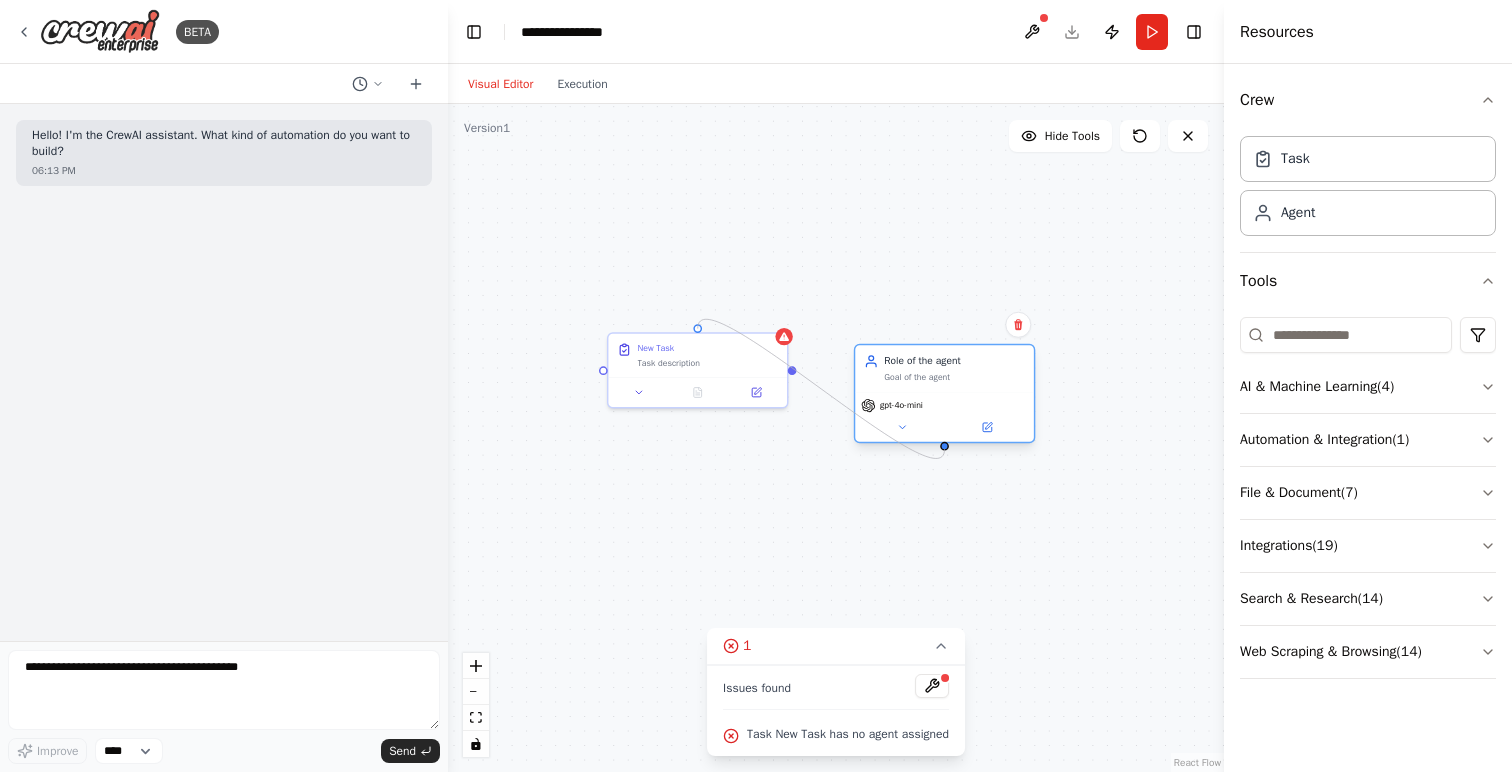 drag, startPoint x: 698, startPoint y: 327, endPoint x: 947, endPoint y: 451, distance: 278.1672 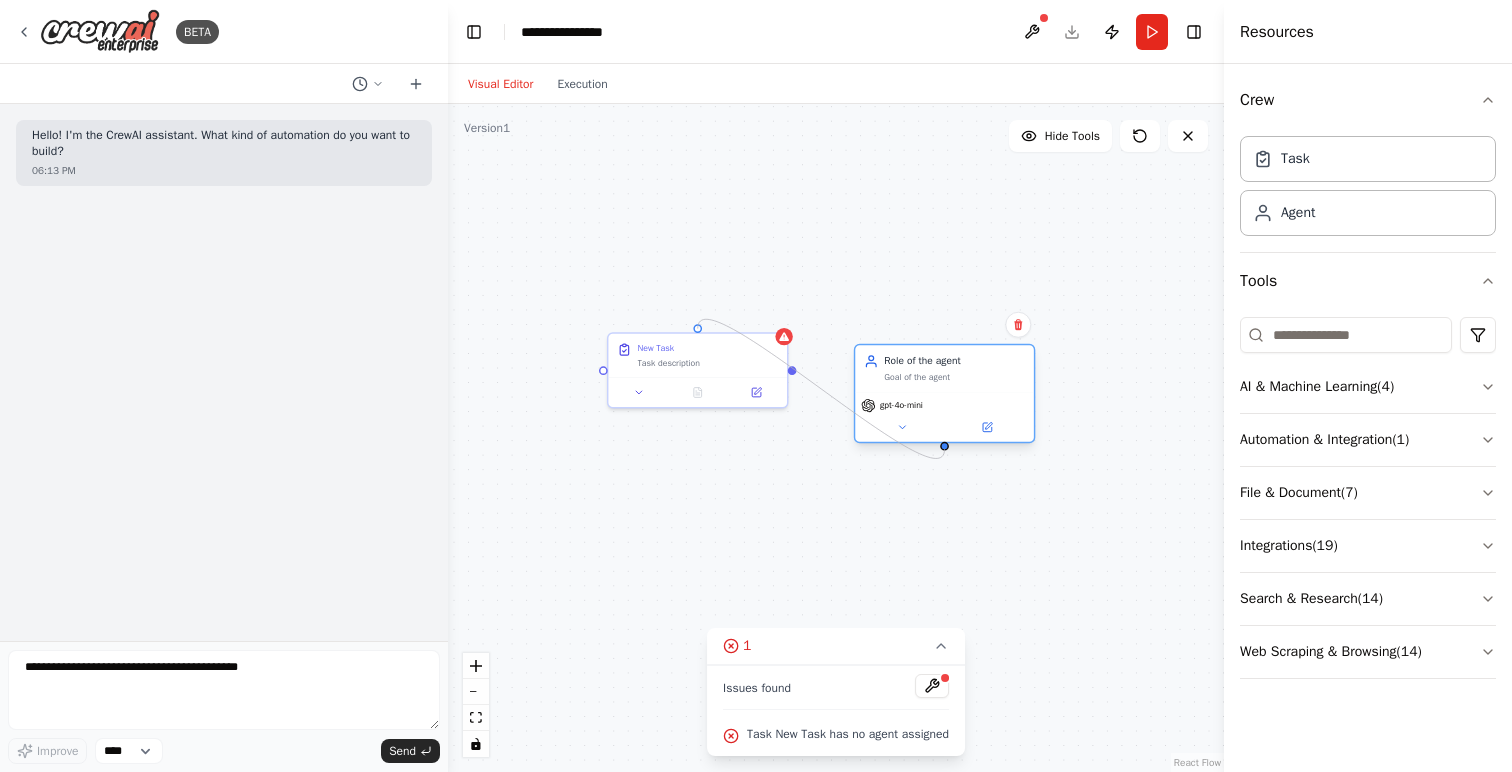 click on "New Task Task description Role of the agent Goal of the agent gpt-4o-mini" at bounding box center (836, 438) 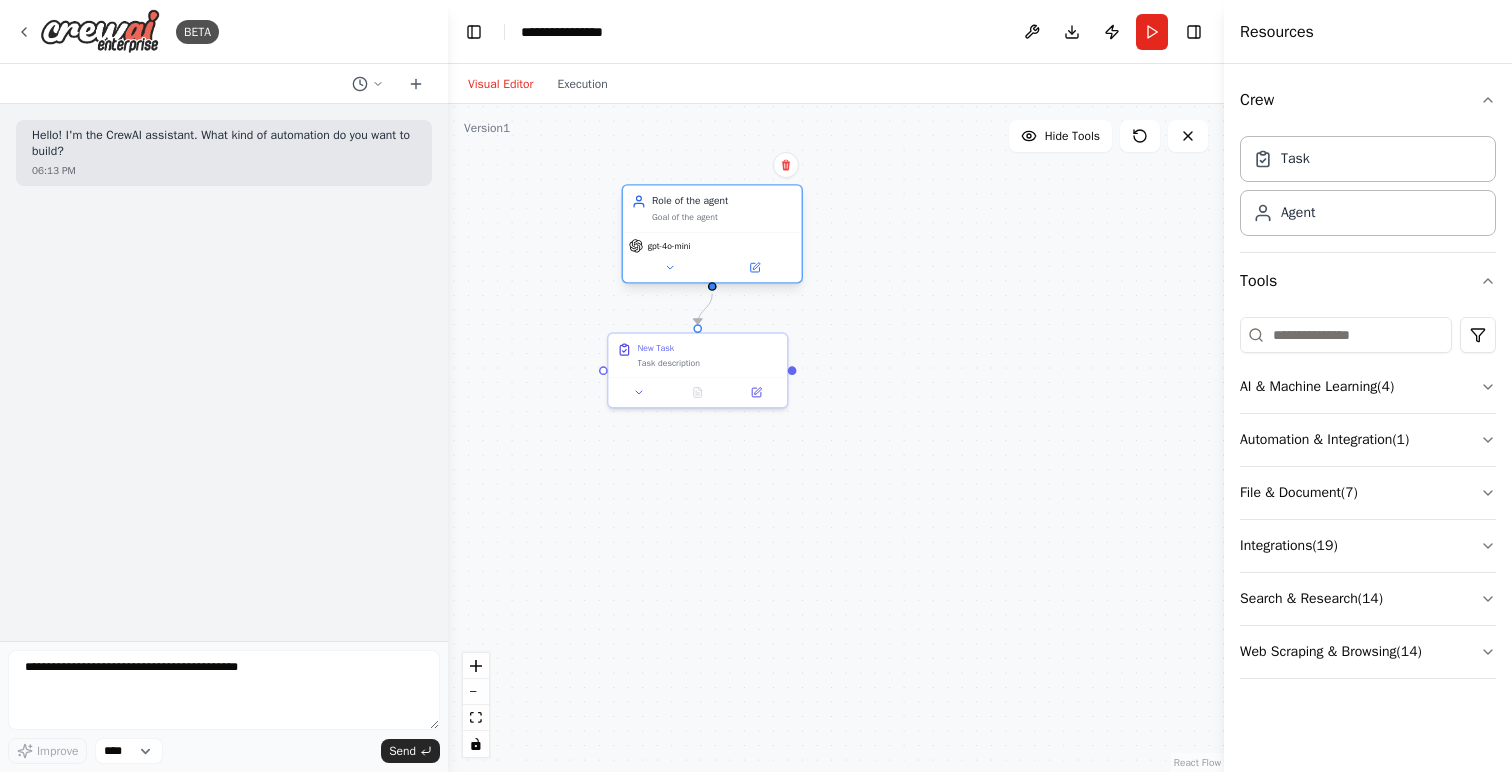 drag, startPoint x: 939, startPoint y: 390, endPoint x: 701, endPoint y: 233, distance: 285.11926 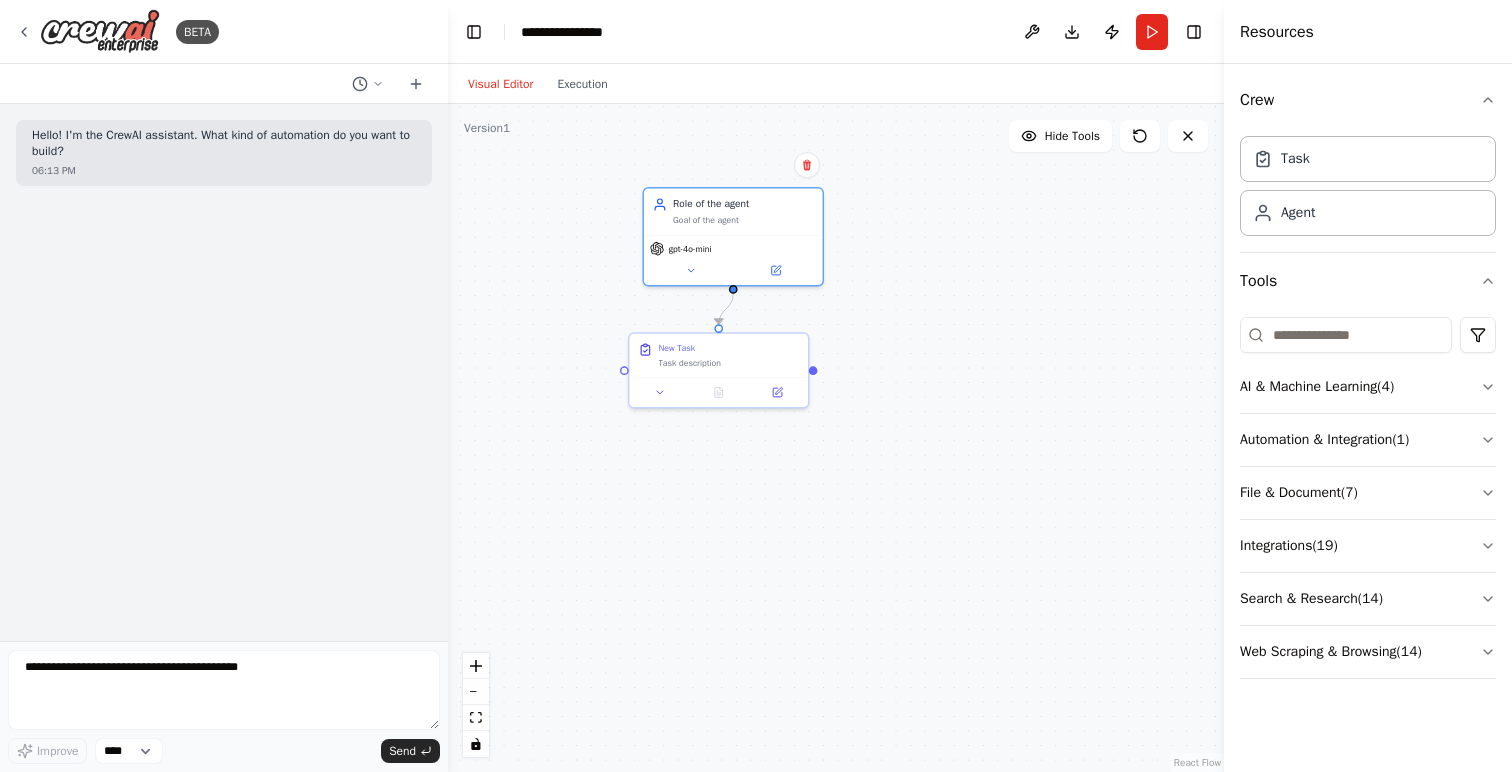 drag, startPoint x: 862, startPoint y: 366, endPoint x: 901, endPoint y: 381, distance: 41.785164 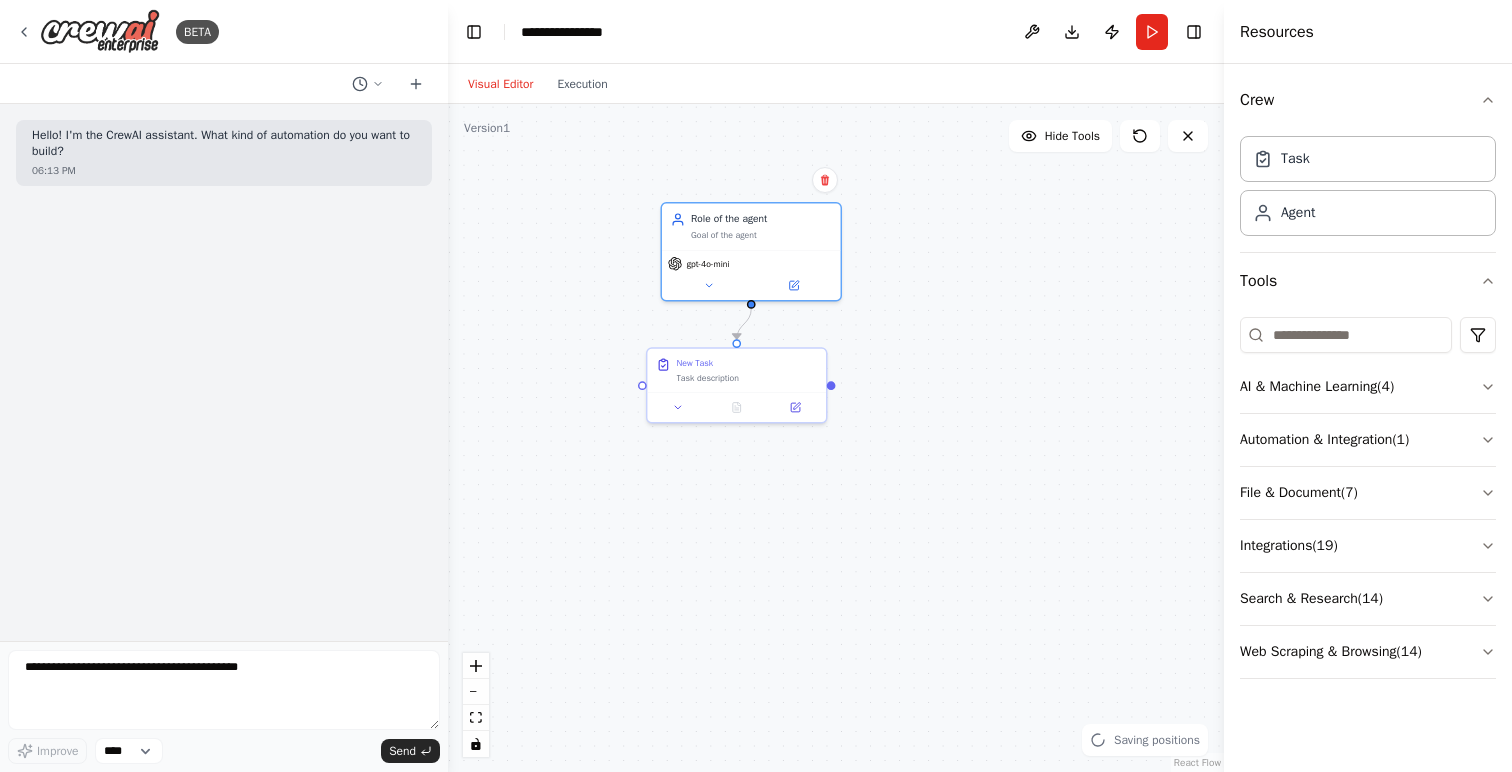 click on ".deletable-edge-delete-btn {
width: 20px;
height: 20px;
border: 0px solid #ffffff;
color: #6b7280;
background-color: #f8fafc;
cursor: pointer;
border-radius: 50%;
font-size: 12px;
padding: 3px;
display: flex;
align-items: center;
justify-content: center;
transition: all 0.2s cubic-bezier(0.4, 0, 0.2, 1);
box-shadow: 0 2px 4px rgba(0, 0, 0, 0.1);
}
.deletable-edge-delete-btn:hover {
background-color: #ef4444;
color: #ffffff;
border-color: #dc2626;
transform: scale(1.1);
box-shadow: 0 4px 12px rgba(239, 68, 68, 0.4);
}
.deletable-edge-delete-btn:active {
transform: scale(0.95);
box-shadow: 0 2px 4px rgba(239, 68, 68, 0.3);
}
New Task Task description Role of the agent Goal of the agent" at bounding box center (836, 438) 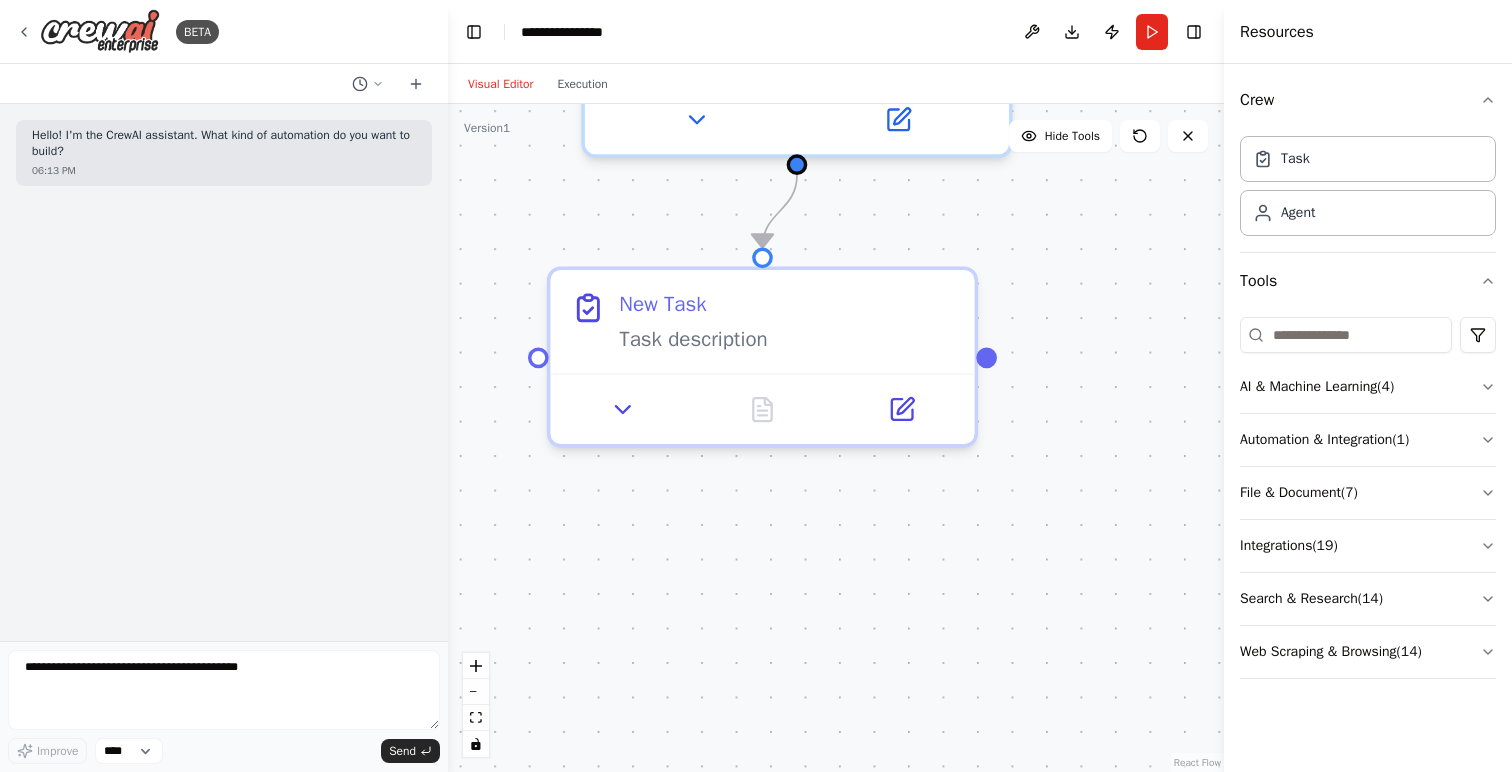 click on ".deletable-edge-delete-btn {
width: 20px;
height: 20px;
border: 0px solid #ffffff;
color: #6b7280;
background-color: #f8fafc;
cursor: pointer;
border-radius: 50%;
font-size: 12px;
padding: 3px;
display: flex;
align-items: center;
justify-content: center;
transition: all 0.2s cubic-bezier(0.4, 0, 0.2, 1);
box-shadow: 0 2px 4px rgba(0, 0, 0, 0.1);
}
.deletable-edge-delete-btn:hover {
background-color: #ef4444;
color: #ffffff;
border-color: #dc2626;
transform: scale(1.1);
box-shadow: 0 4px 12px rgba(239, 68, 68, 0.4);
}
.deletable-edge-delete-btn:active {
transform: scale(0.95);
box-shadow: 0 2px 4px rgba(239, 68, 68, 0.3);
}
New Task Task description Role of the agent Goal of the agent" at bounding box center (836, 438) 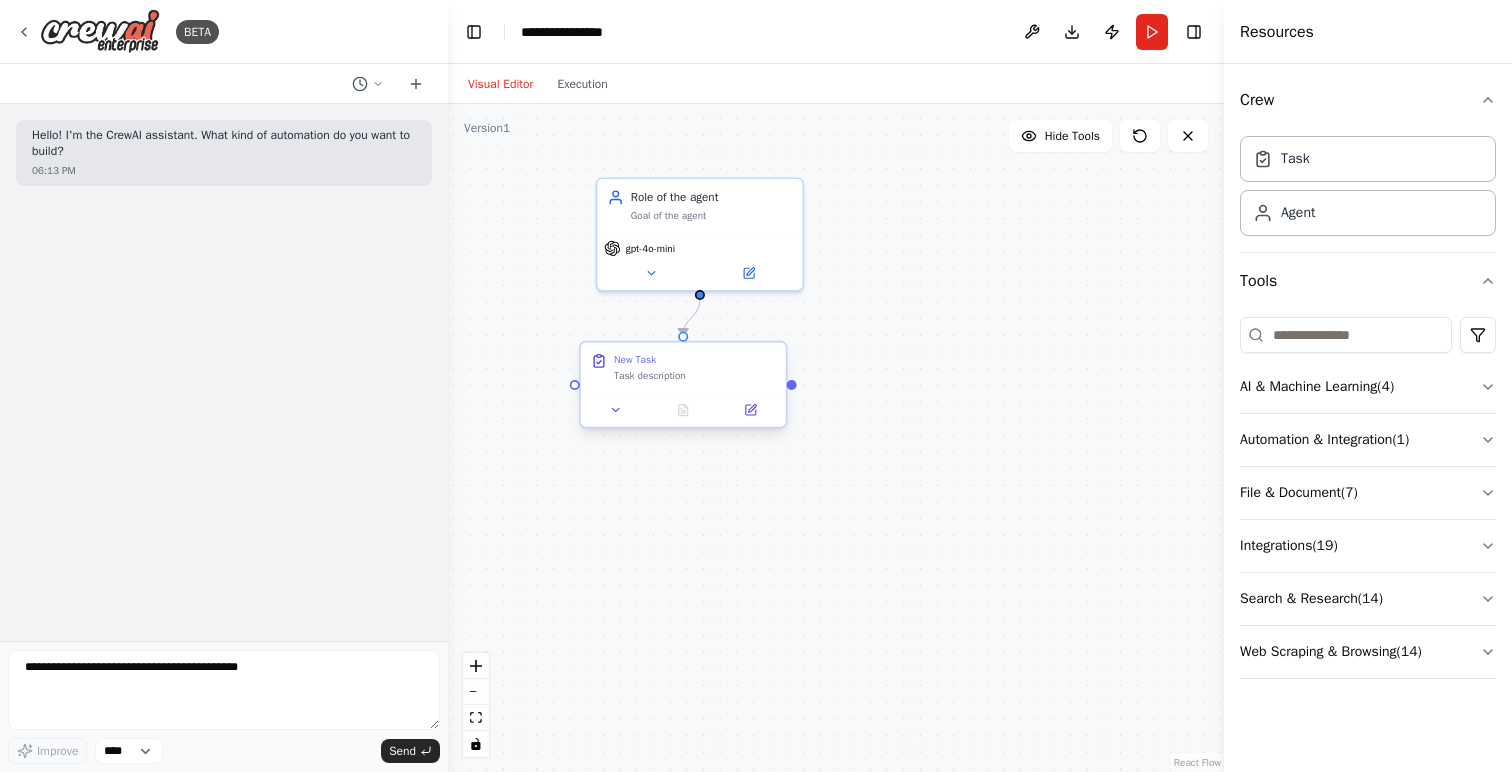 click on "New Task" at bounding box center (695, 359) 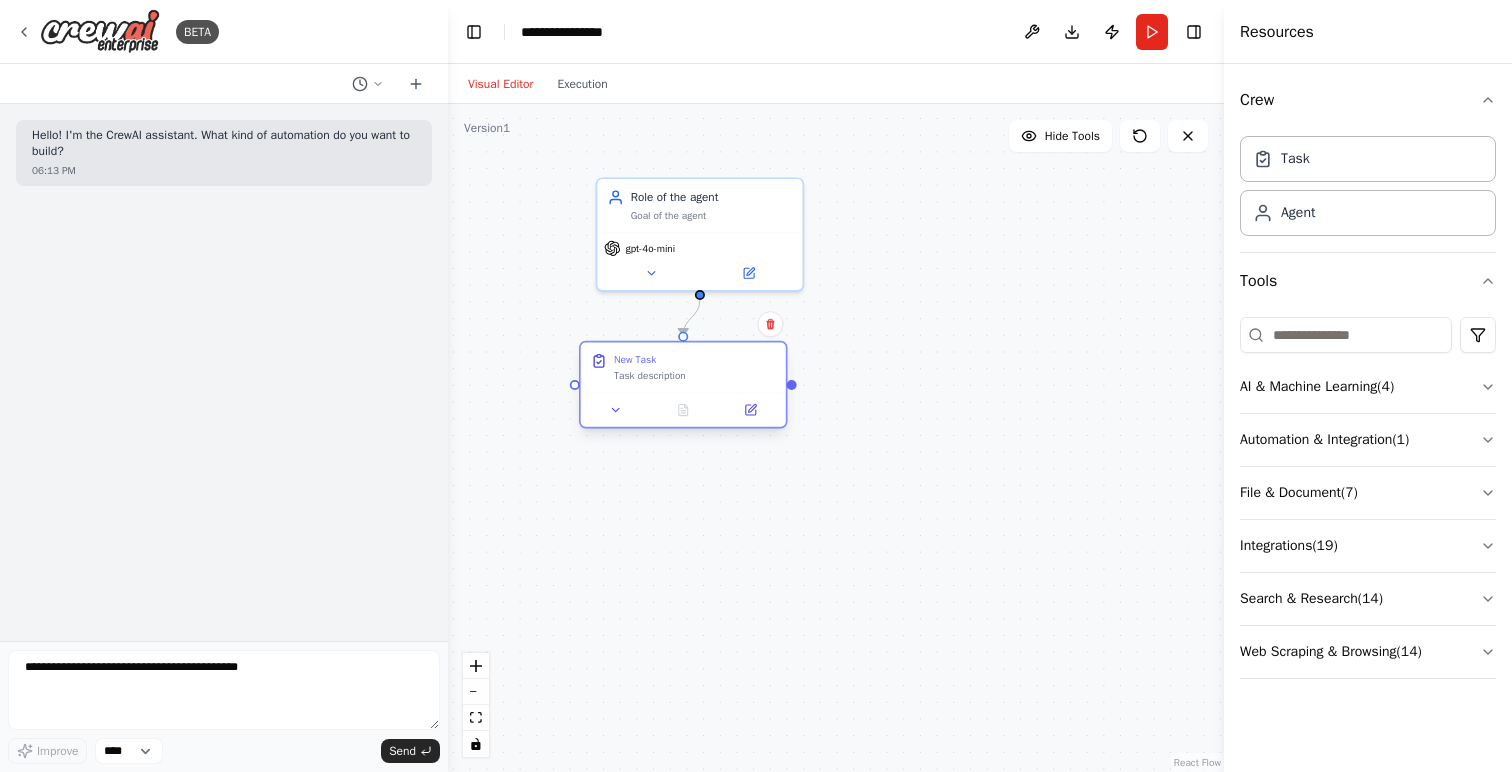 click on "New Task" at bounding box center (695, 359) 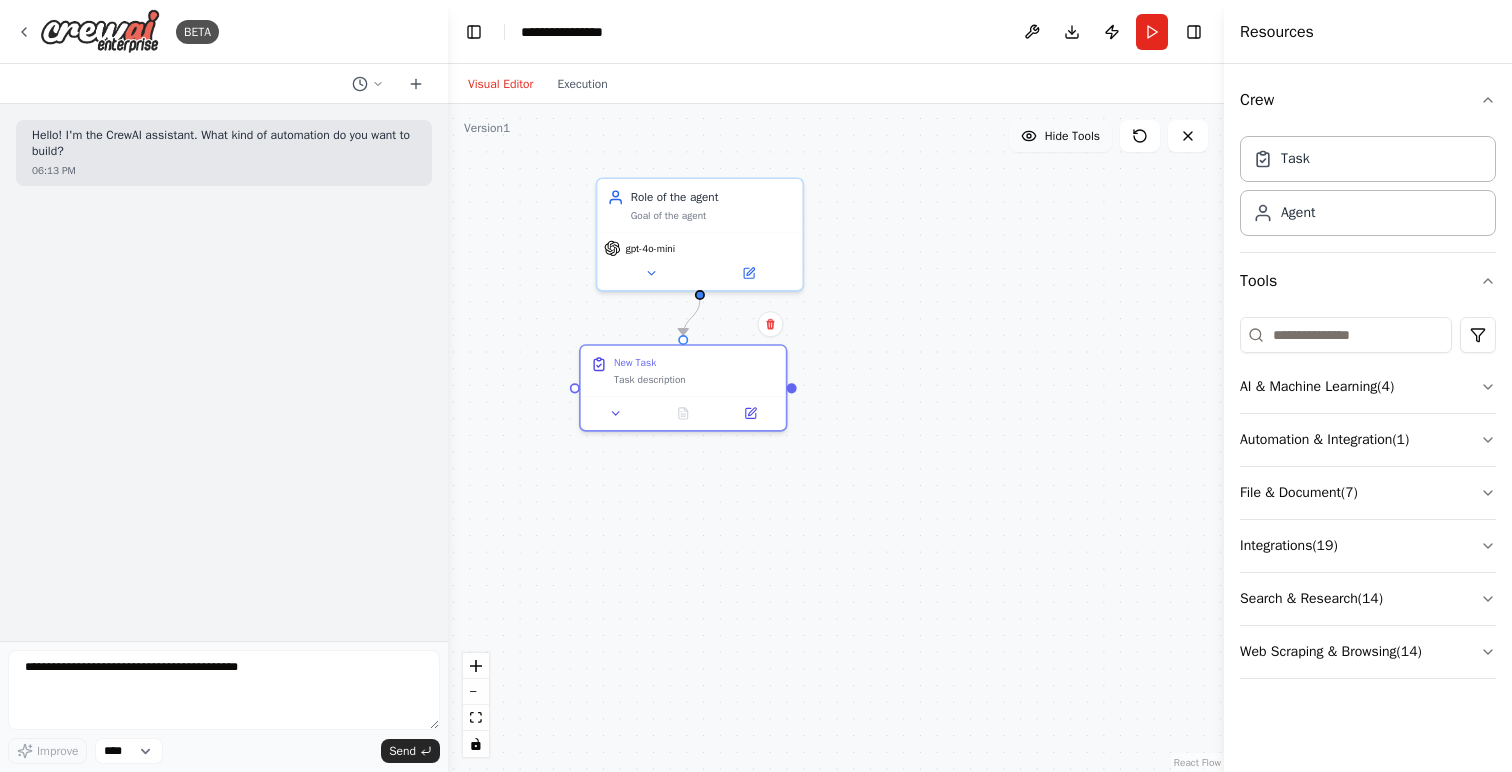 click on "Hide Tools" at bounding box center (1072, 136) 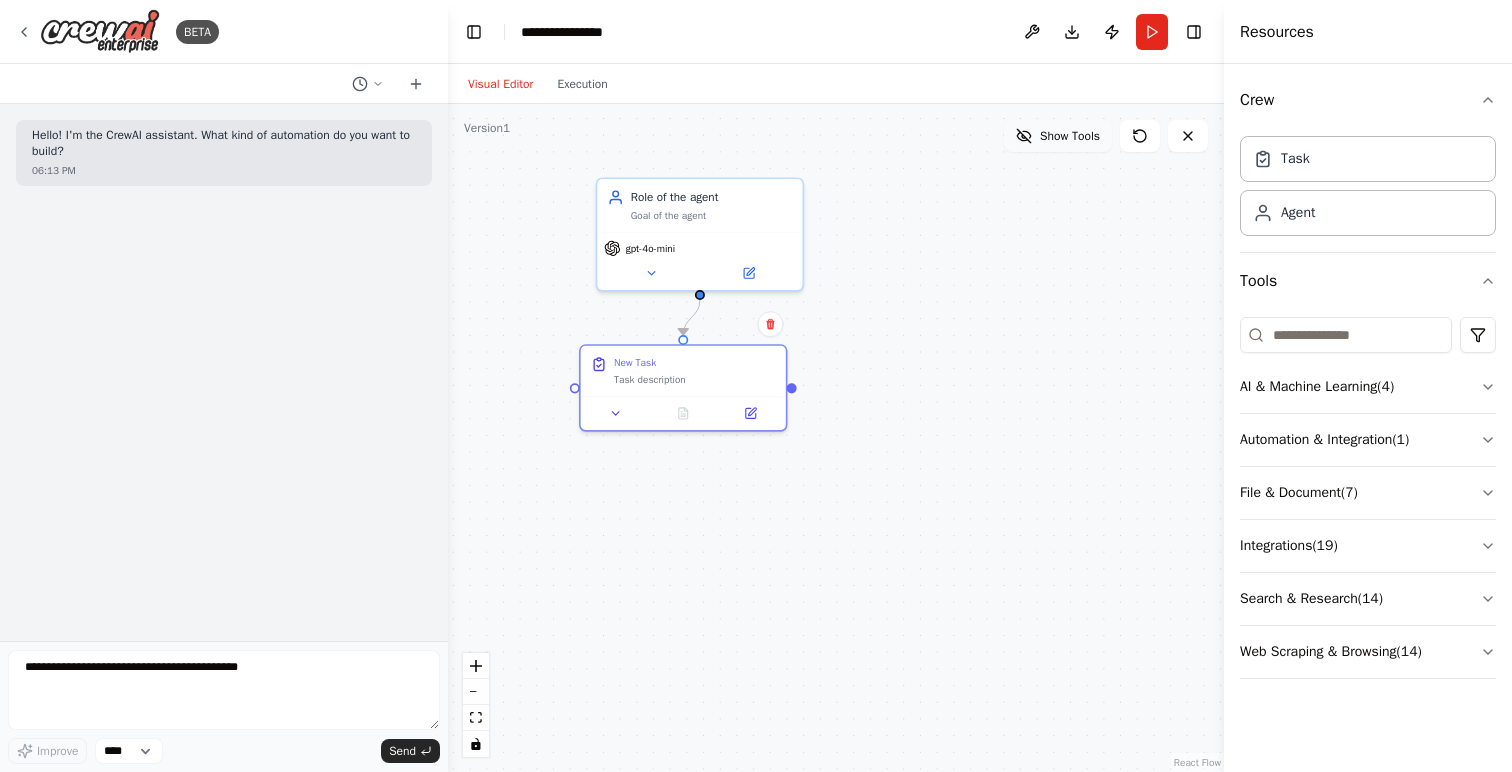 click on "Show Tools" at bounding box center [1070, 136] 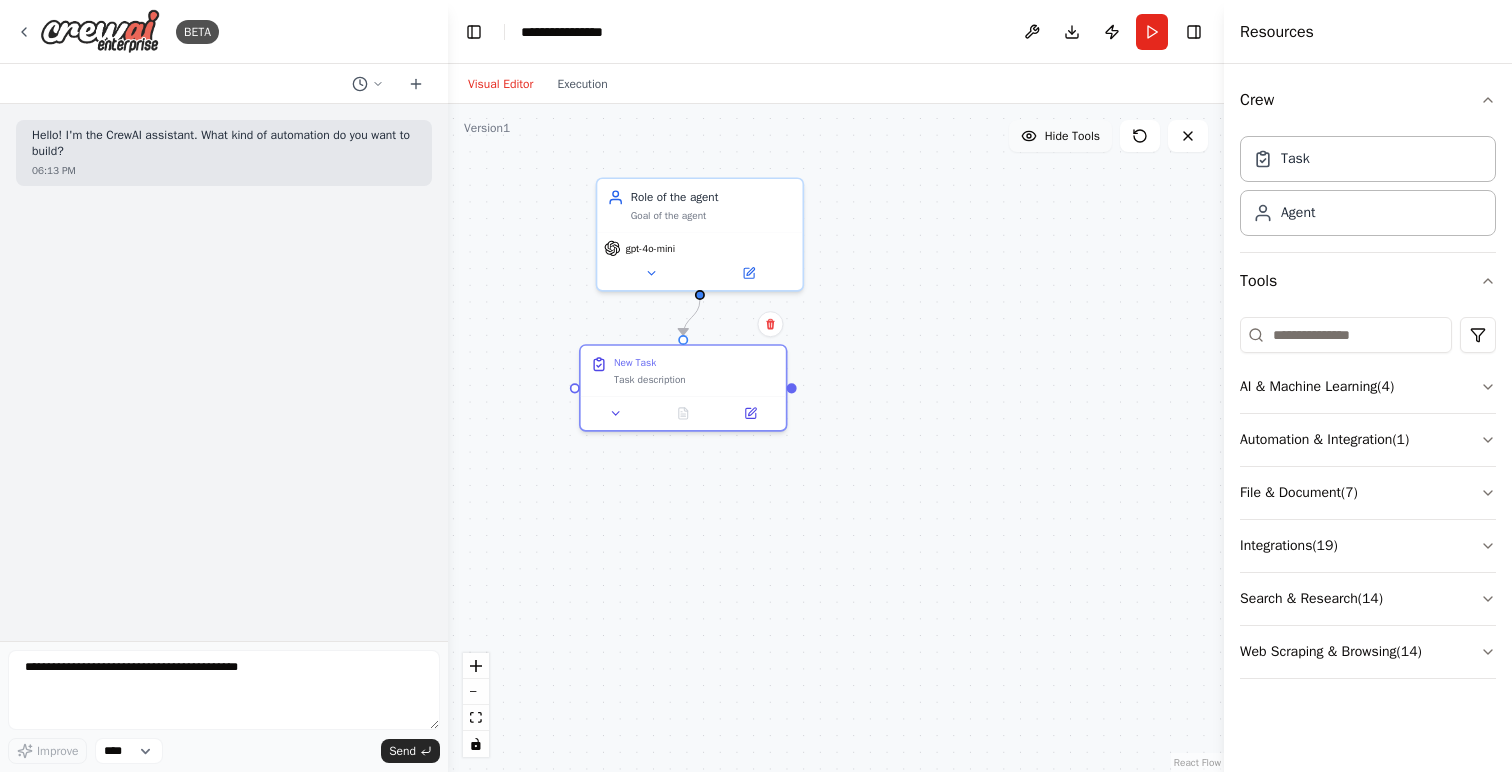 click on "Hide Tools" at bounding box center [1072, 136] 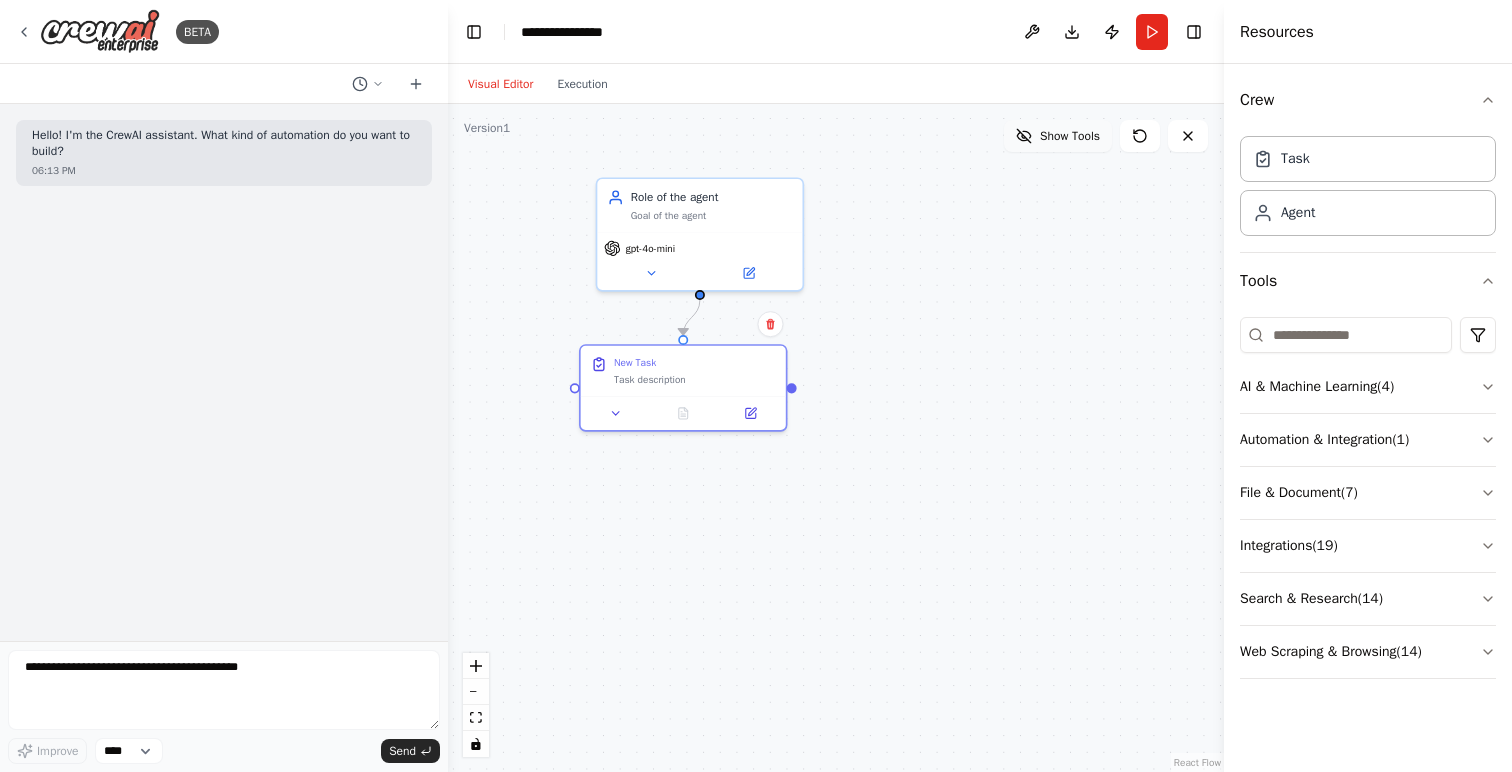 click on "Show Tools" at bounding box center [1070, 136] 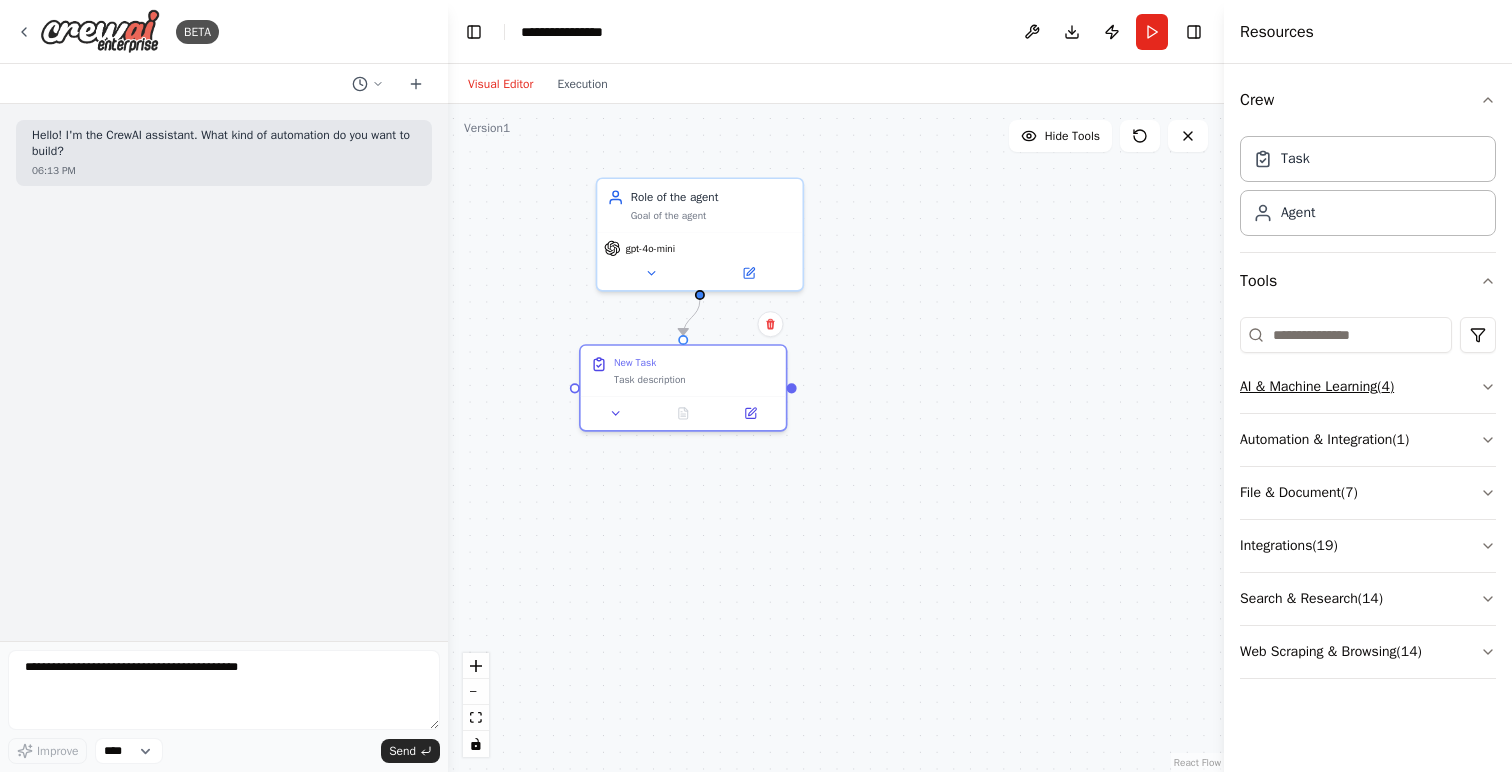 click on "AI & Machine Learning  ( 4 )" at bounding box center (1368, 387) 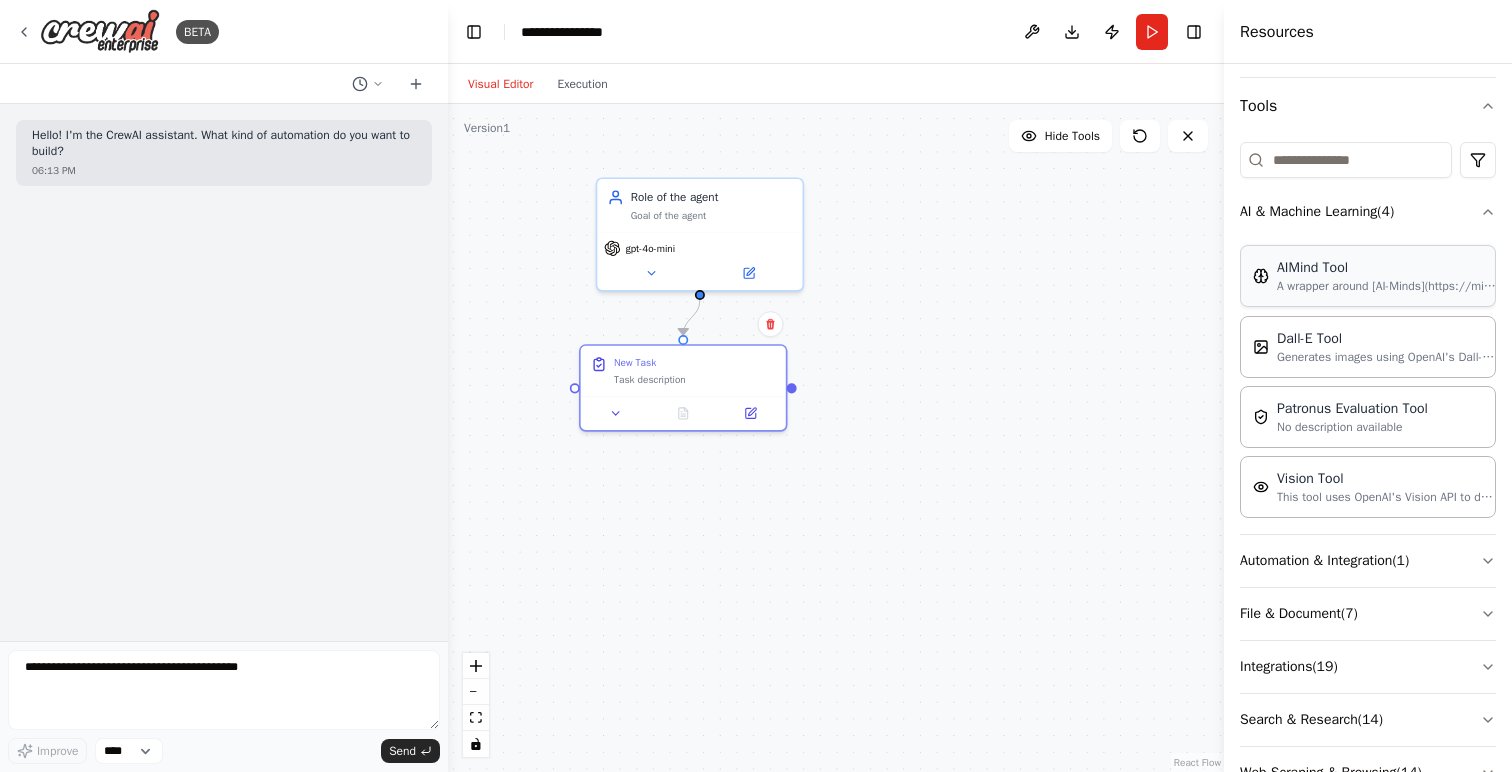 scroll, scrollTop: 235, scrollLeft: 0, axis: vertical 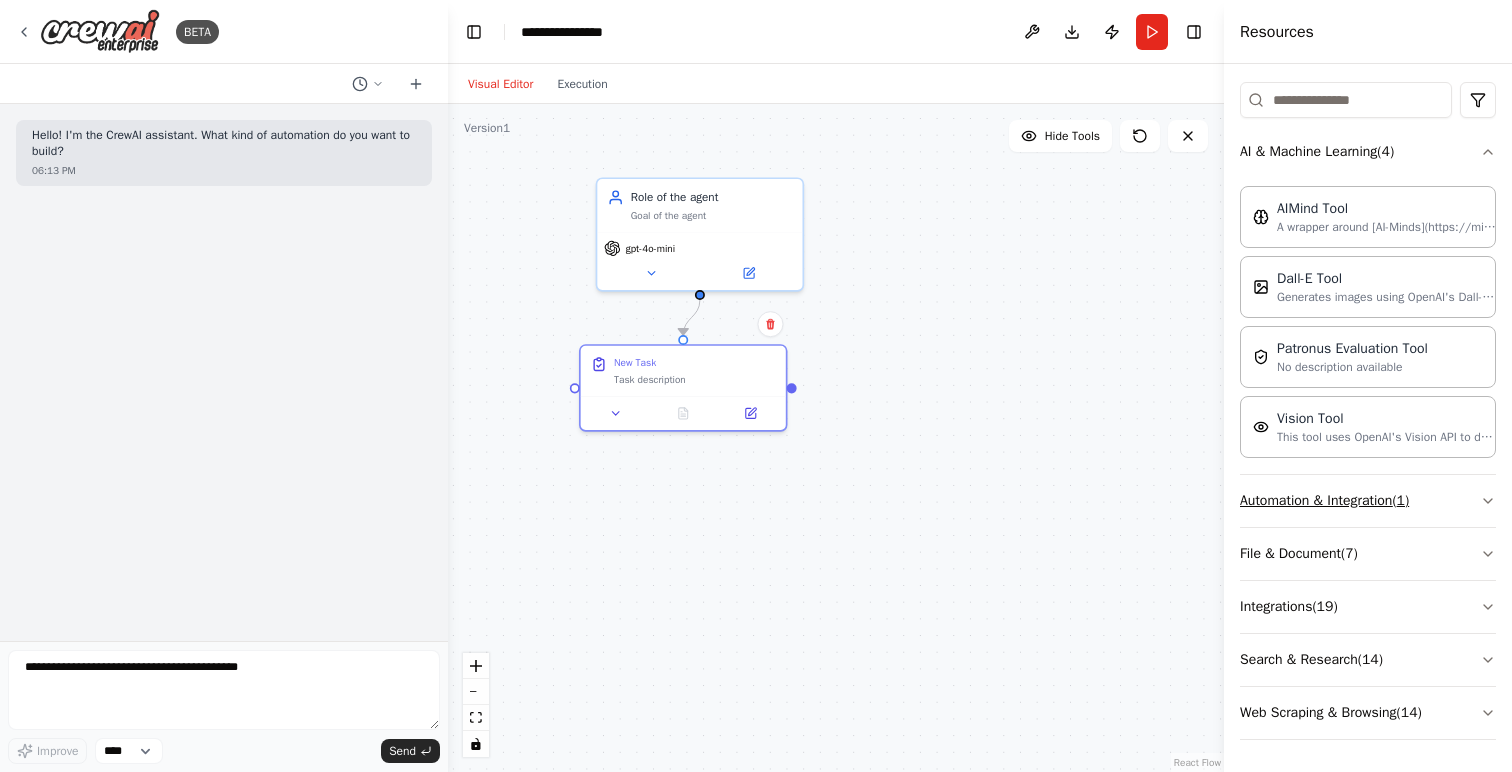 click on "Automation & Integration  ( 1 )" at bounding box center [1368, 501] 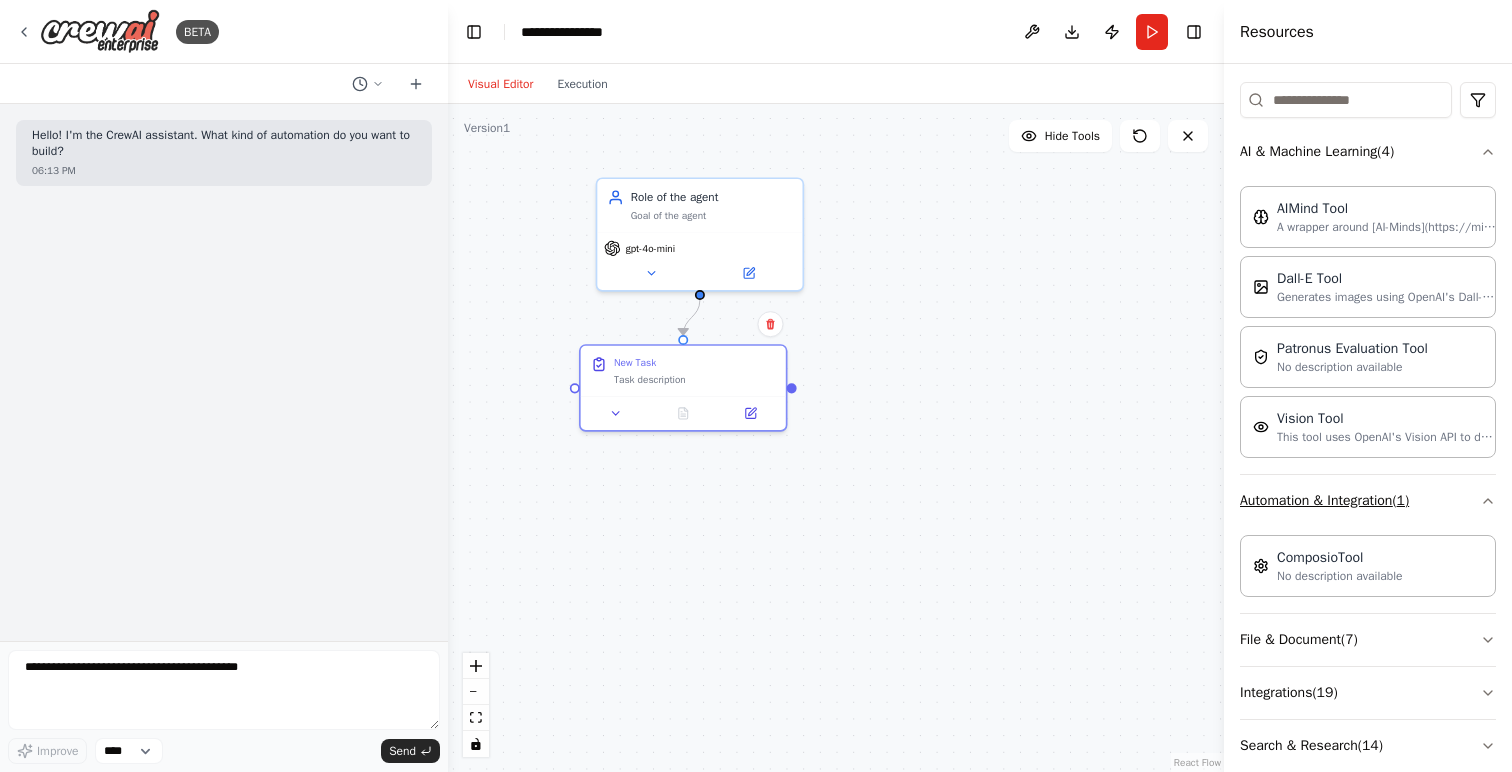 scroll, scrollTop: 321, scrollLeft: 0, axis: vertical 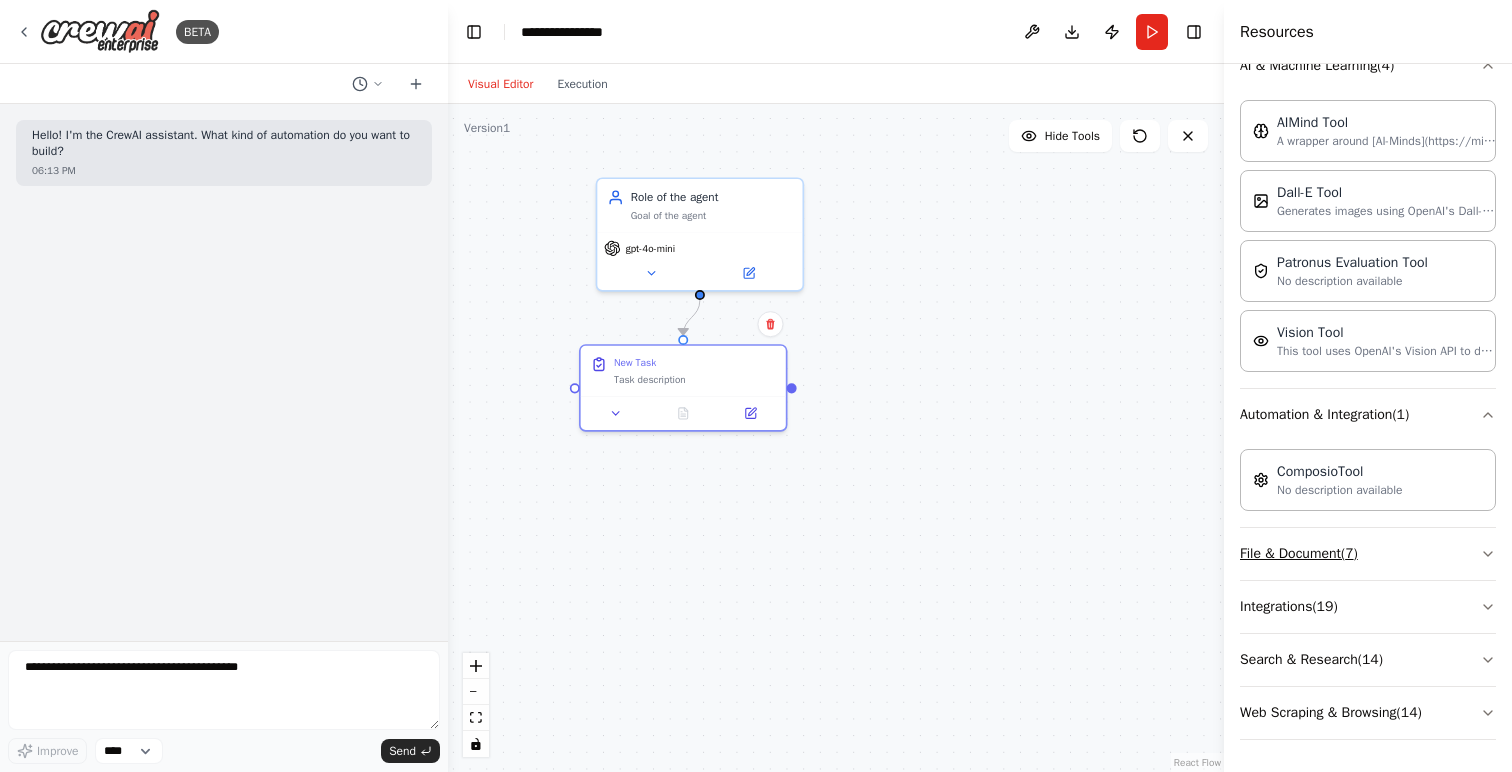 click on "File & Document  ( 7 )" at bounding box center (1368, 554) 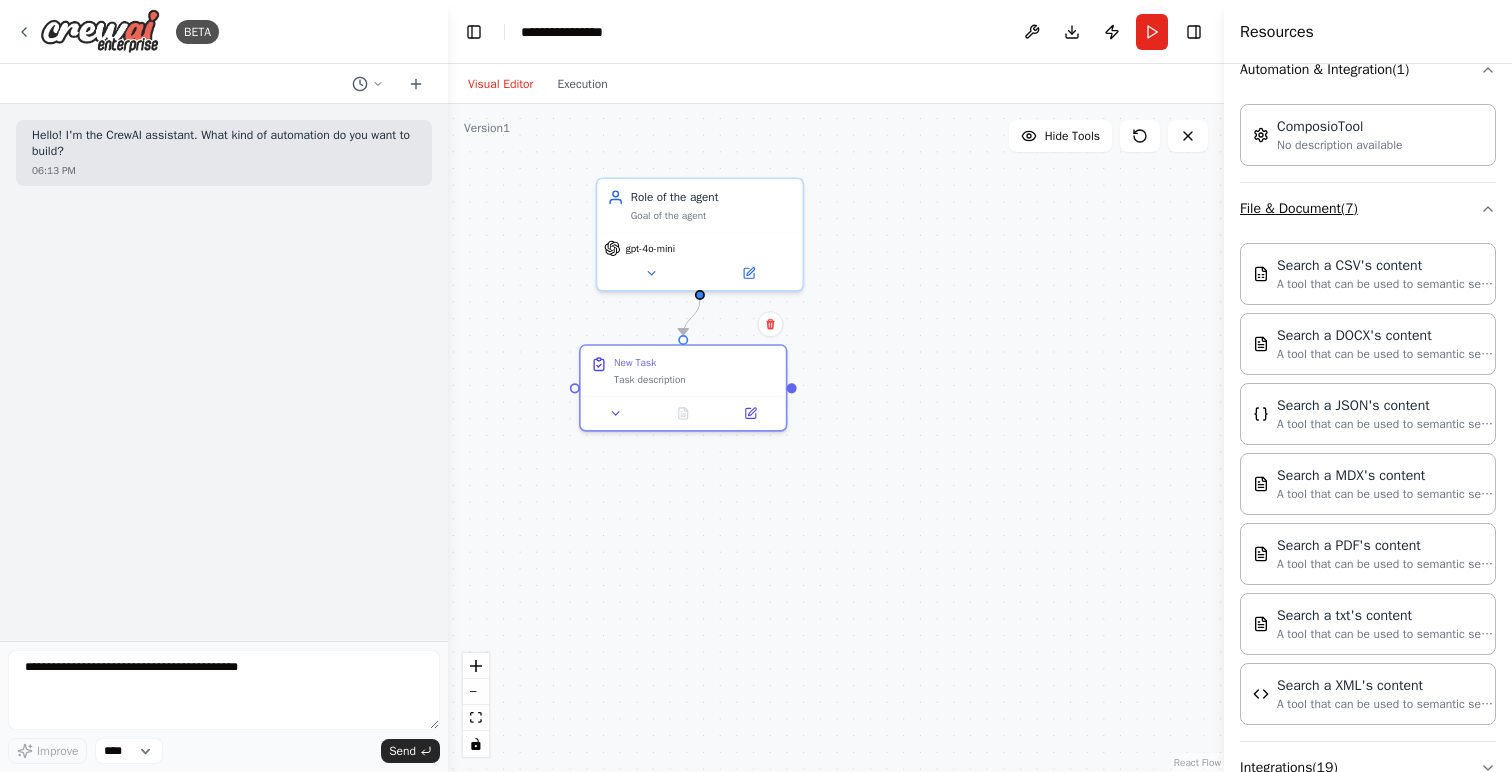 scroll, scrollTop: 827, scrollLeft: 0, axis: vertical 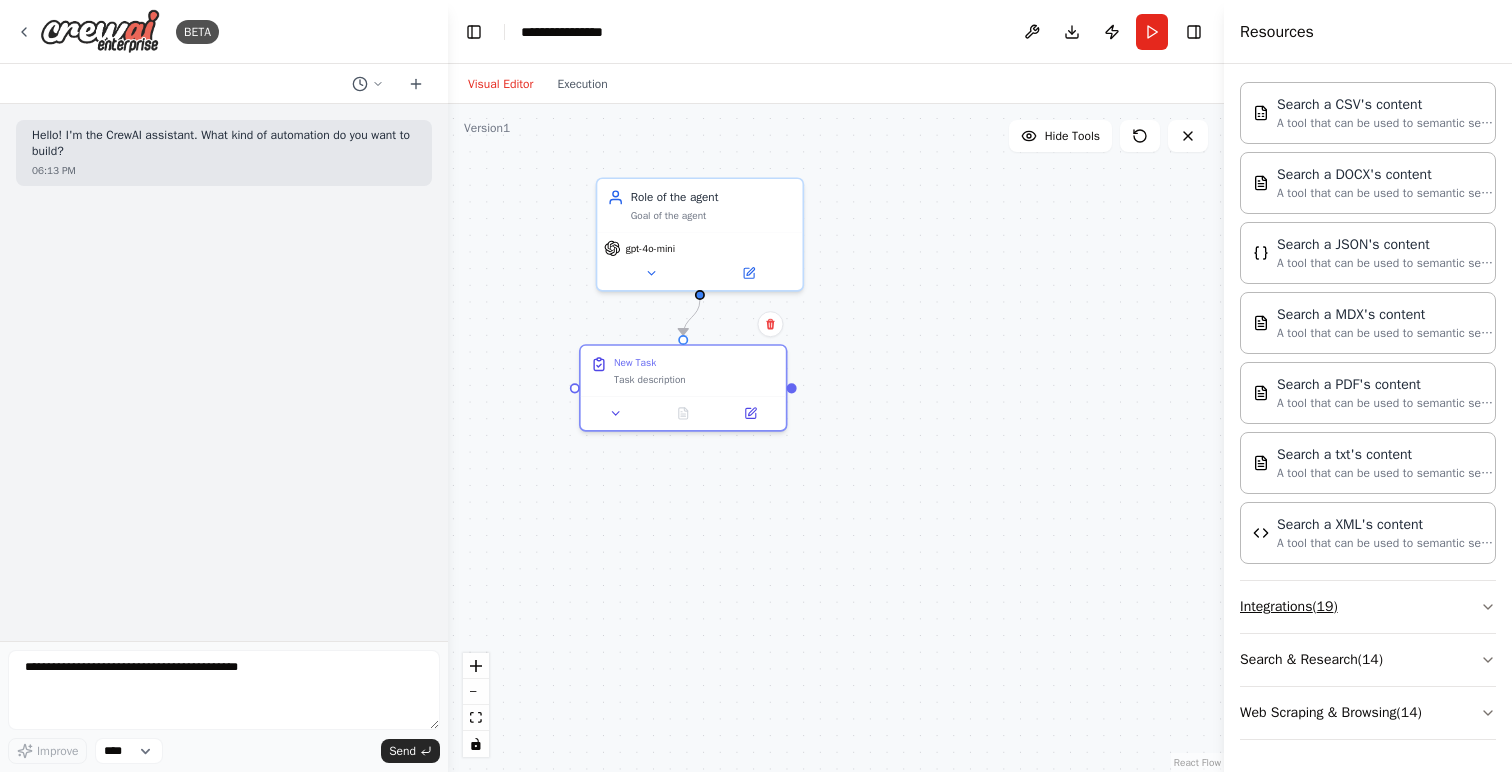 click on "Integrations  ( 19 )" at bounding box center [1368, 607] 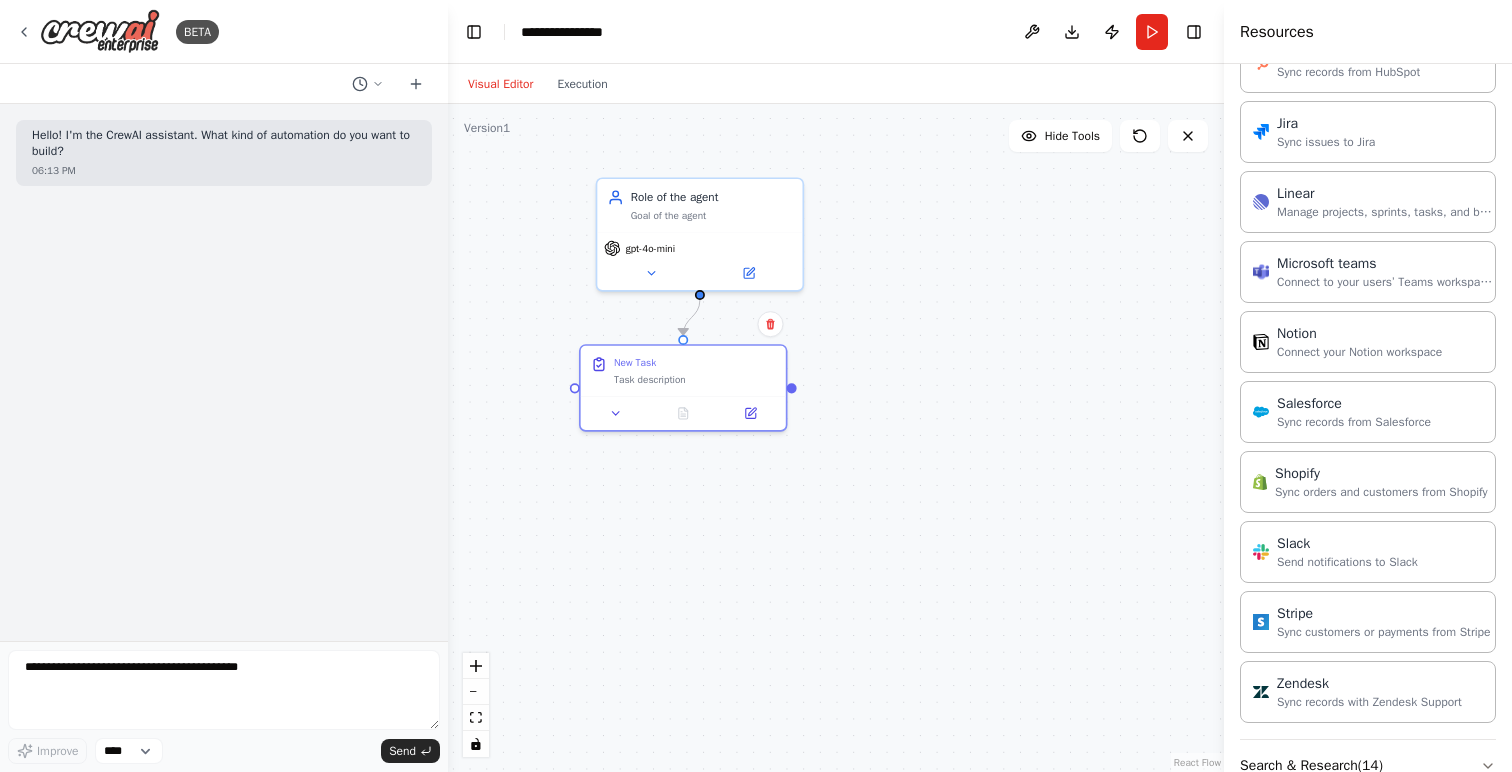 scroll, scrollTop: 2054, scrollLeft: 0, axis: vertical 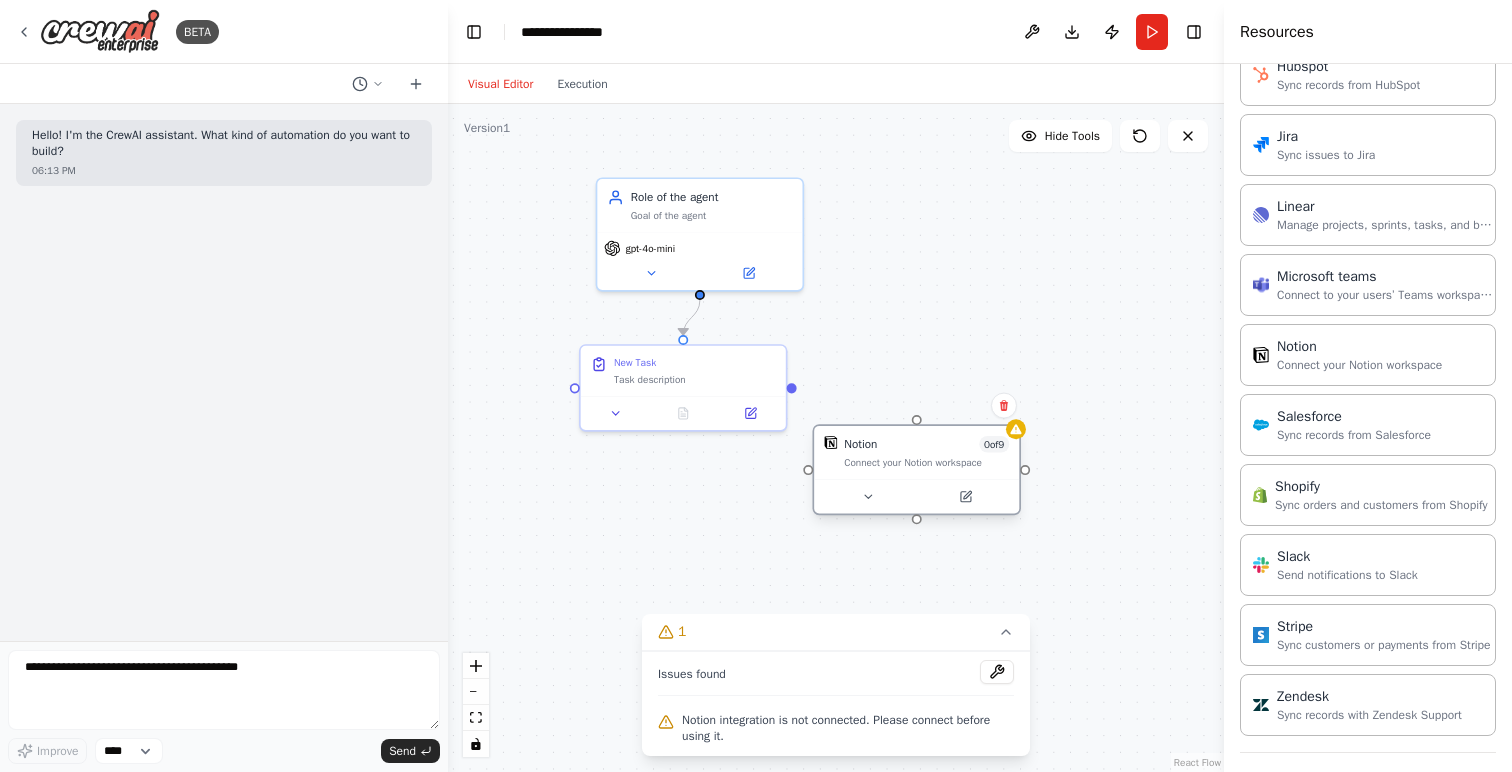 drag, startPoint x: 1004, startPoint y: 453, endPoint x: 850, endPoint y: 453, distance: 154 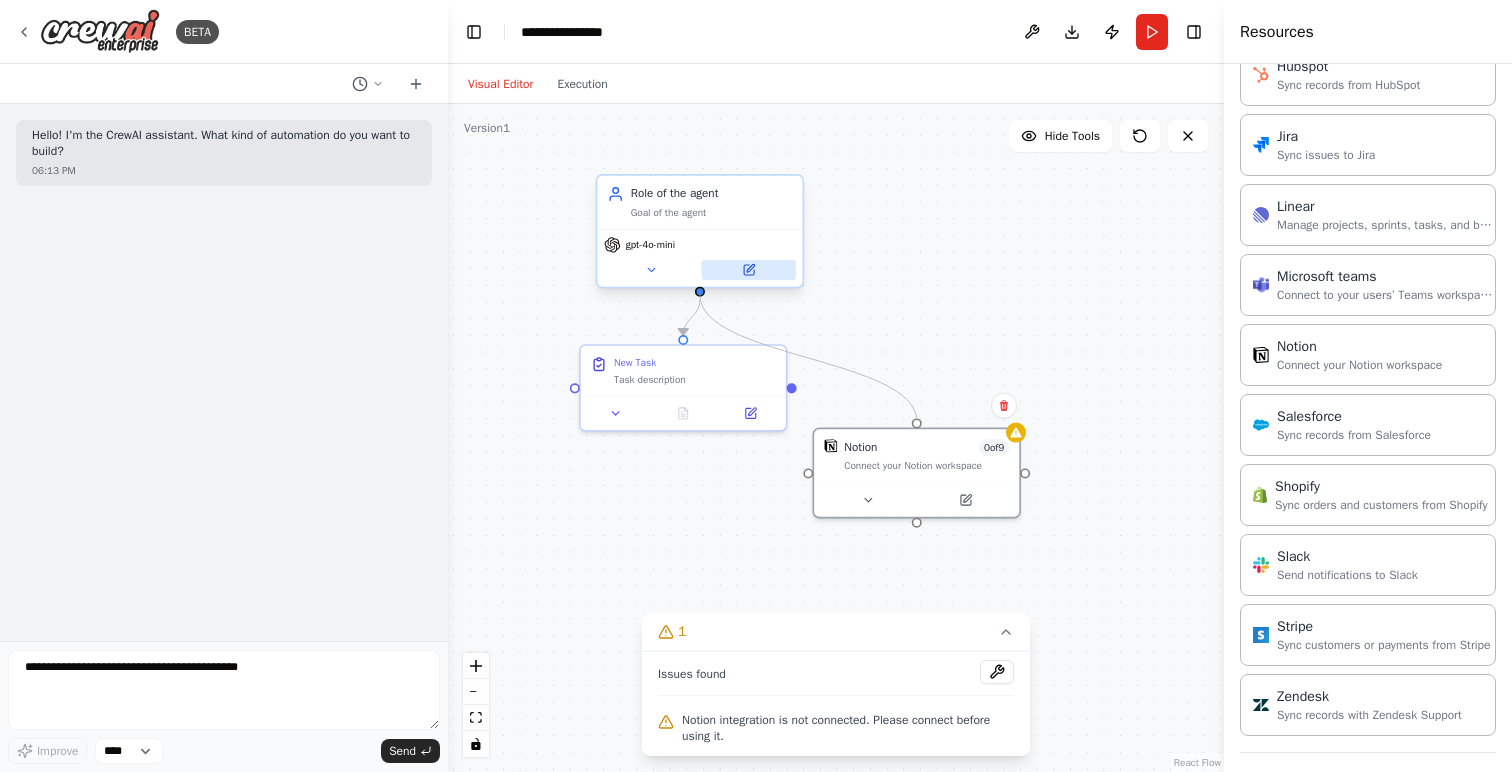 drag, startPoint x: 914, startPoint y: 422, endPoint x: 705, endPoint y: 279, distance: 253.23901 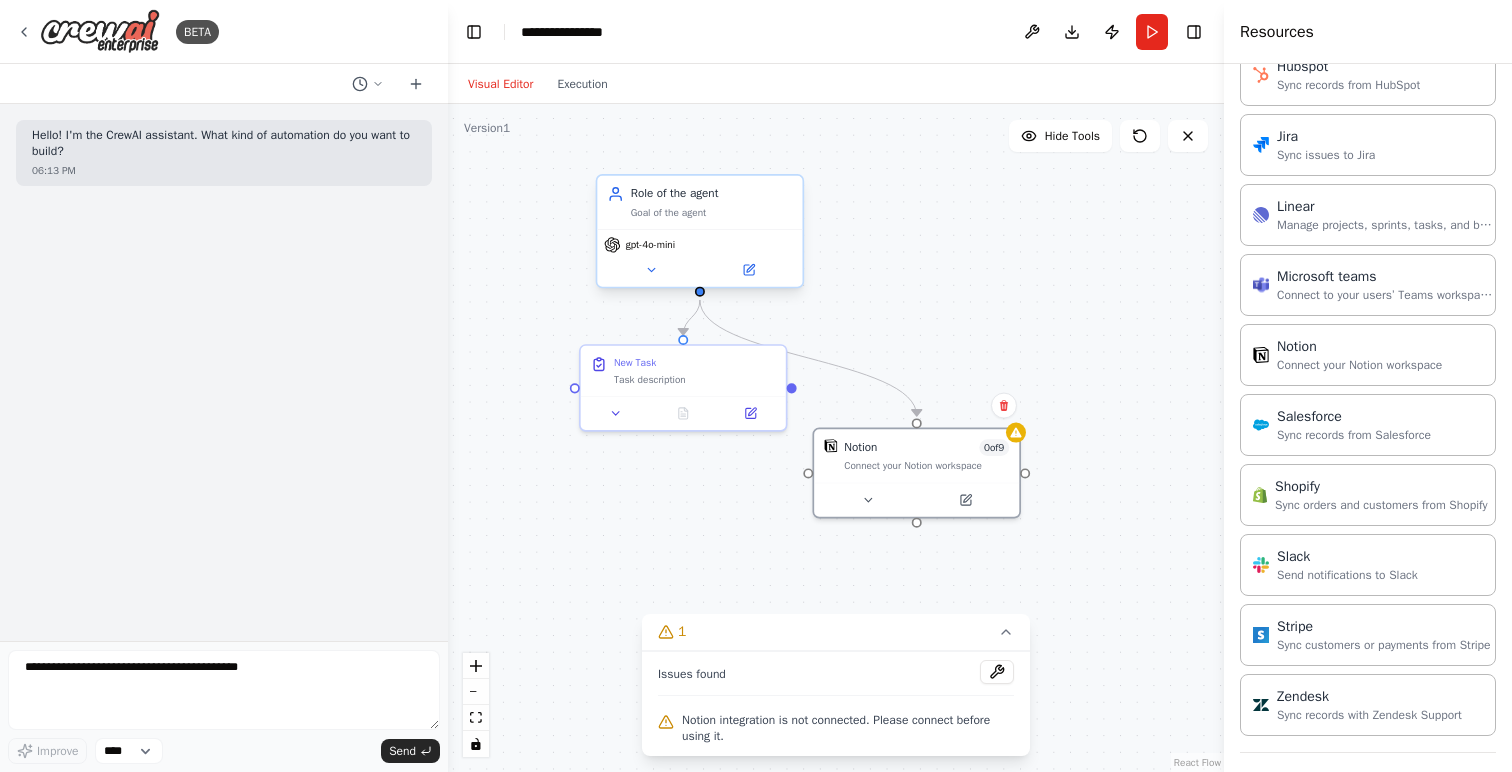 click on "Goal of the agent" at bounding box center (712, 212) 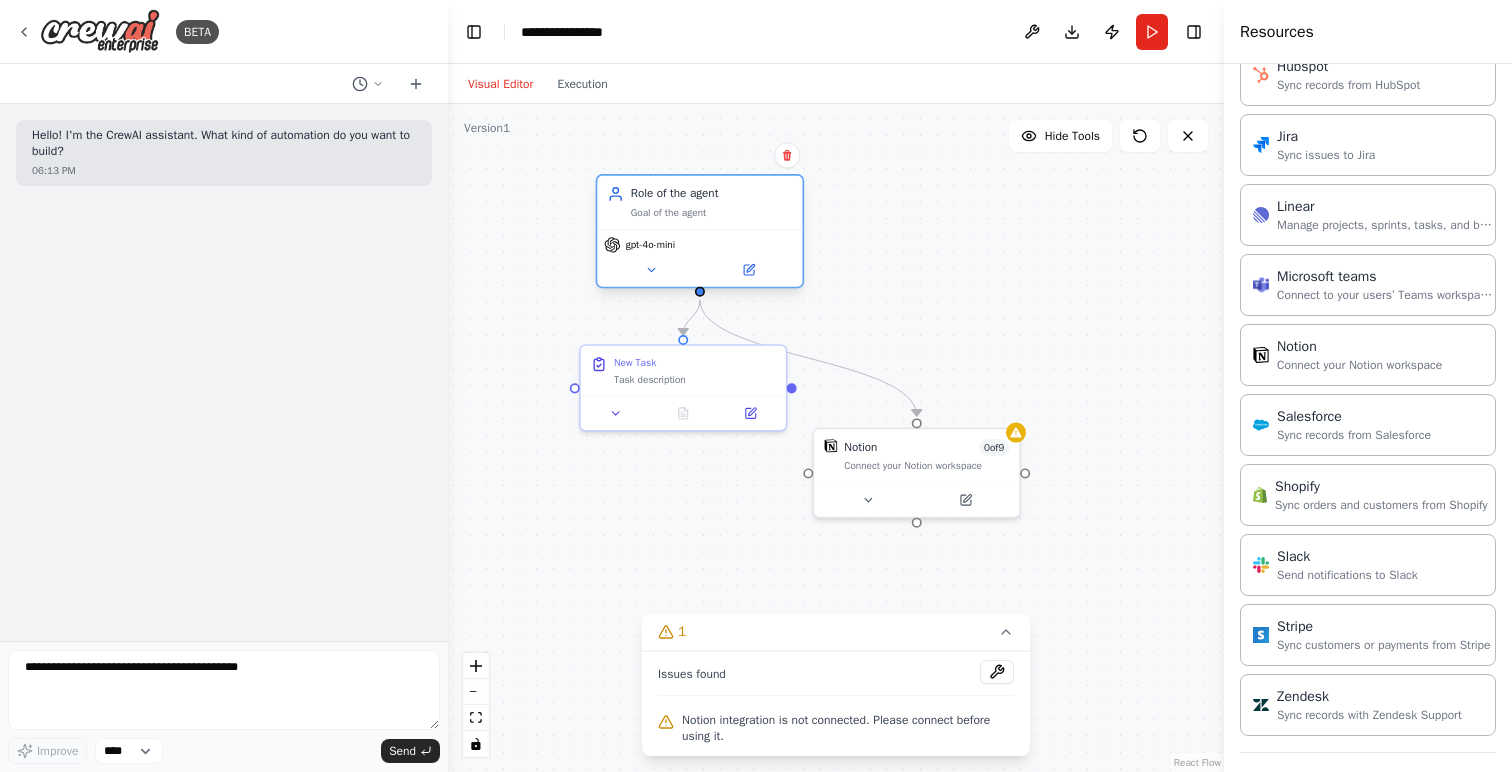 click on "Goal of the agent" at bounding box center [712, 212] 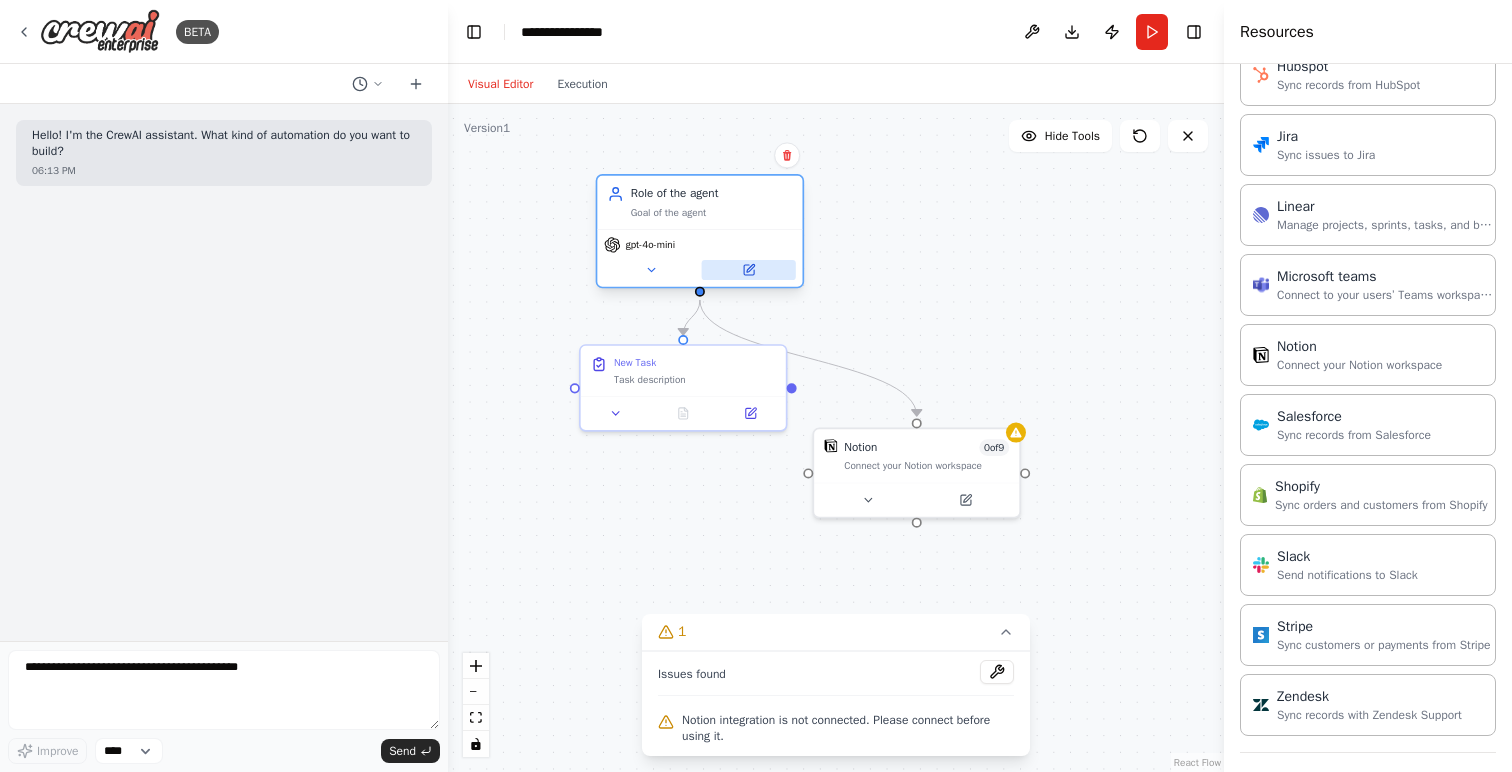 click at bounding box center [749, 270] 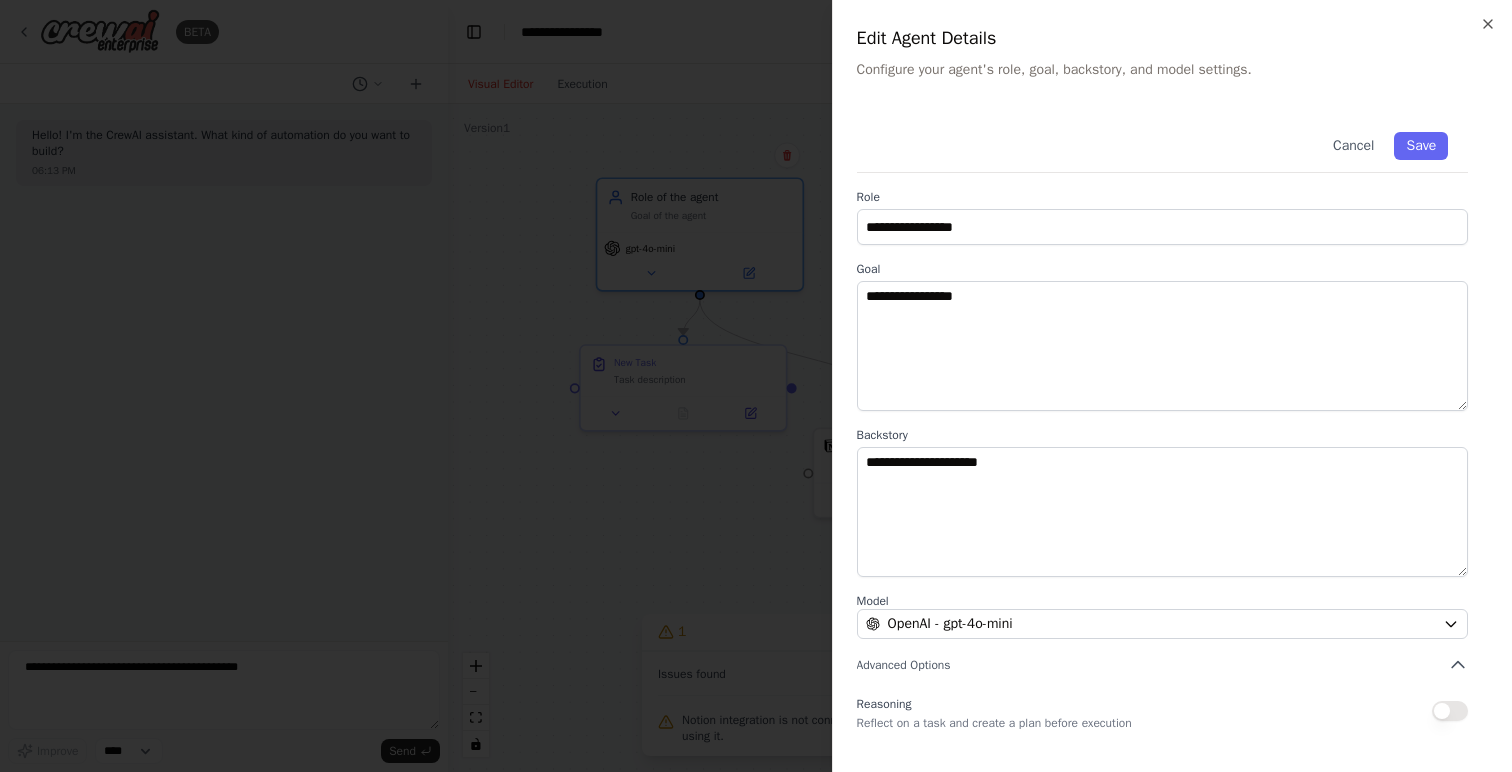 scroll, scrollTop: 134, scrollLeft: 0, axis: vertical 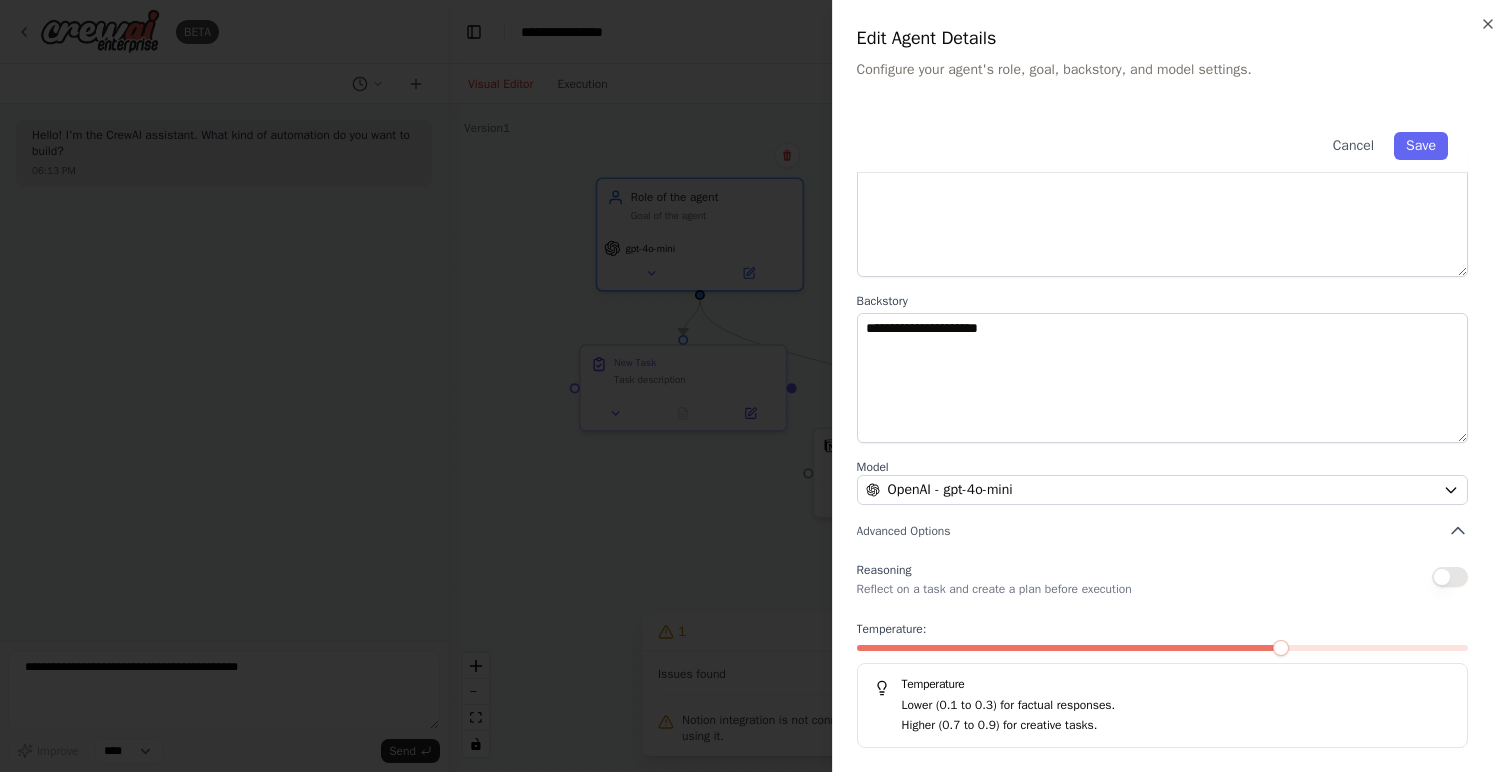 click on "Lower (0.1 to 0.3) for factual responses." at bounding box center (1176, 706) 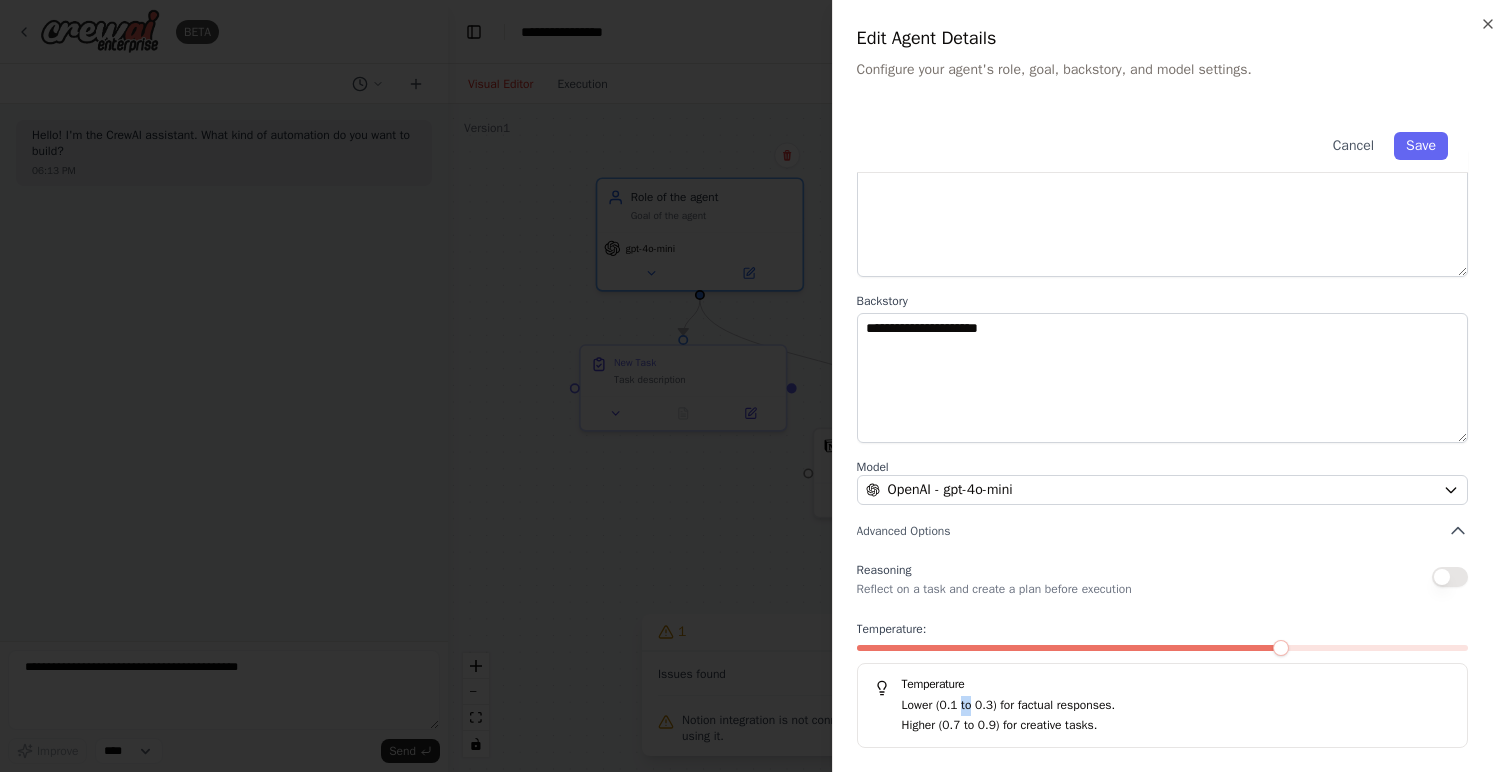 click on "Lower (0.1 to 0.3) for factual responses." at bounding box center (1176, 706) 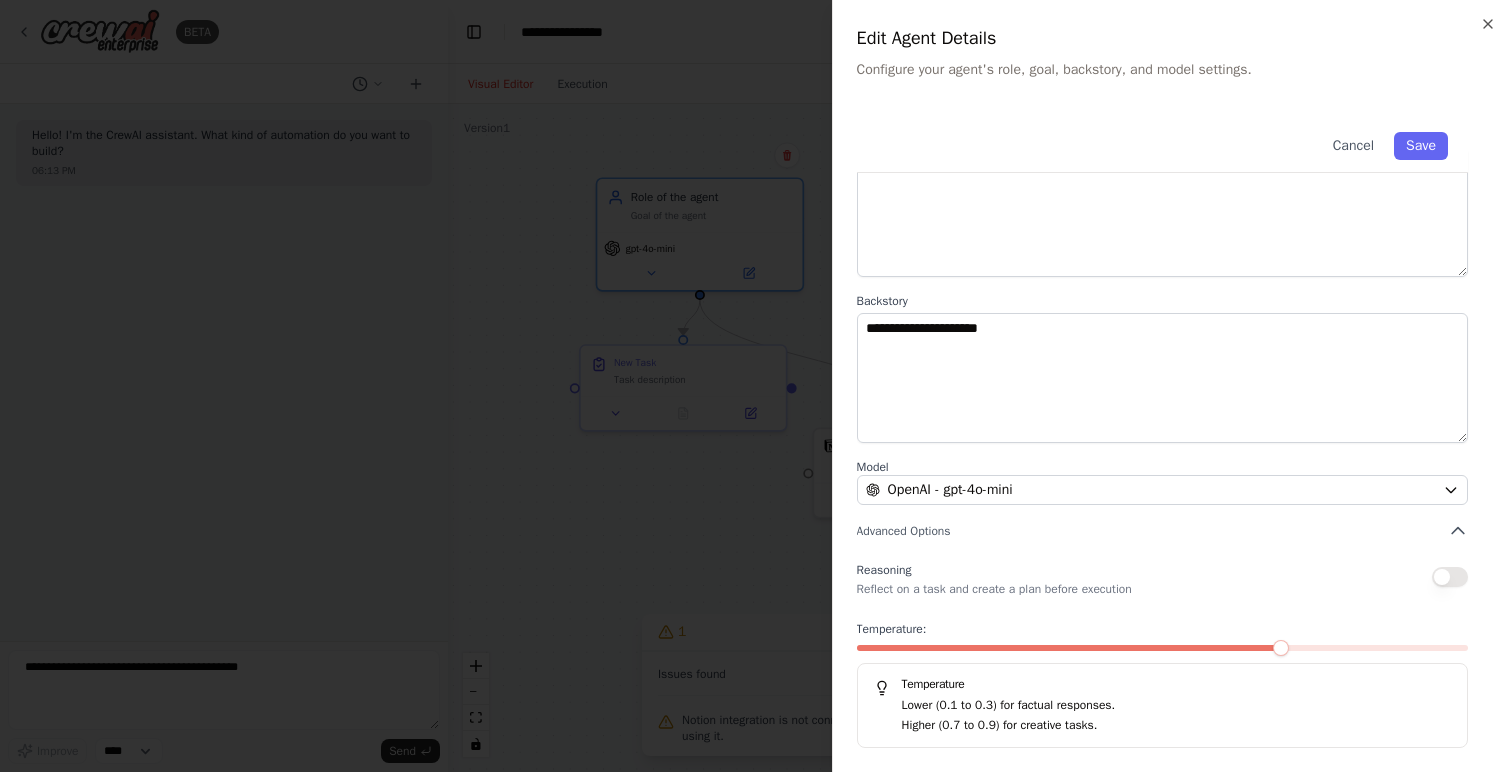 click on "Reflect on a task and create a plan before execution" at bounding box center [994, 589] 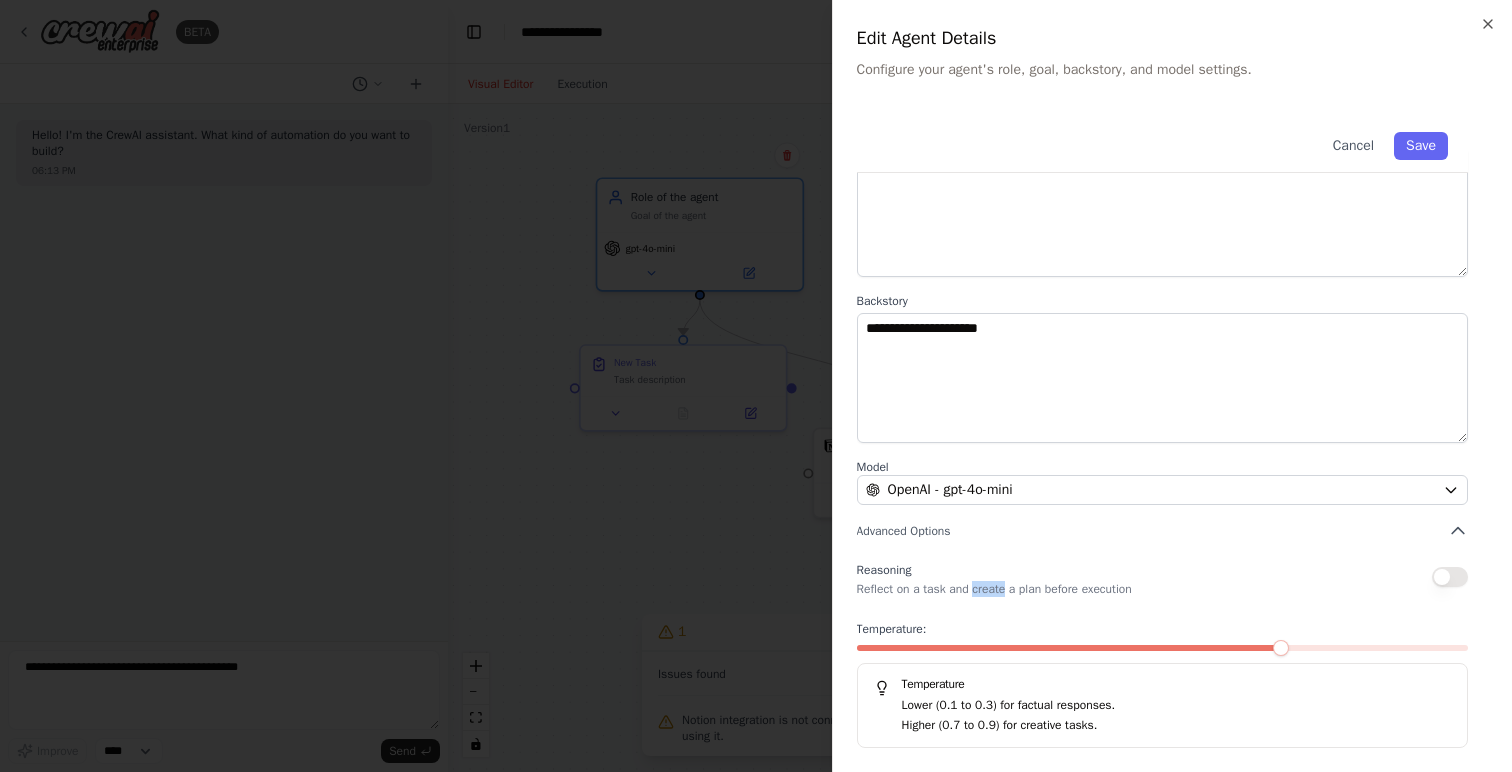 click on "Reflect on a task and create a plan before execution" at bounding box center (994, 589) 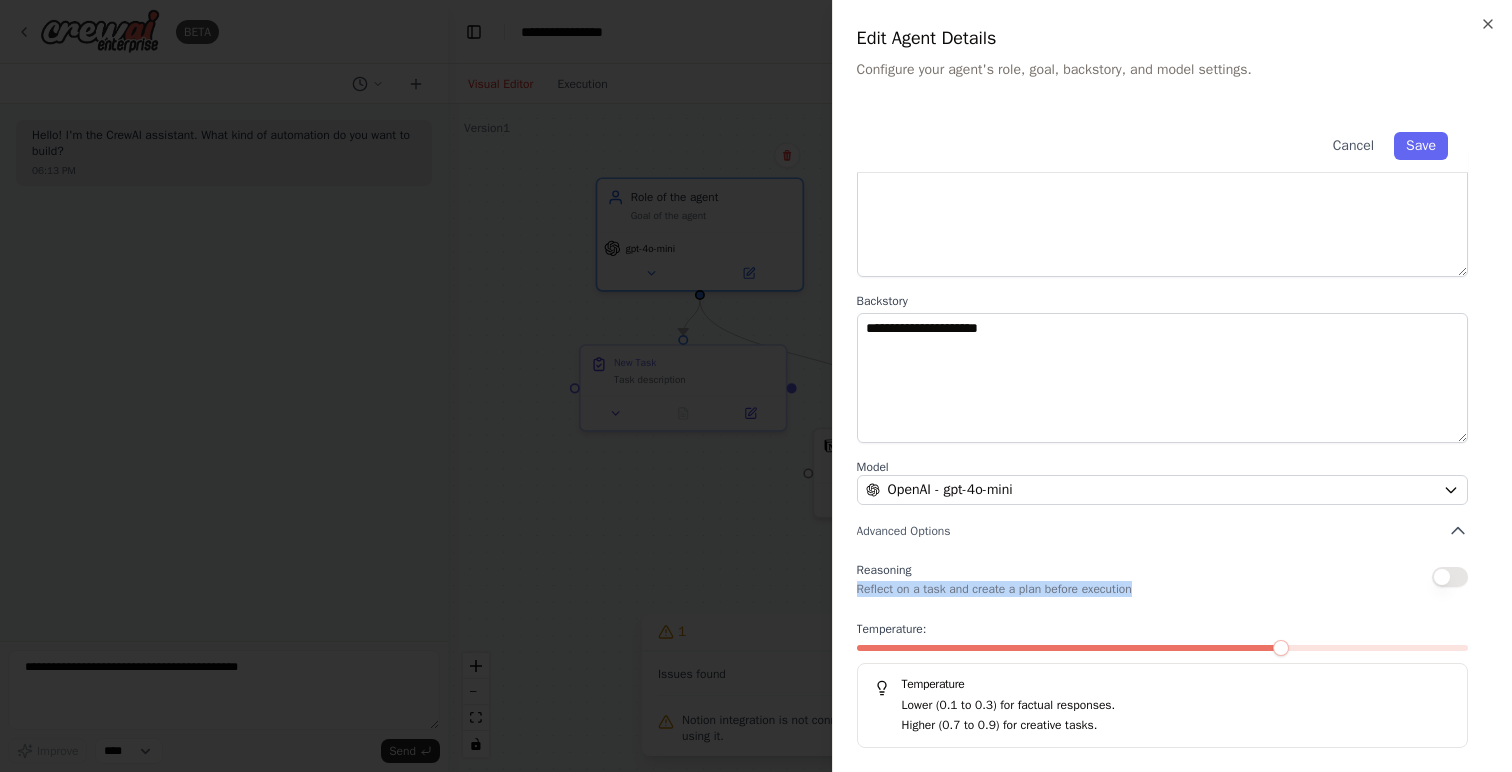 click on "Reflect on a task and create a plan before execution" at bounding box center [994, 589] 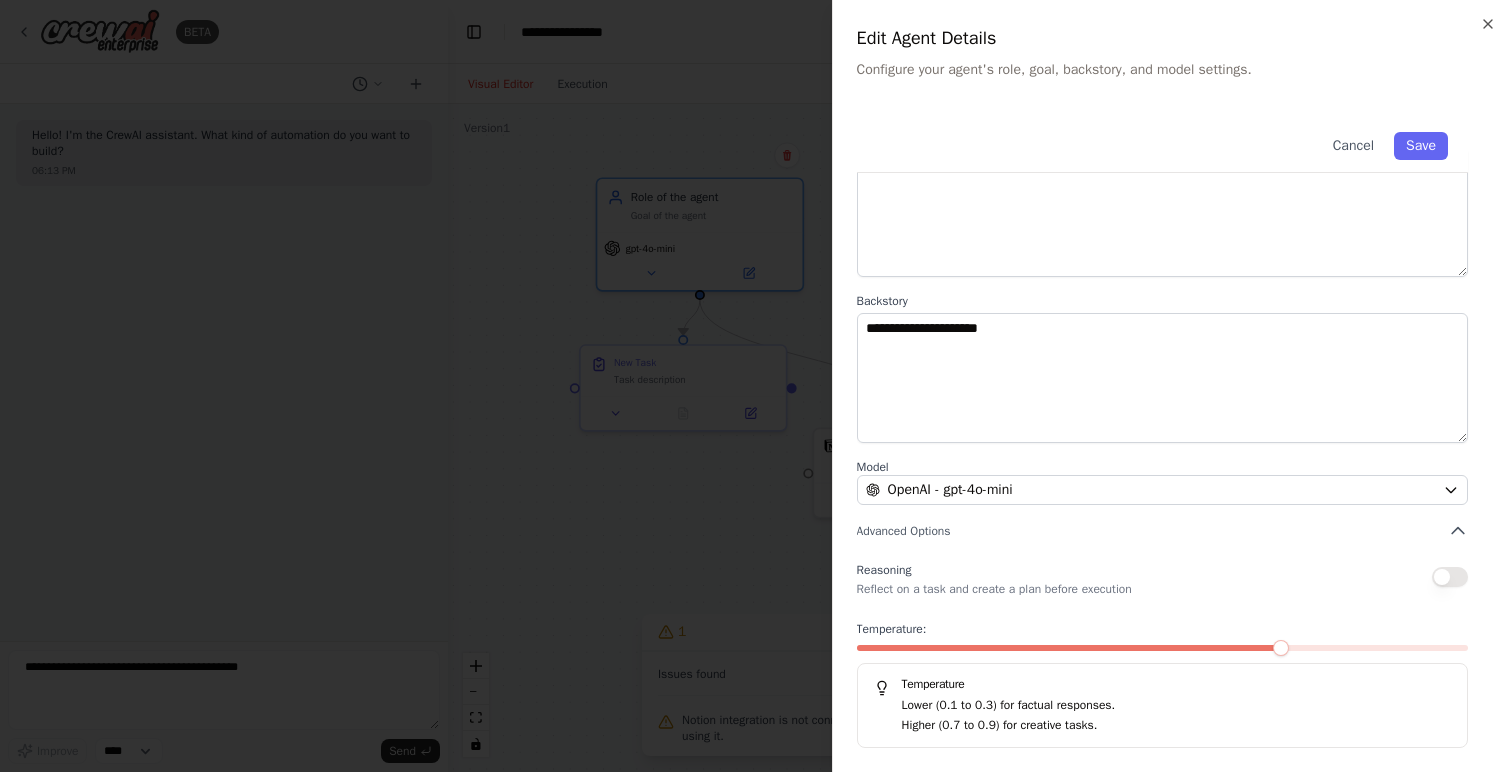 click on "Reflect on a task and create a plan before execution" at bounding box center (994, 589) 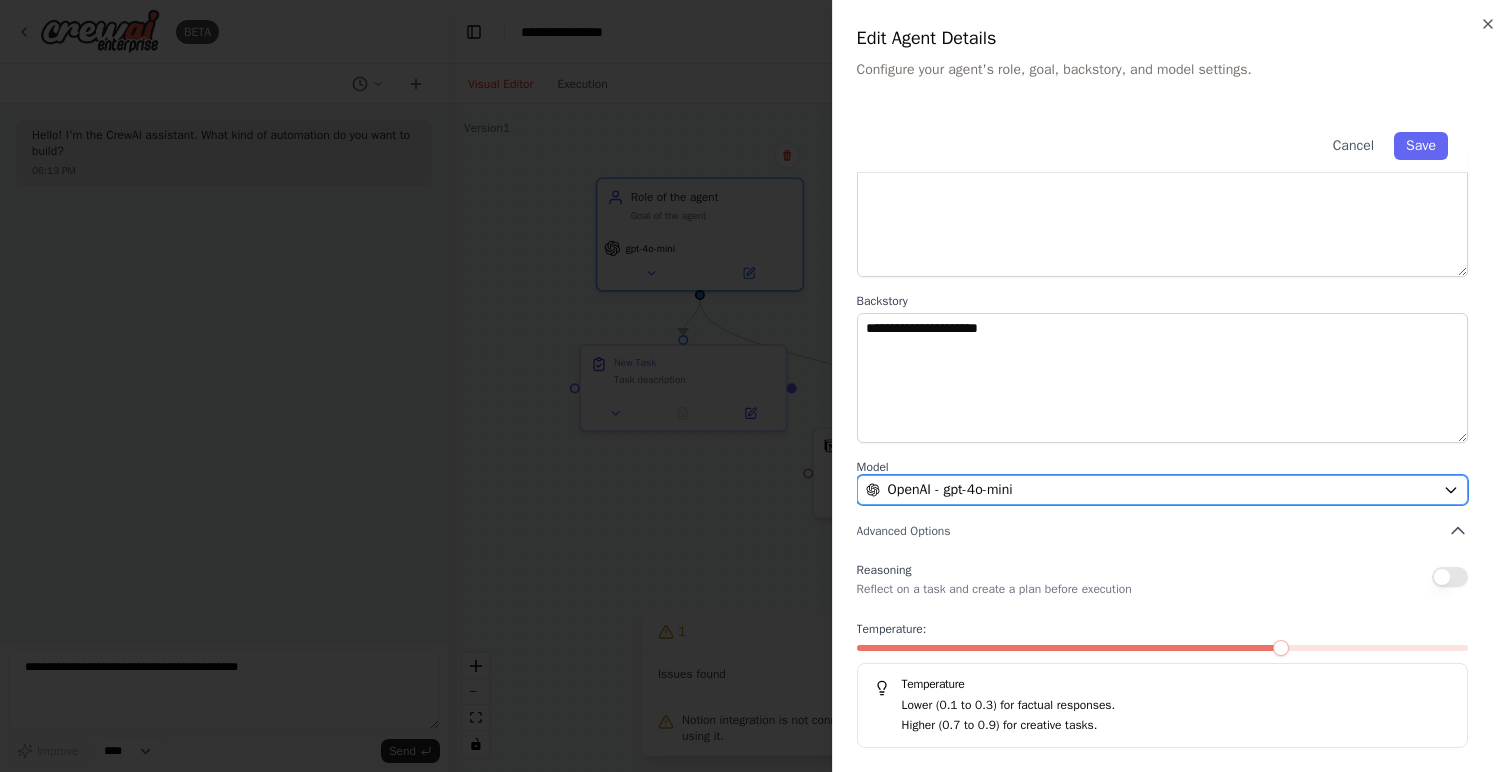 click on "OpenAI - gpt-4o-mini" at bounding box center [1162, 490] 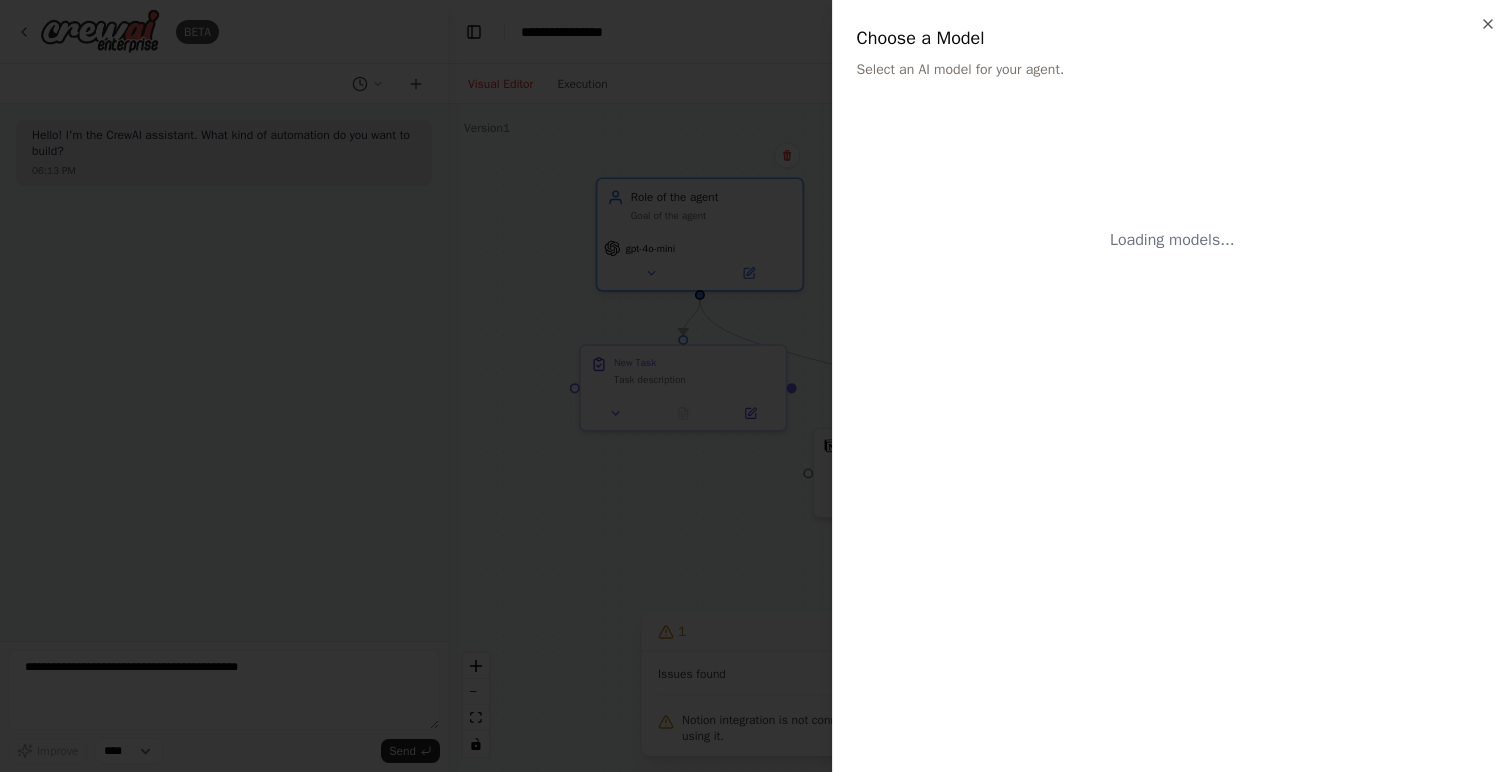 scroll, scrollTop: 0, scrollLeft: 0, axis: both 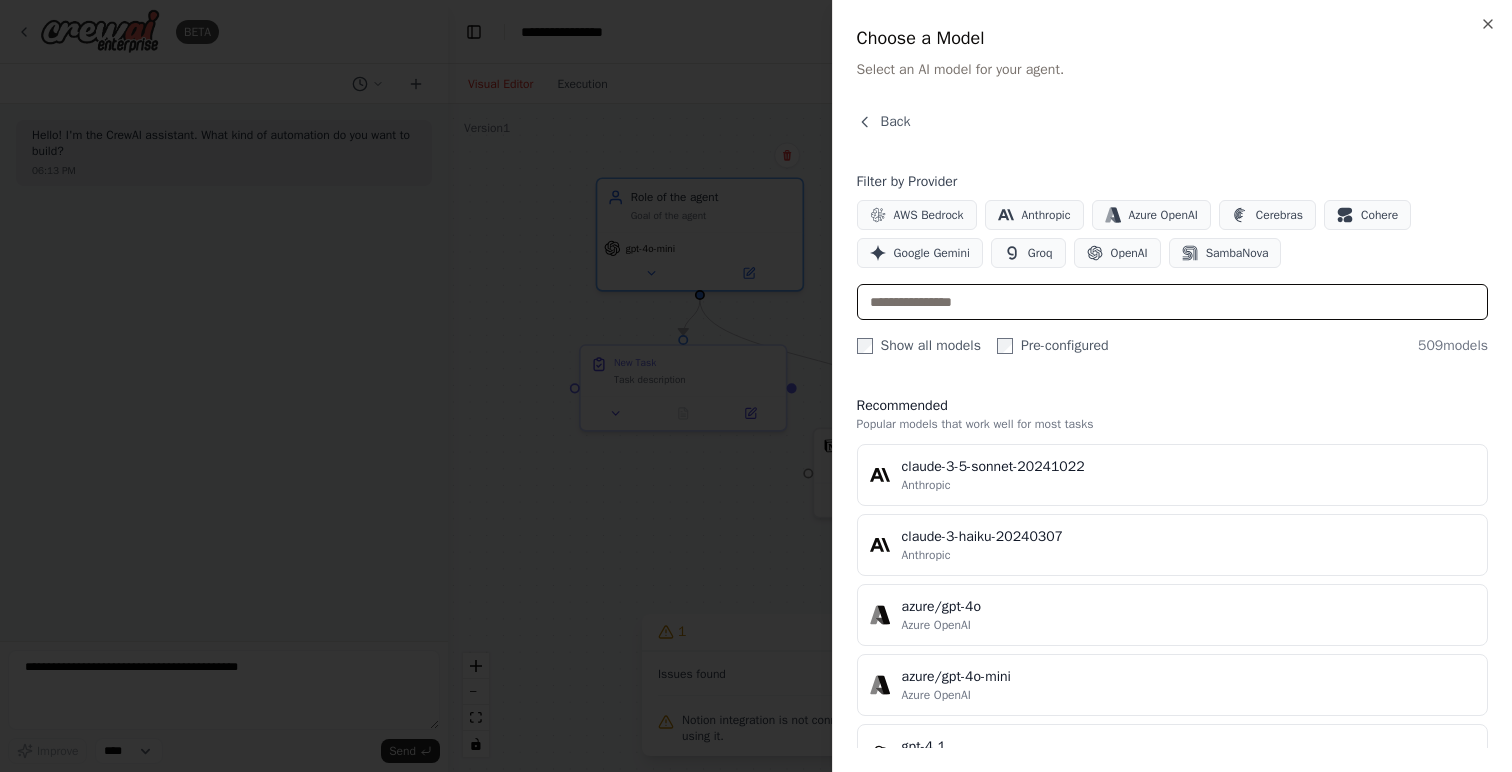 click at bounding box center (1172, 302) 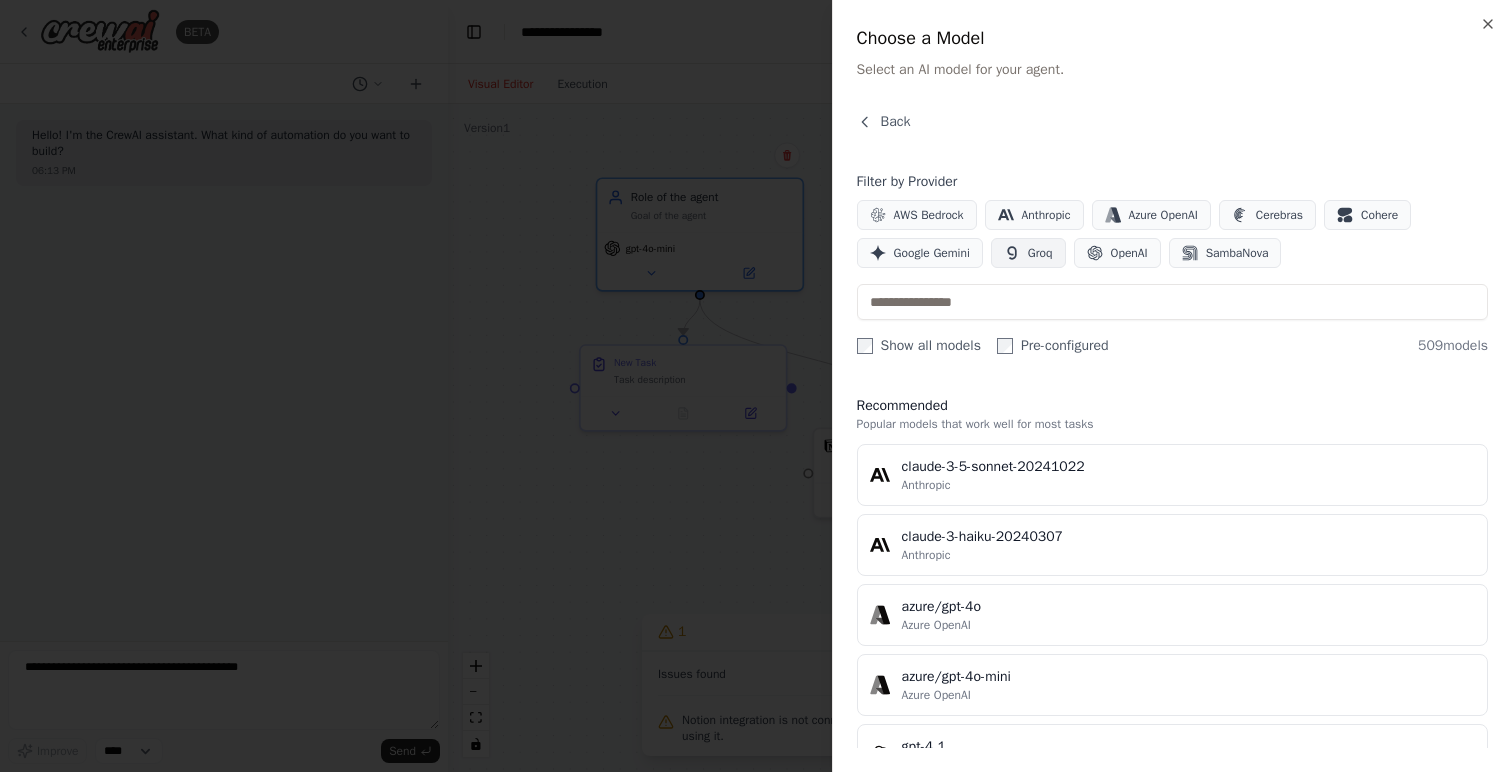 click on "Groq" at bounding box center [1028, 253] 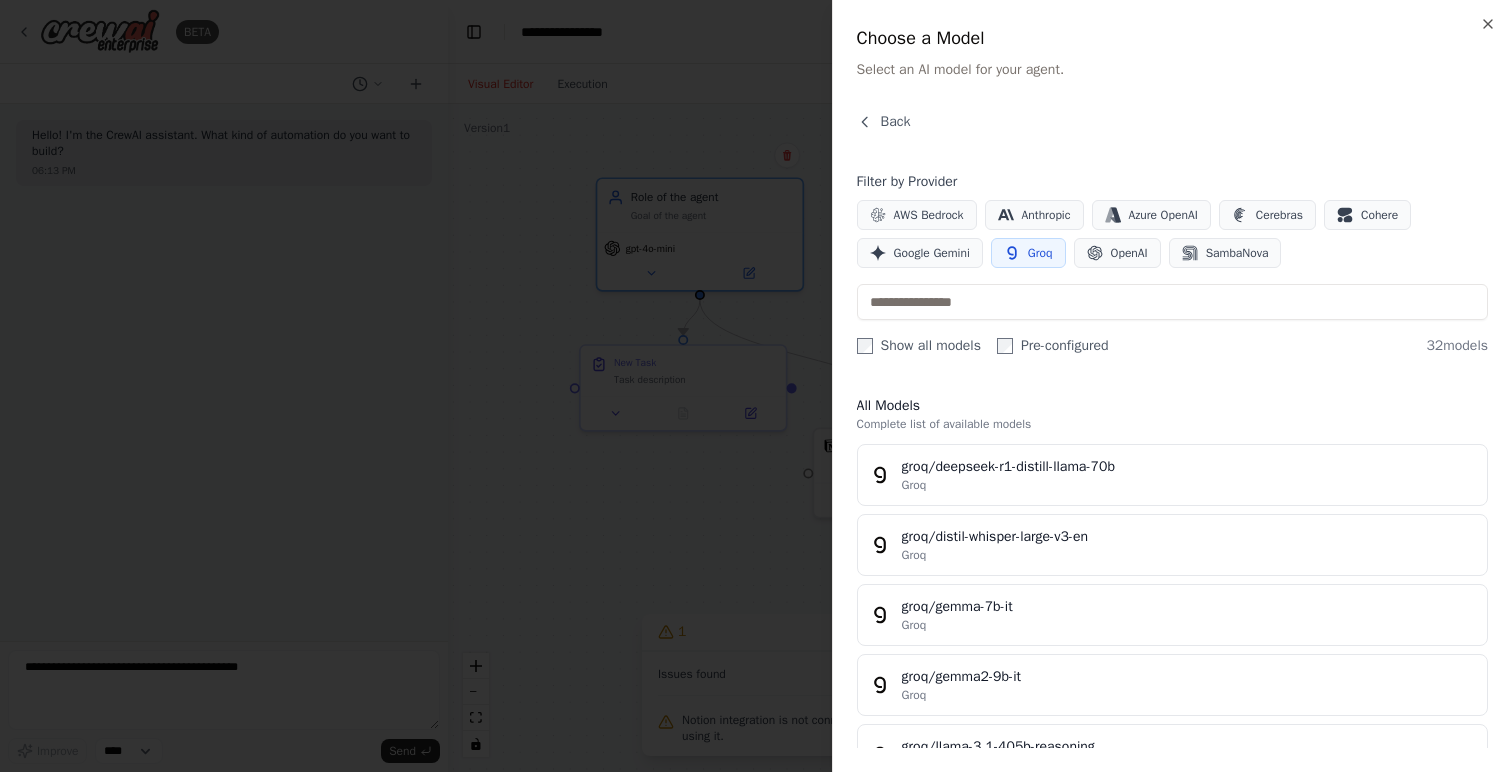 click on "groq/deepseek-r1-distill-llama-70b Groq groq/distil-whisper-large-v3-en Groq groq/gemma-7b-it Groq groq/gemma2-9b-it Groq groq/llama-3.1-405b-reasoning Groq groq/llama-3.1-70b-versatile Groq groq/llama-3.1-8b-instant Groq groq/llama-3.2-11b-text-preview Groq groq/llama-3.2-11b-vision-preview Groq groq/llama-3.2-1b-preview Groq groq/llama-3.2-3b-preview Groq groq/llama-3.2-90b-text-preview Groq groq/llama-3.2-90b-vision-preview Groq groq/llama-3.3-70b-specdec Groq groq/llama-3.3-70b-versatile Groq groq/llama-guard-3-8b Groq groq/llama2-70b-4096 Groq groq/llama3-70b-8192 Groq groq/llama3-8b-8192 Groq groq/llama3-groq-70b-8192-tool-use-preview Groq groq/llama3-groq-8b-8192-tool-use-preview Groq groq/meta-llama/llama-4-maverick-17b-128e-instruct Groq groq/meta-llama/llama-4-scout-17b-16e-instruct Groq groq/mistral-saba-24b Groq groq/mixtral-8x7b-32768 Groq groq/moonshotai/kimi-k2-instruct Groq groq/openai/gpt-oss-120b Groq groq/openai/gpt-oss-20b Groq groq/playai-tts Groq groq/qwen/qwen3-32b Groq Groq Groq" at bounding box center [1172, 1560] 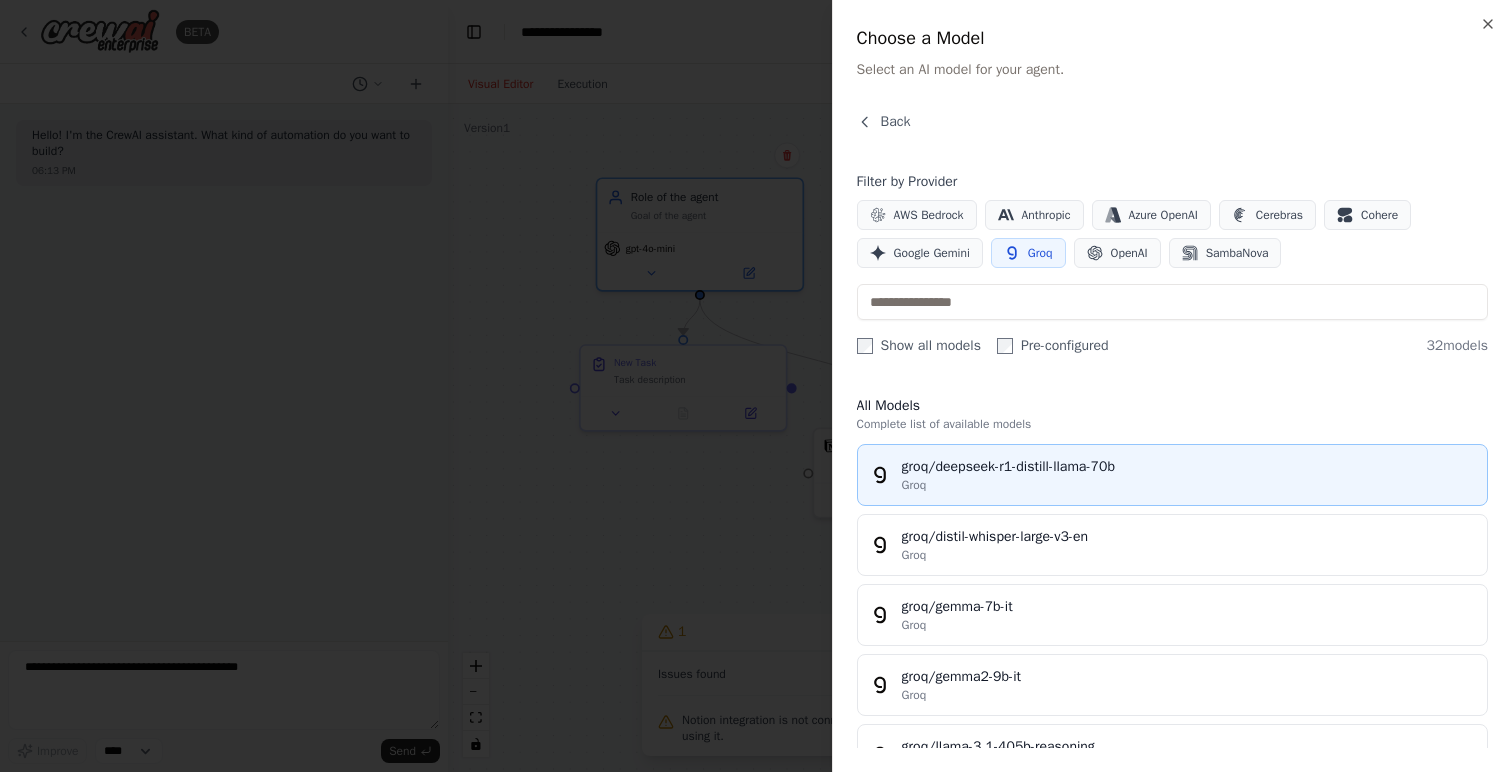 click on "groq/deepseek-r1-distill-llama-70b" at bounding box center (1188, 467) 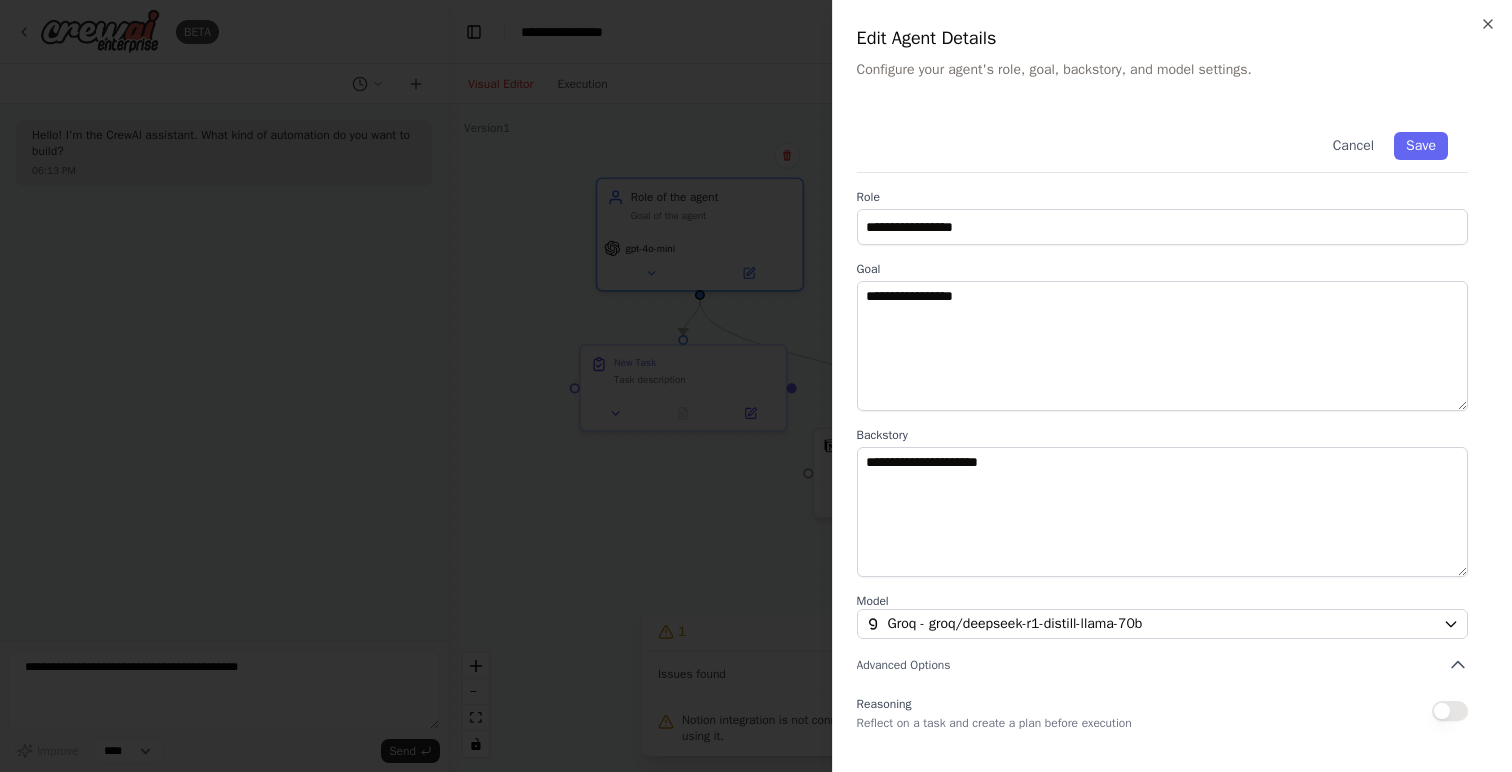 click at bounding box center [1450, 711] 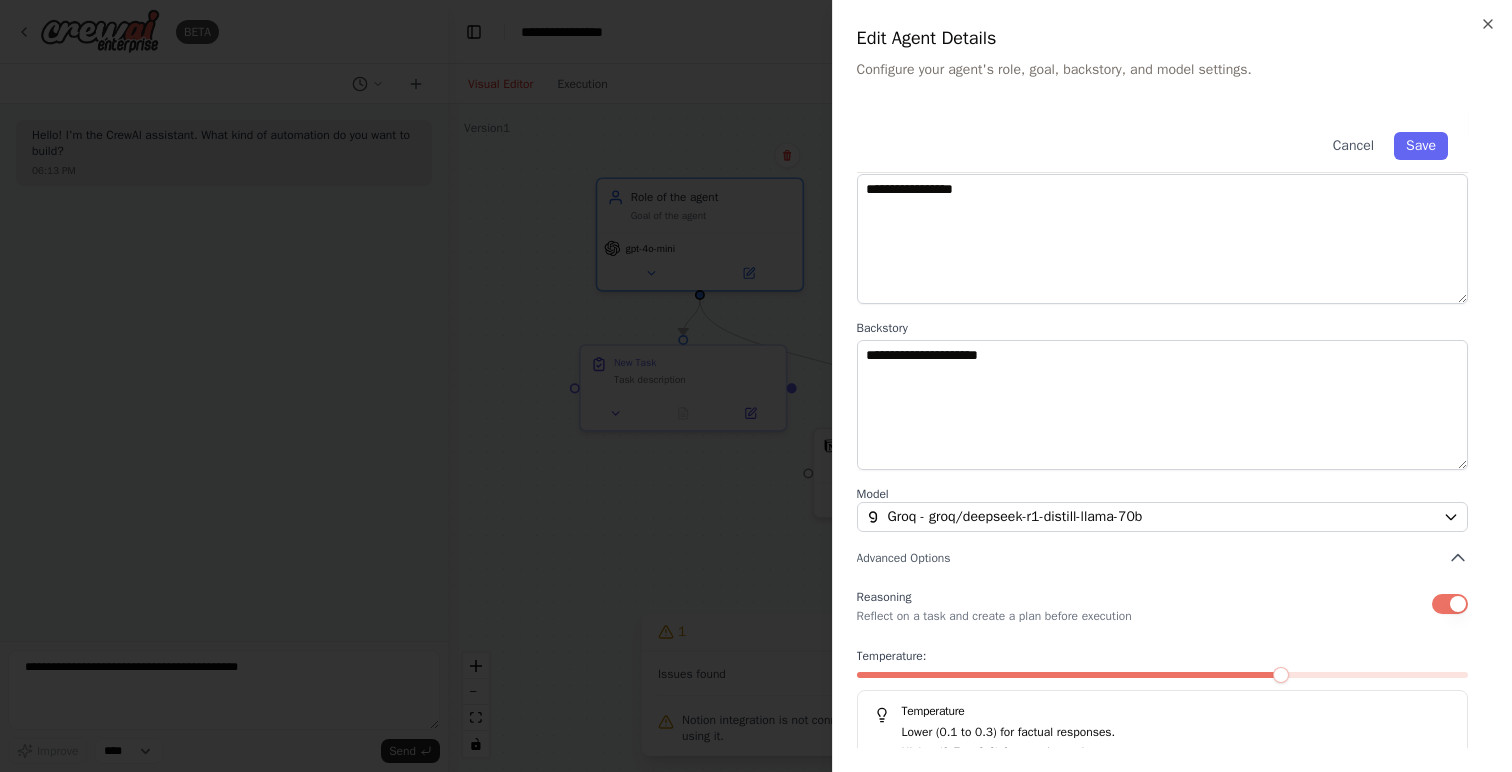 scroll, scrollTop: 134, scrollLeft: 0, axis: vertical 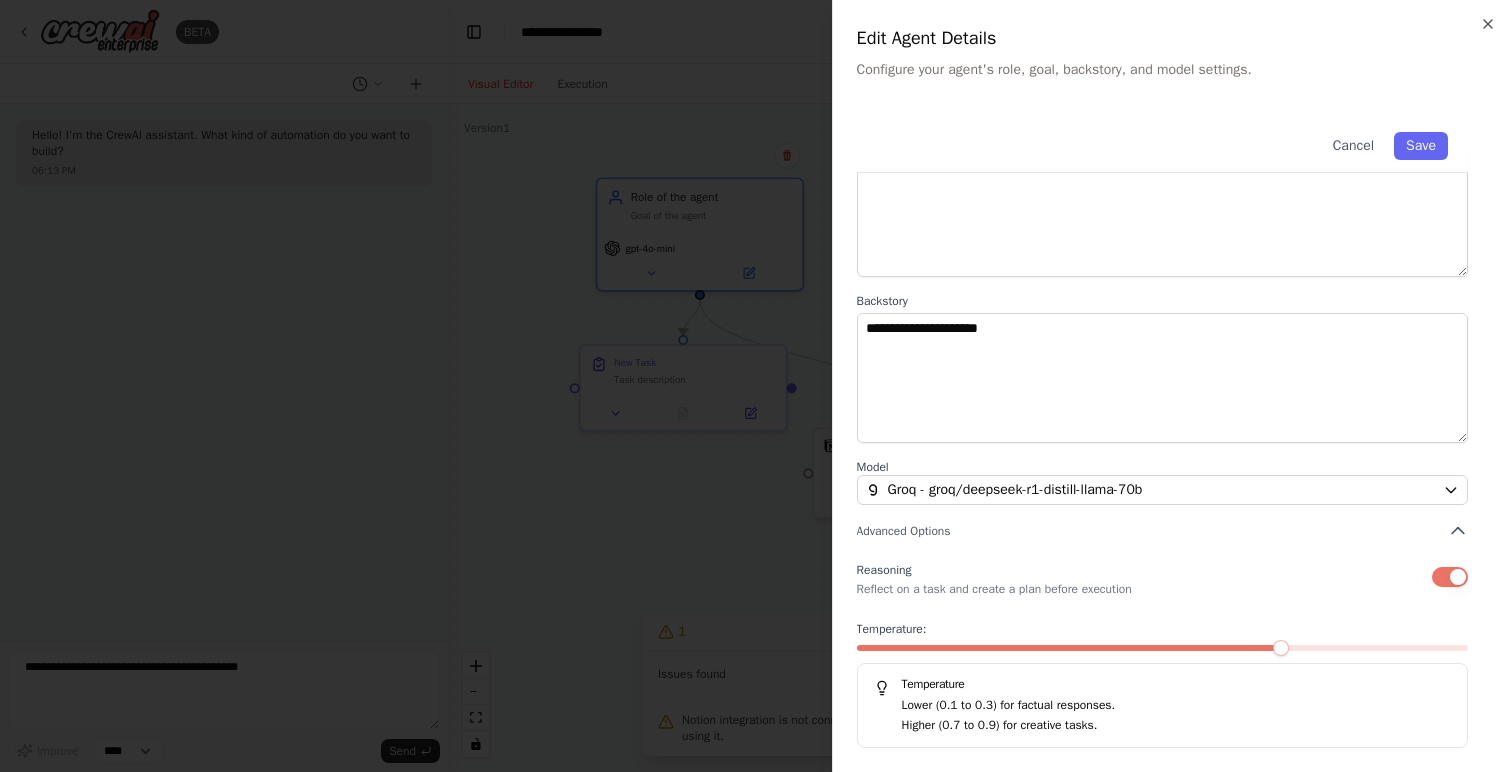 click at bounding box center (1450, 577) 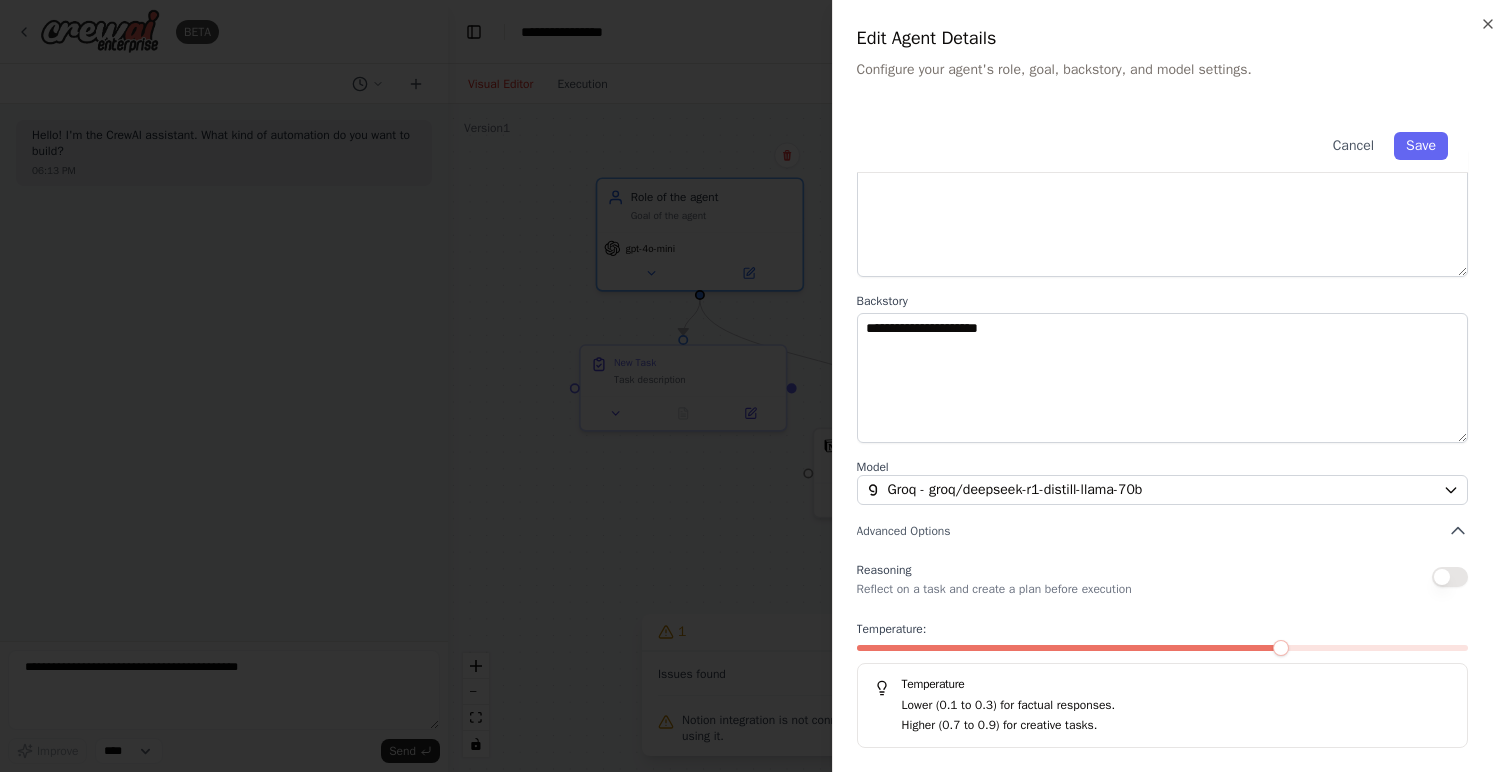 scroll, scrollTop: 0, scrollLeft: 0, axis: both 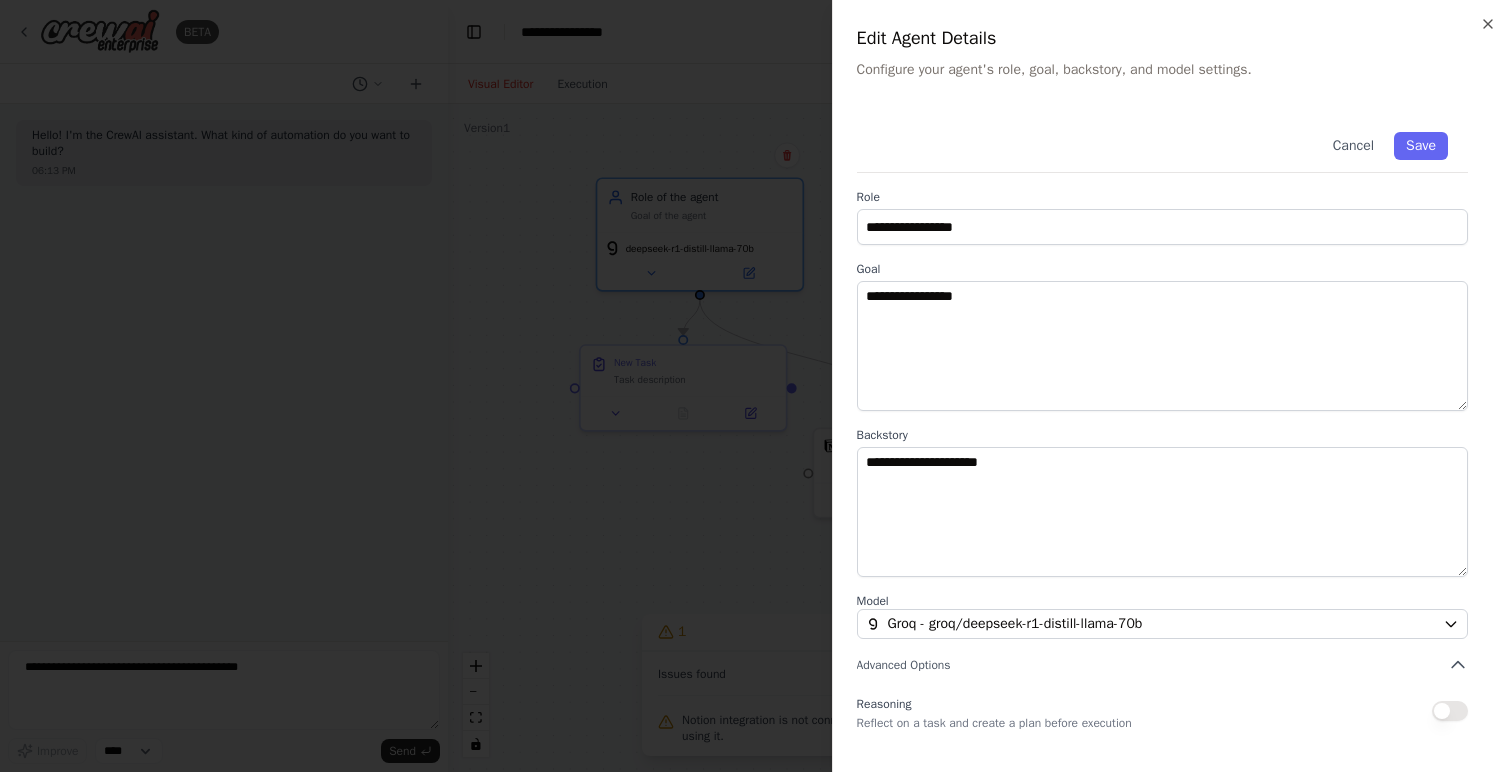 click at bounding box center [756, 386] 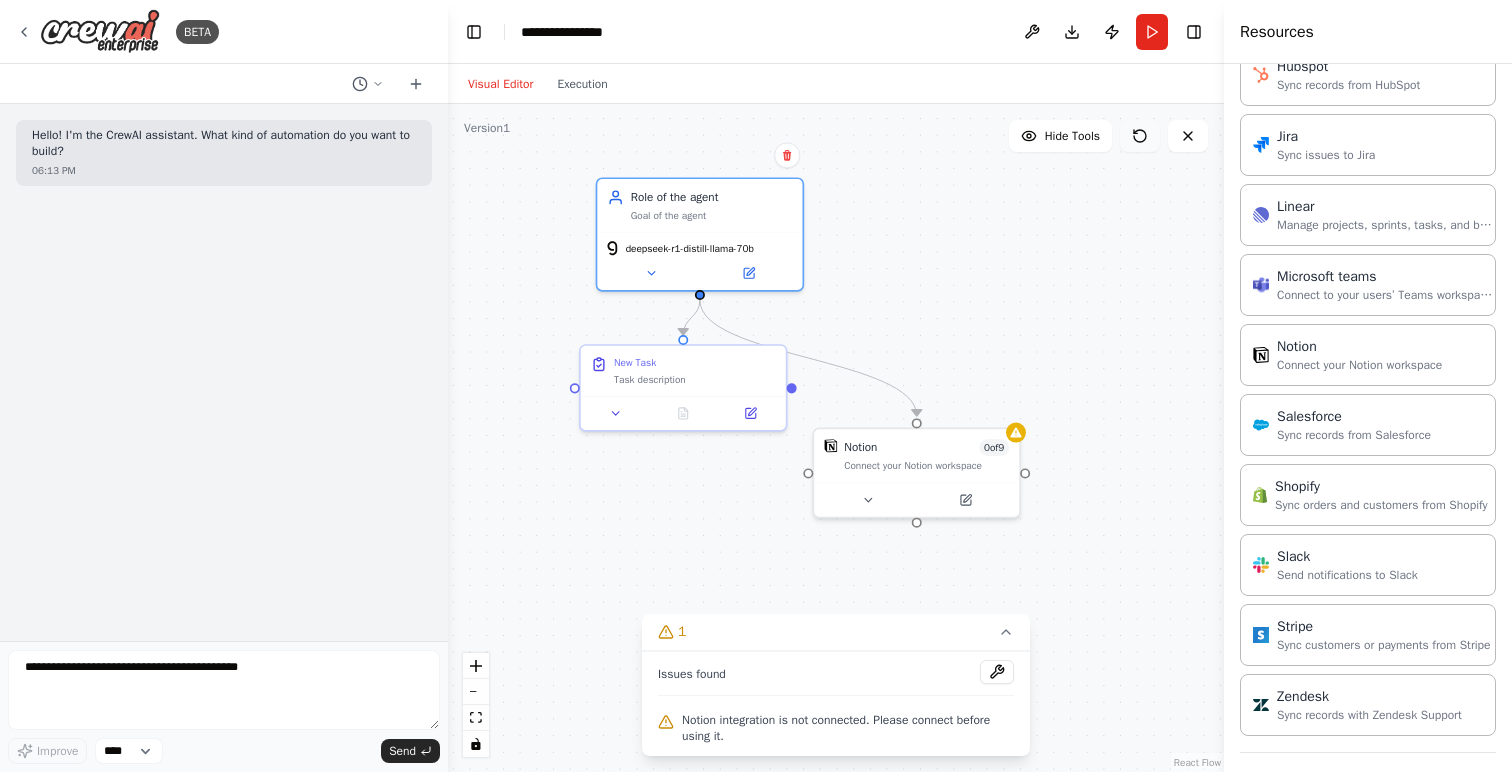 click 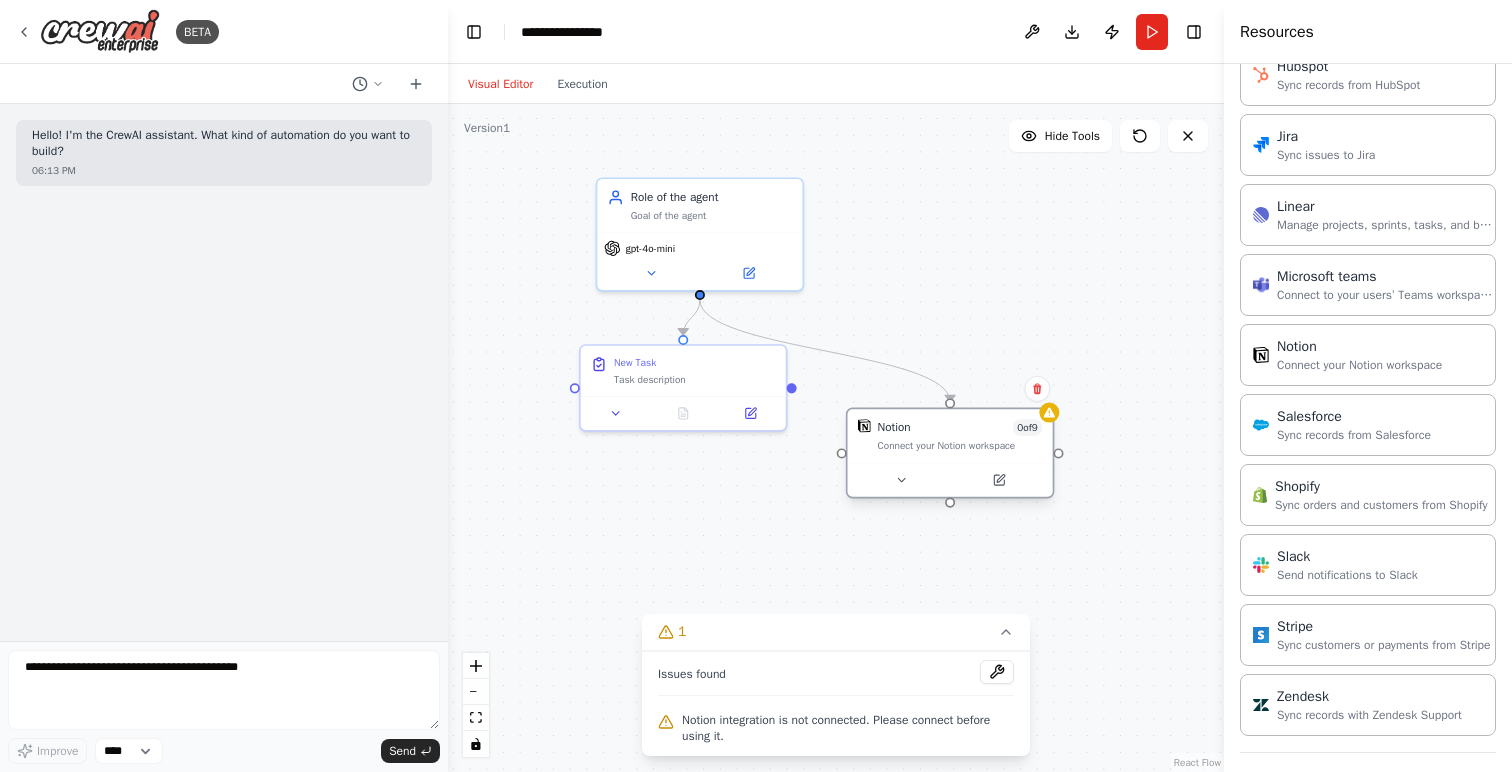 drag, startPoint x: 896, startPoint y: 448, endPoint x: 923, endPoint y: 431, distance: 31.906113 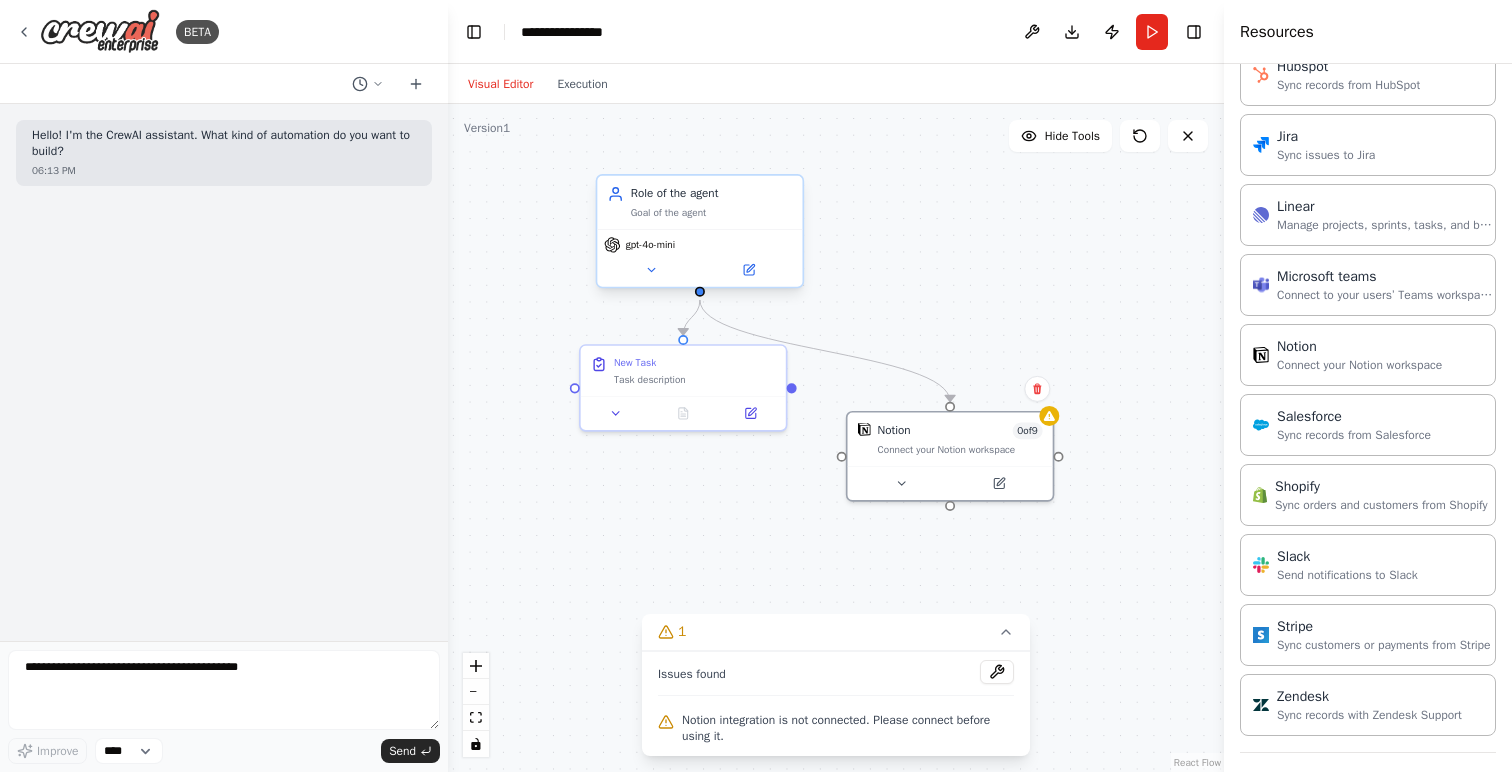 click on "Role of the agent" at bounding box center (712, 194) 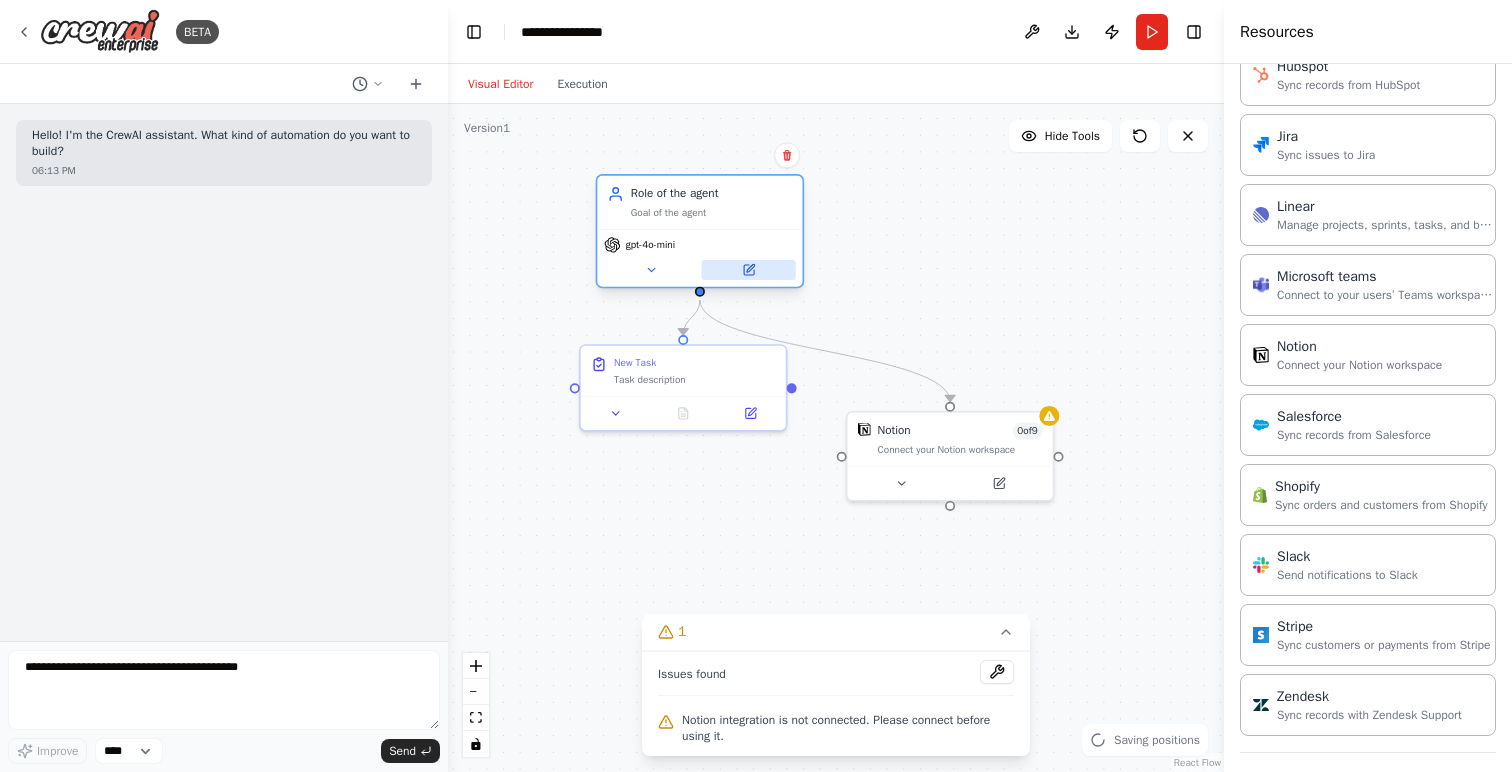 click at bounding box center (749, 270) 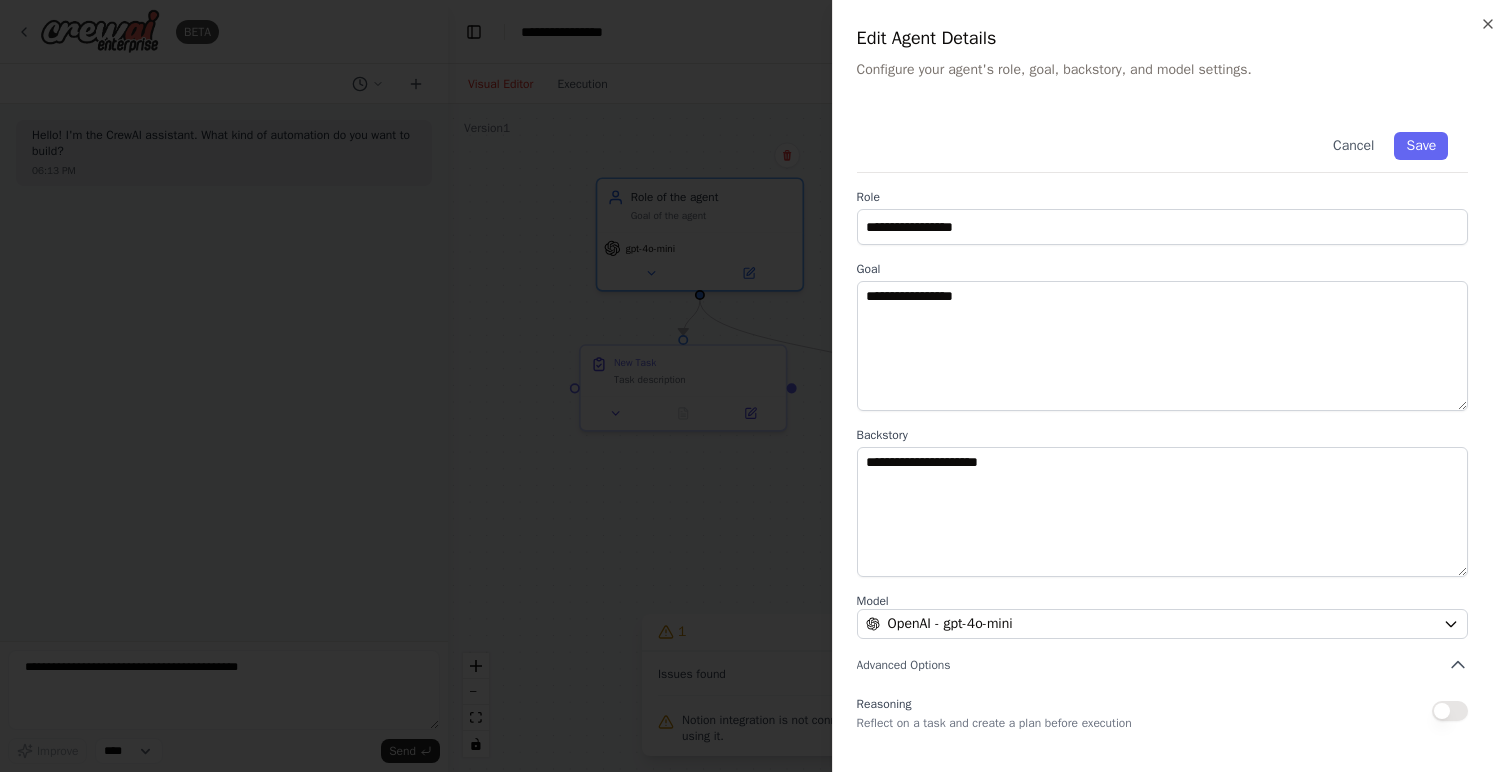 scroll, scrollTop: 134, scrollLeft: 0, axis: vertical 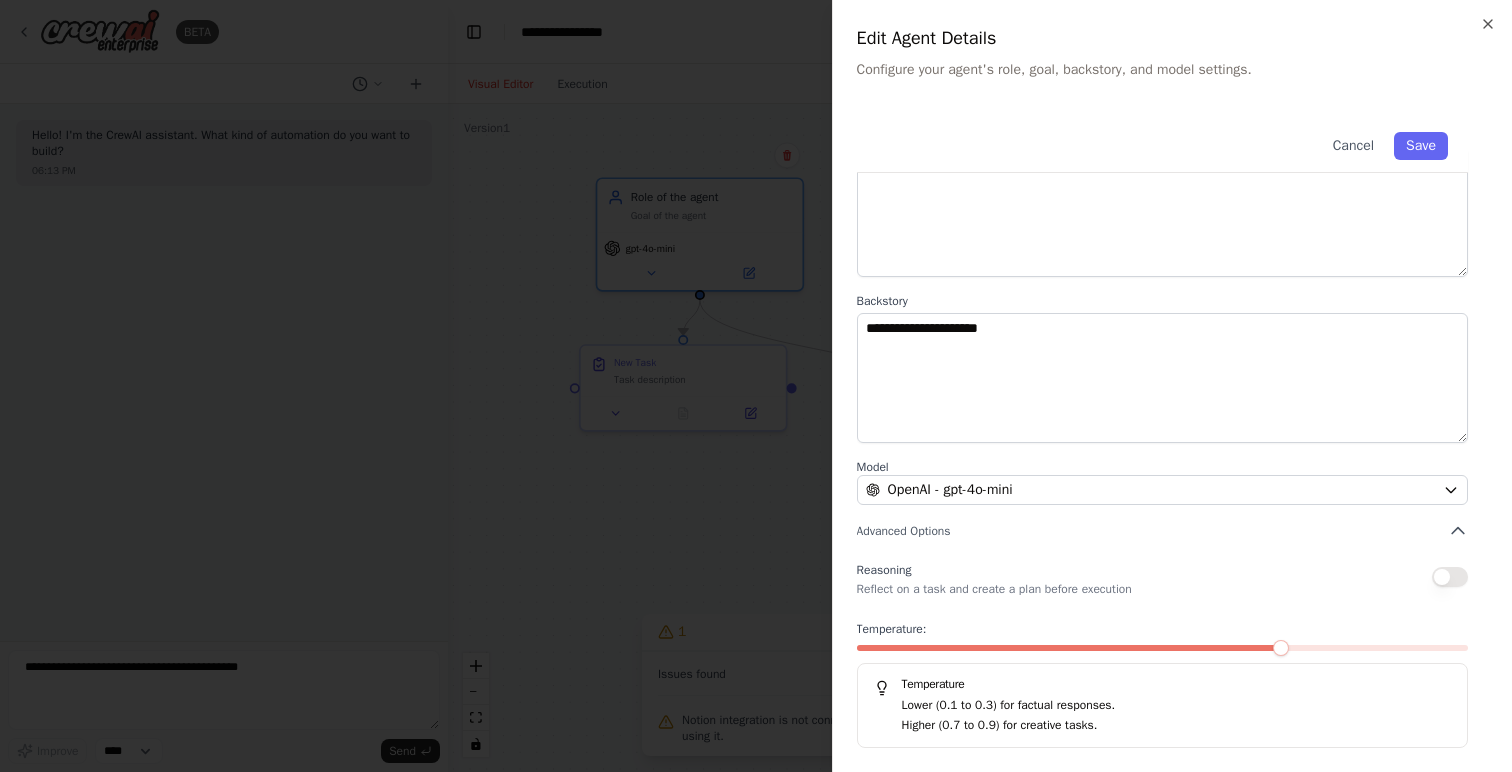 click on "**********" at bounding box center (1172, 363) 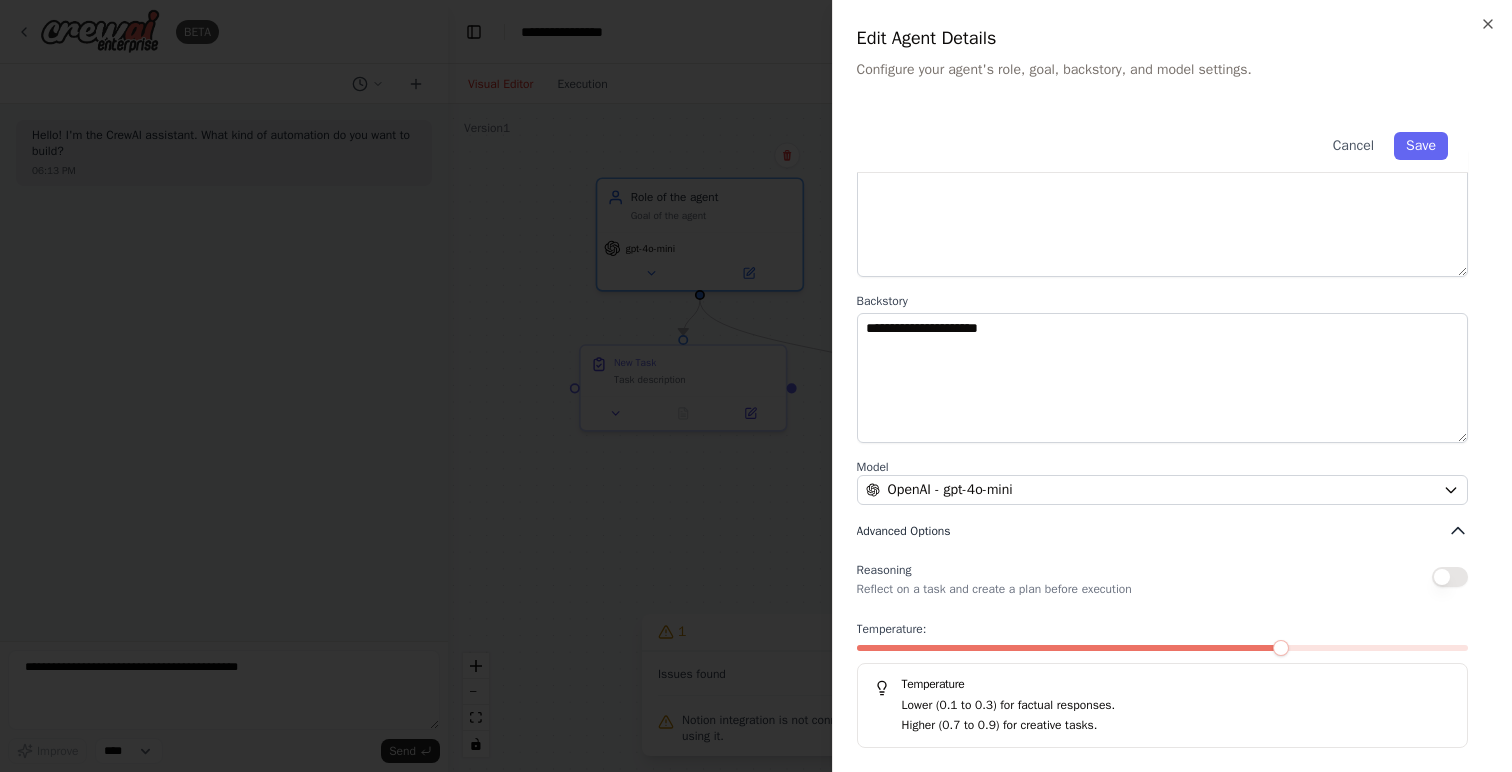click on "Advanced Options" at bounding box center [904, 531] 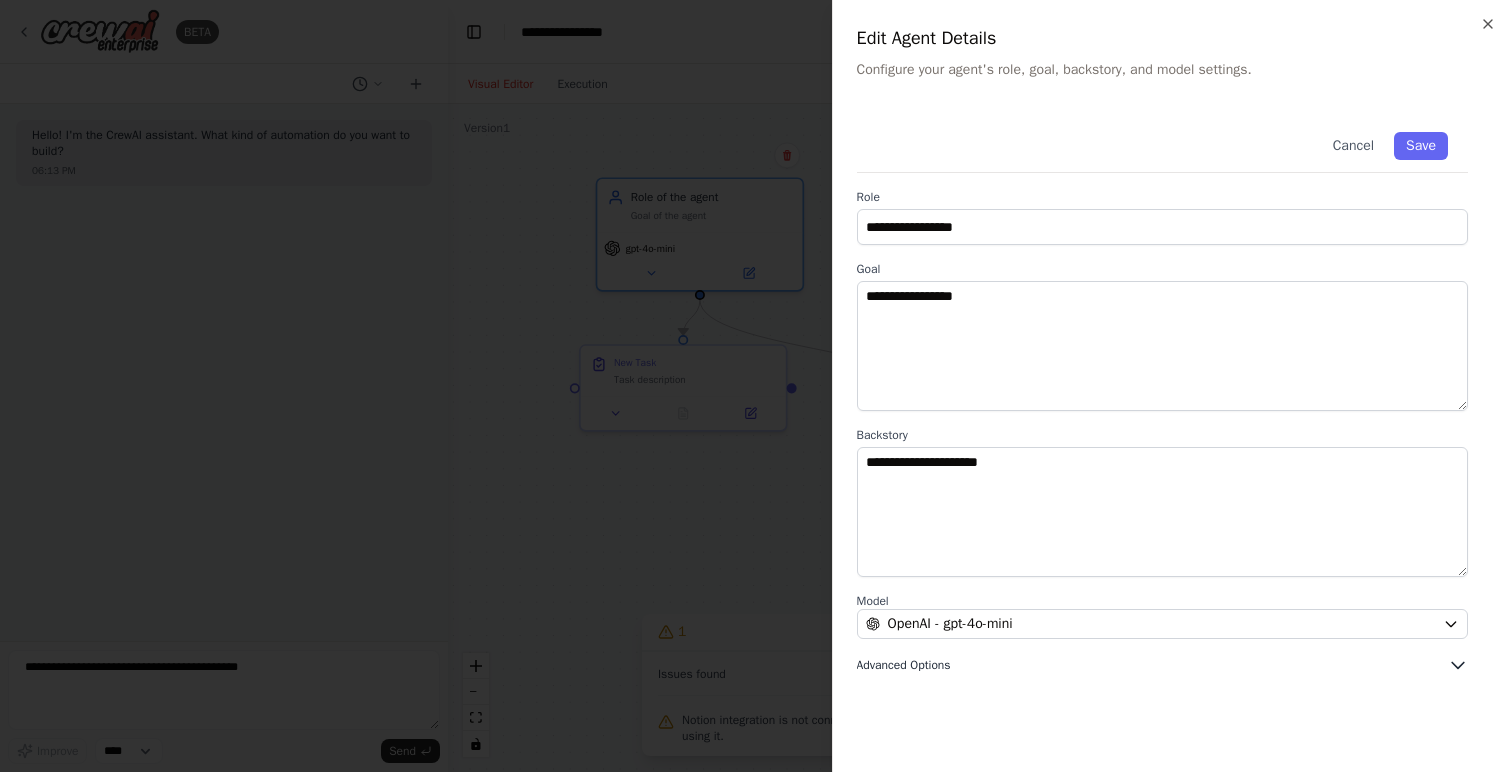 click on "Advanced Options" at bounding box center (904, 665) 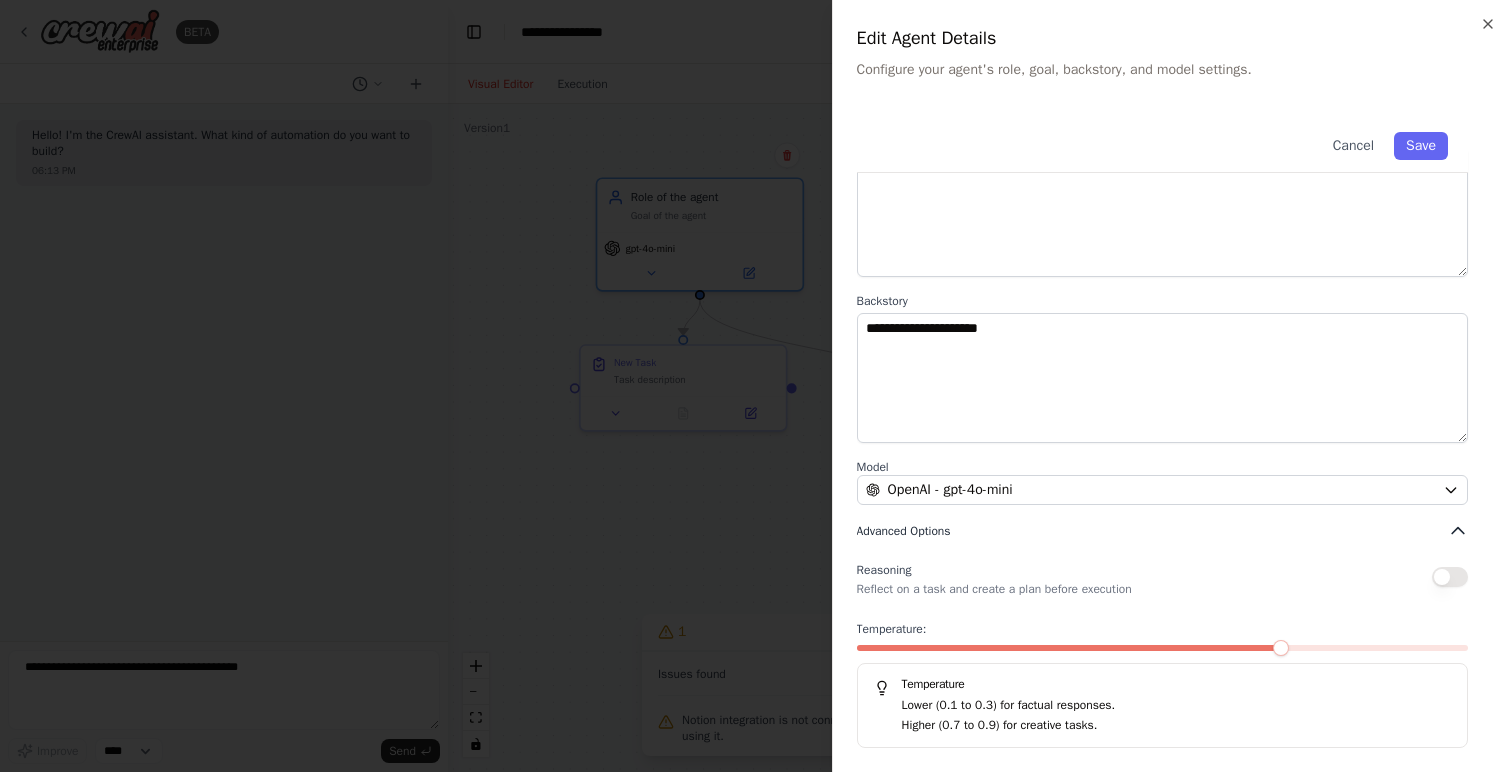 scroll, scrollTop: 0, scrollLeft: 0, axis: both 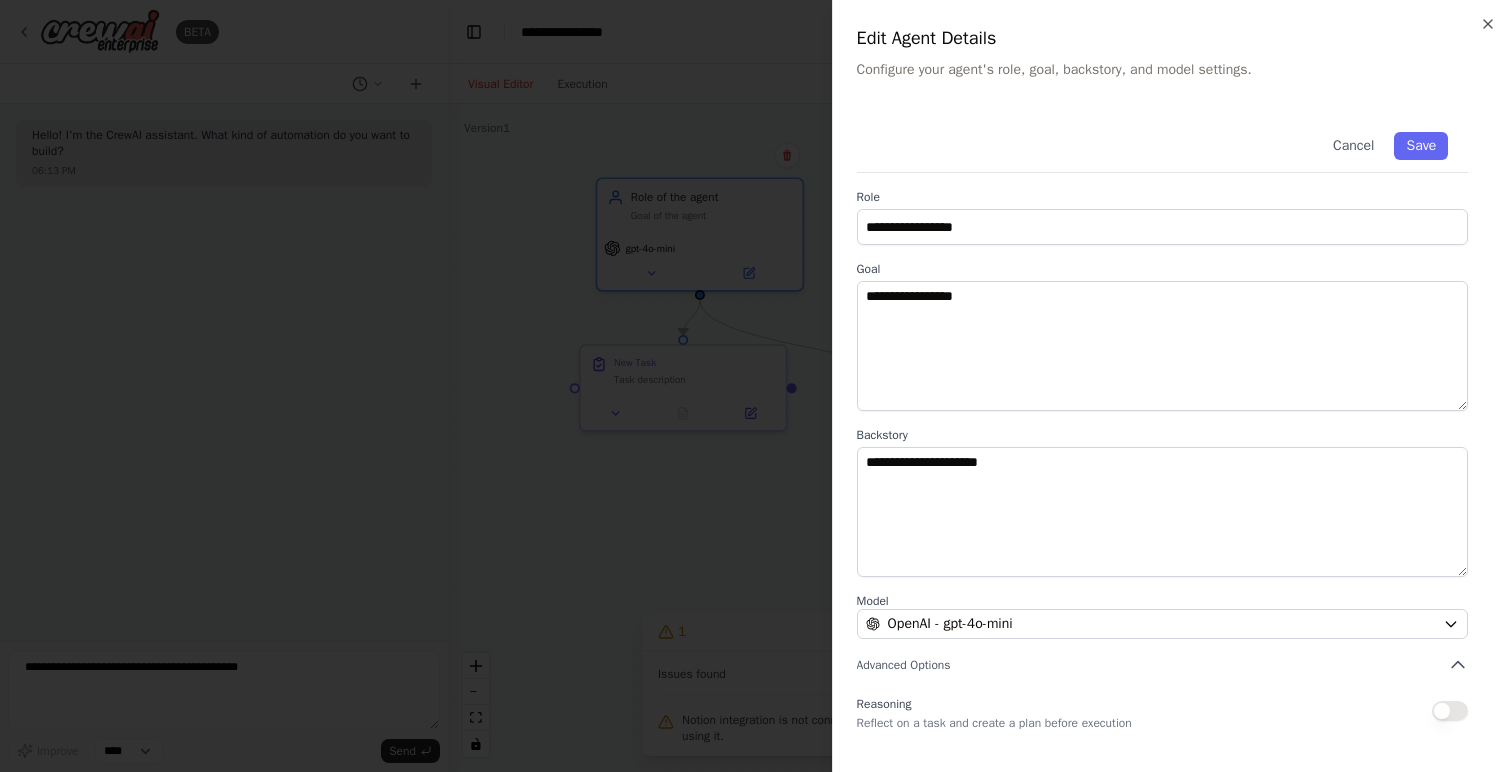 click at bounding box center [756, 386] 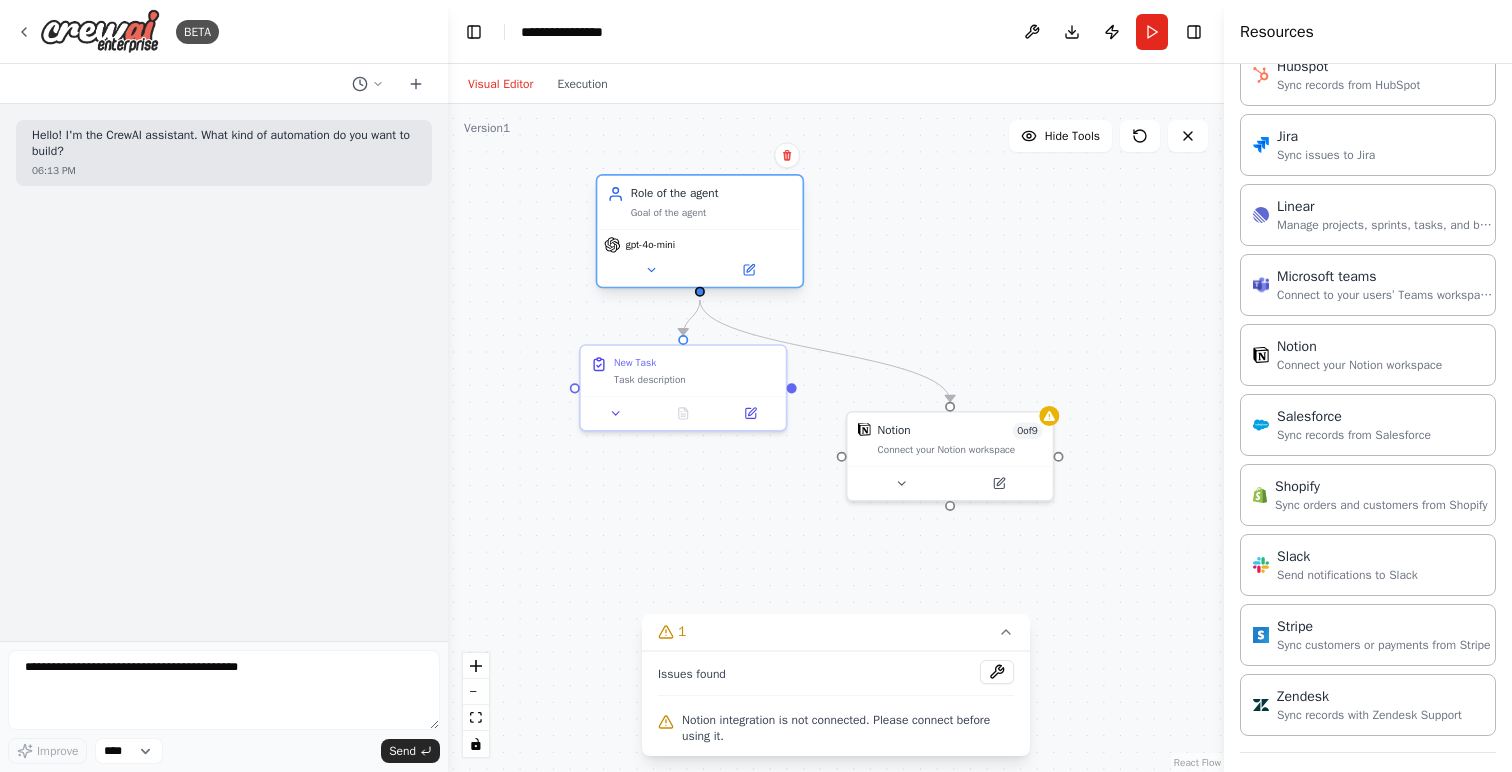 click on "Role of the agent Goal of the agent" at bounding box center [712, 202] 